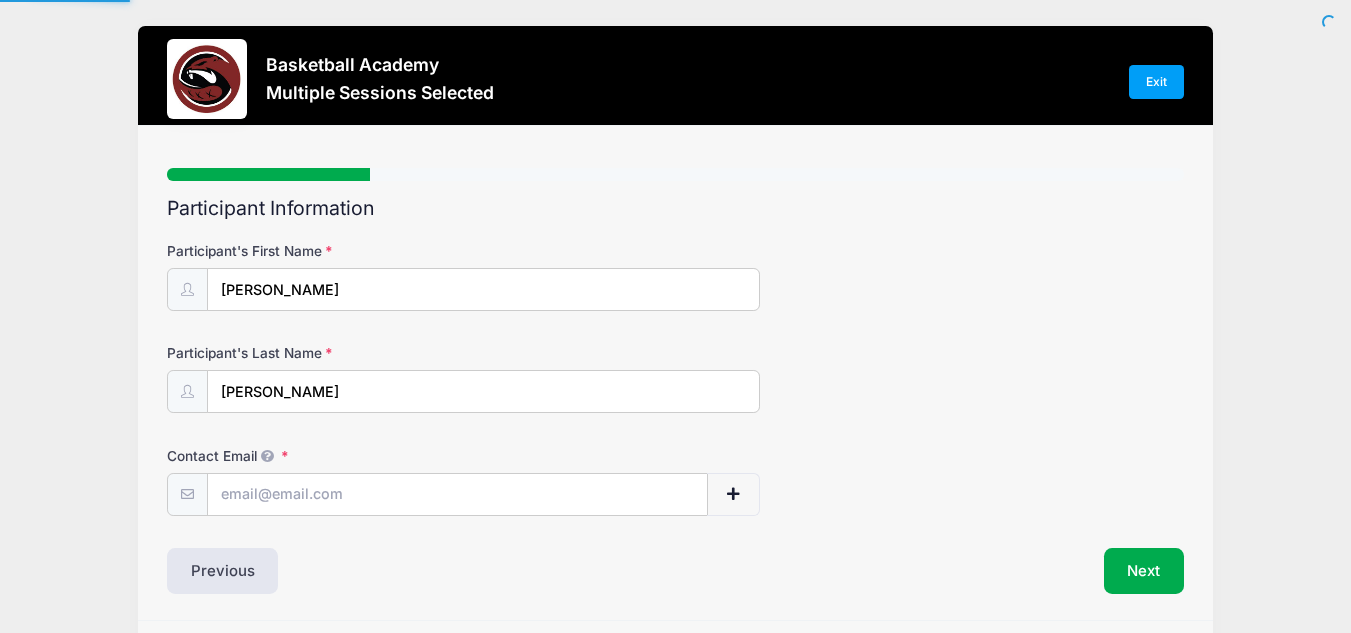 scroll, scrollTop: 0, scrollLeft: 0, axis: both 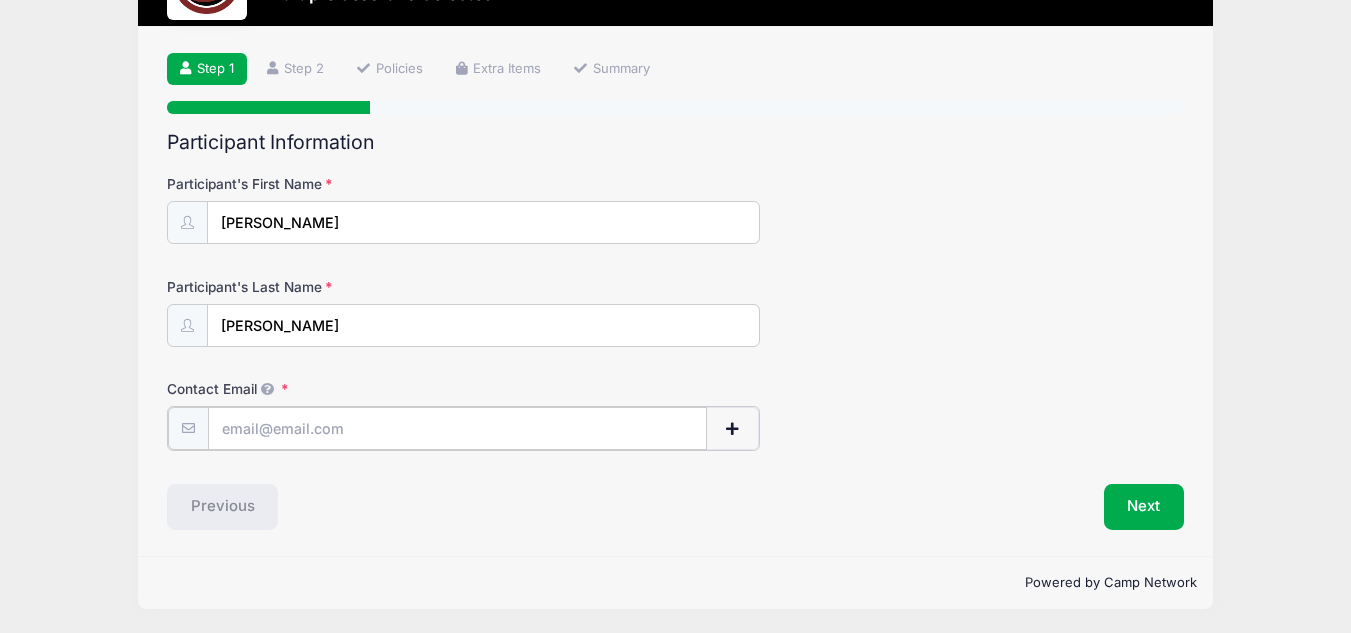 click on "Contact Email" at bounding box center (457, 428) 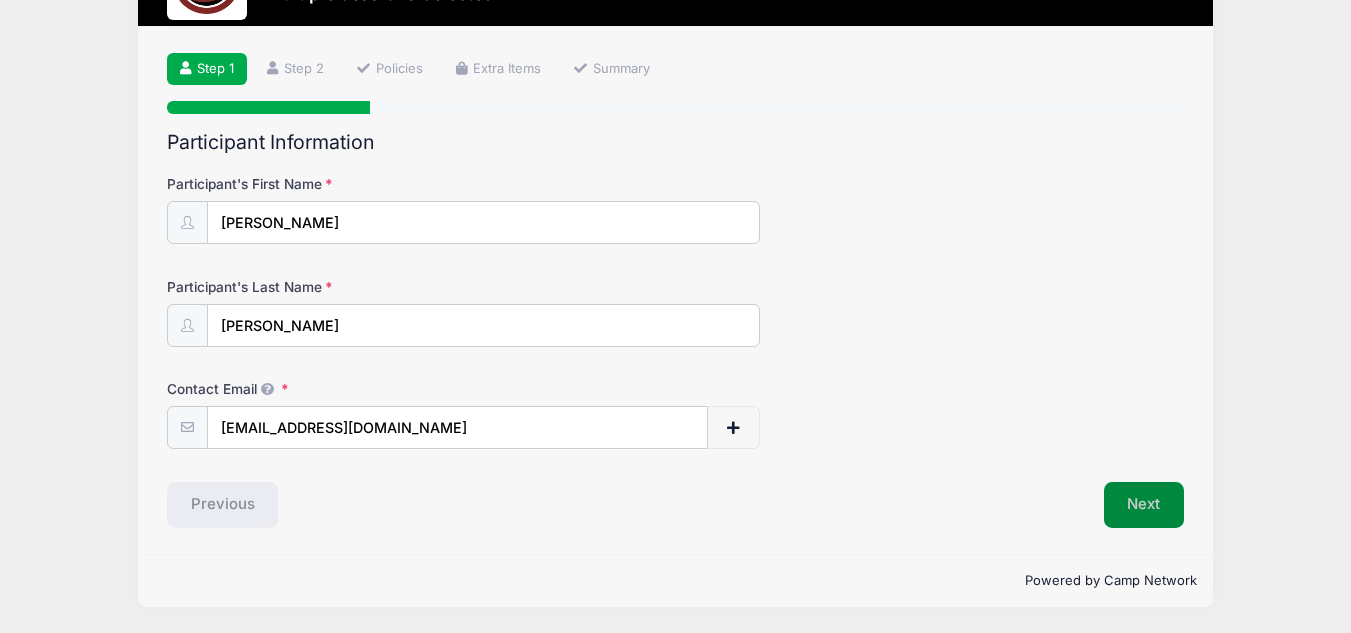 click on "Next" at bounding box center (1144, 505) 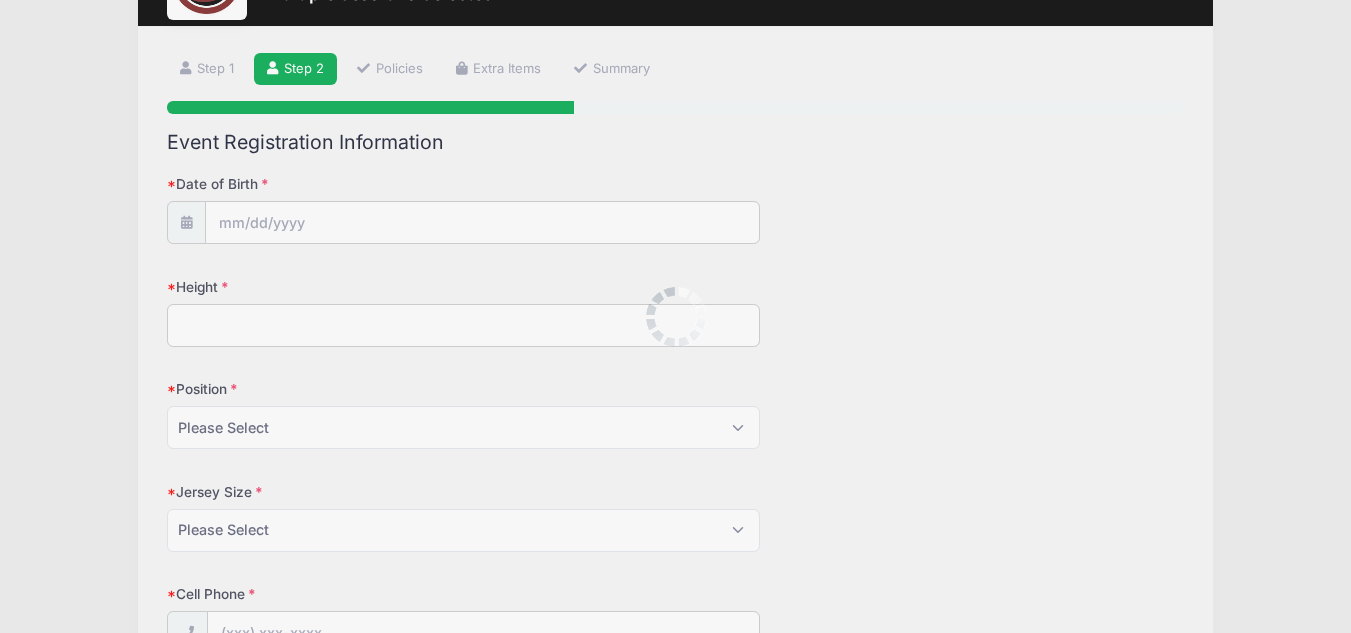 scroll, scrollTop: 0, scrollLeft: 0, axis: both 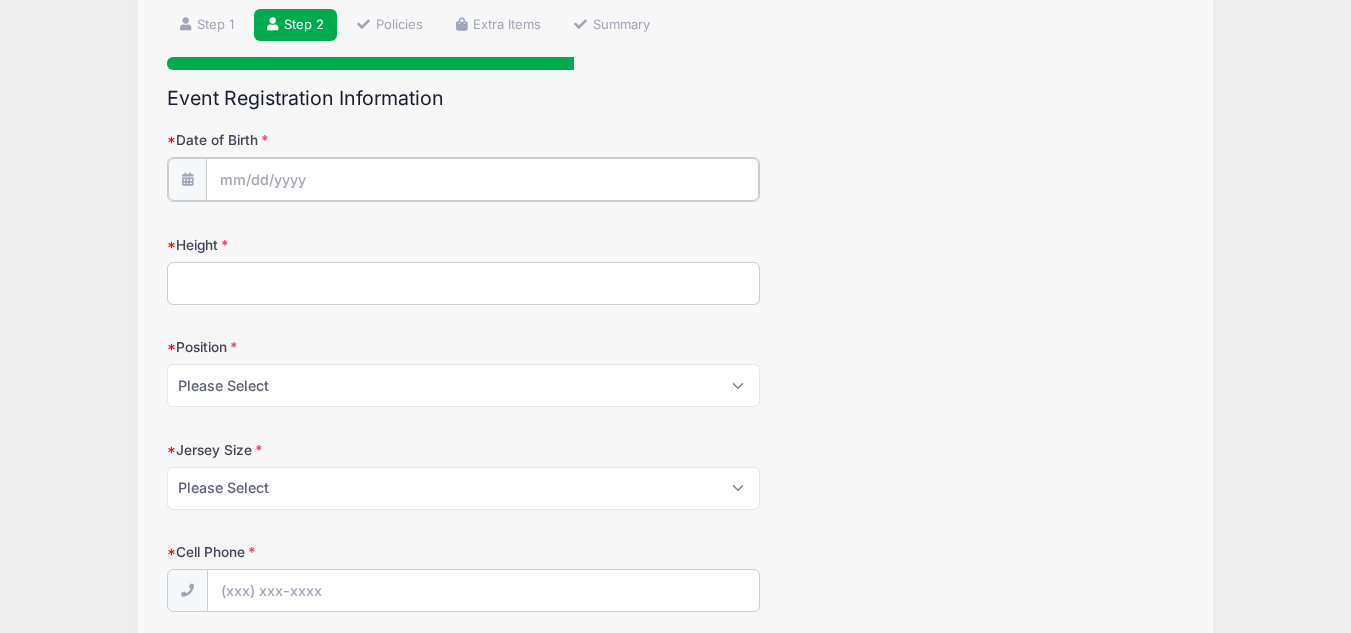click on "Date of Birth" at bounding box center (482, 179) 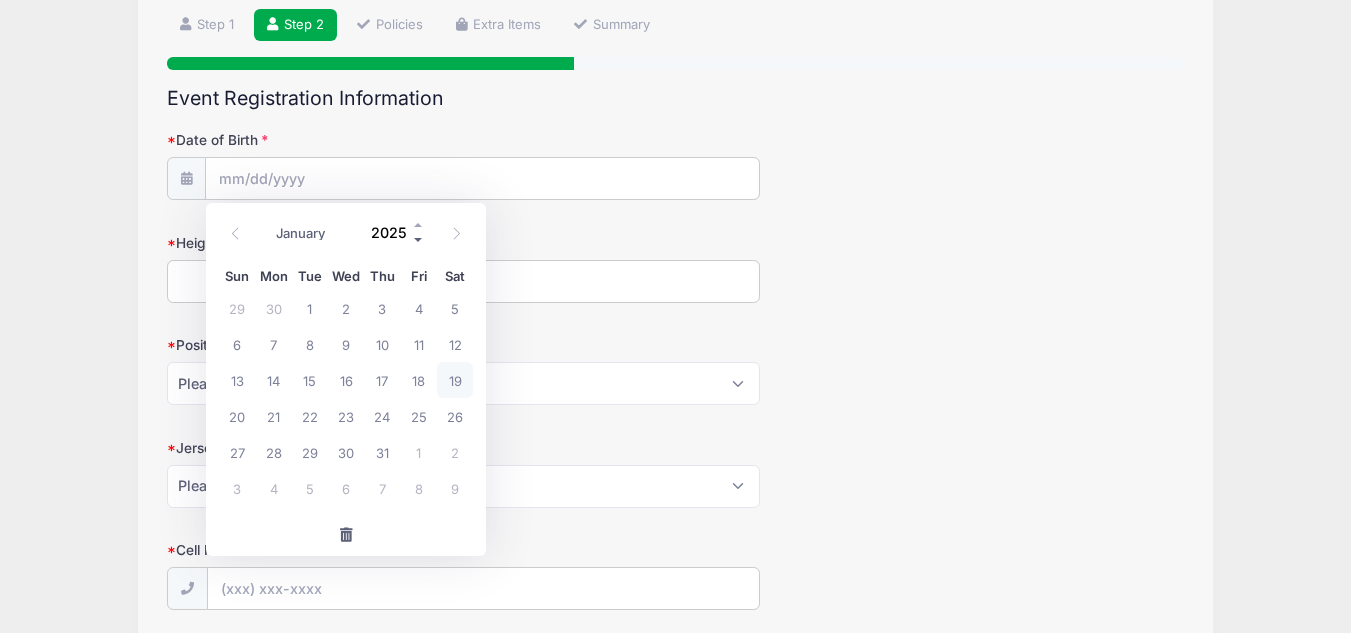 click at bounding box center (419, 239) 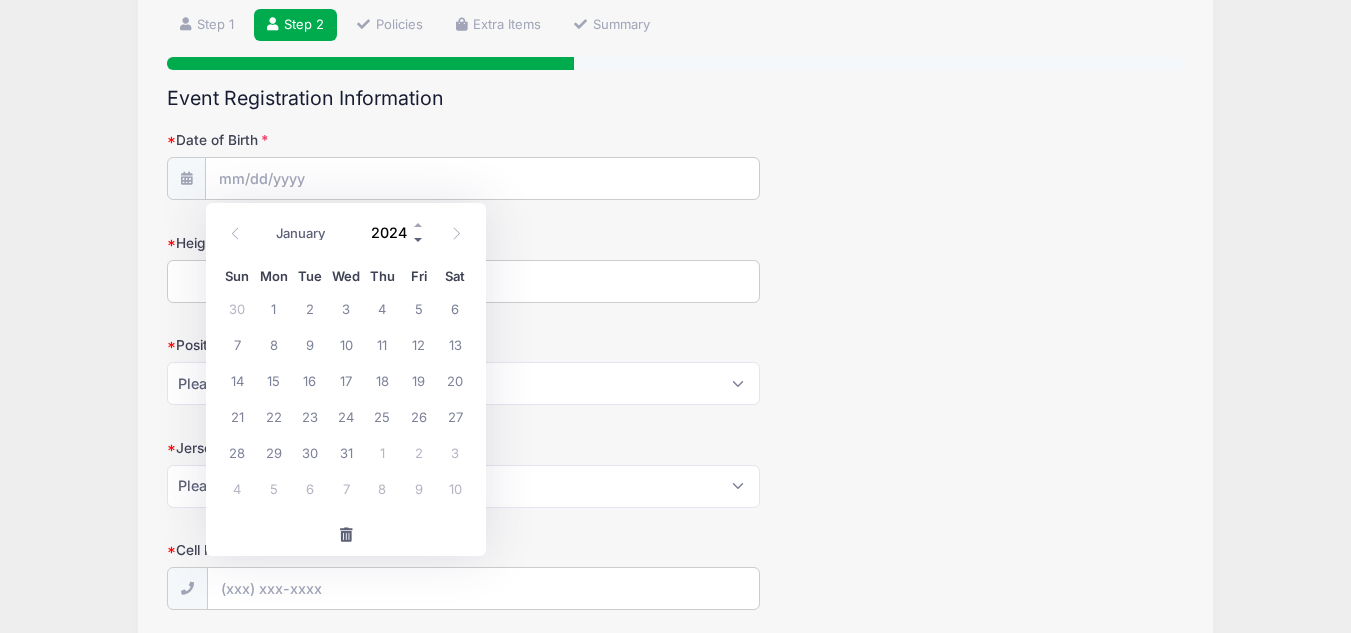 click at bounding box center (419, 239) 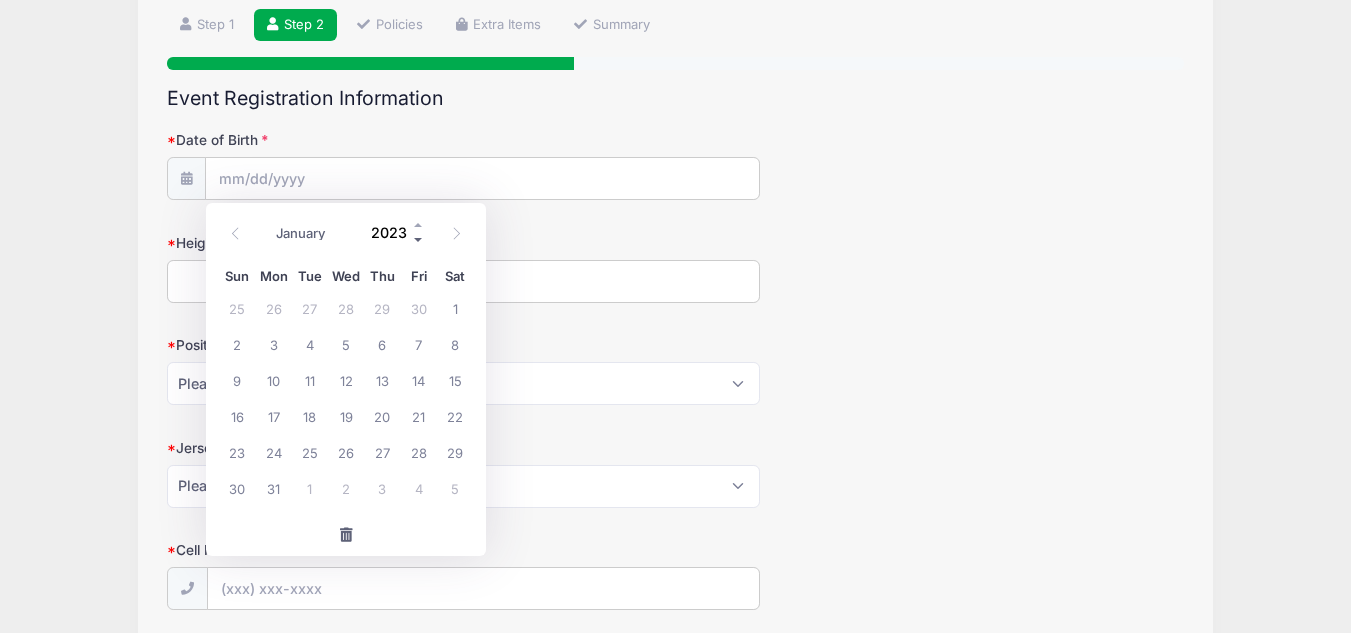 click at bounding box center [419, 239] 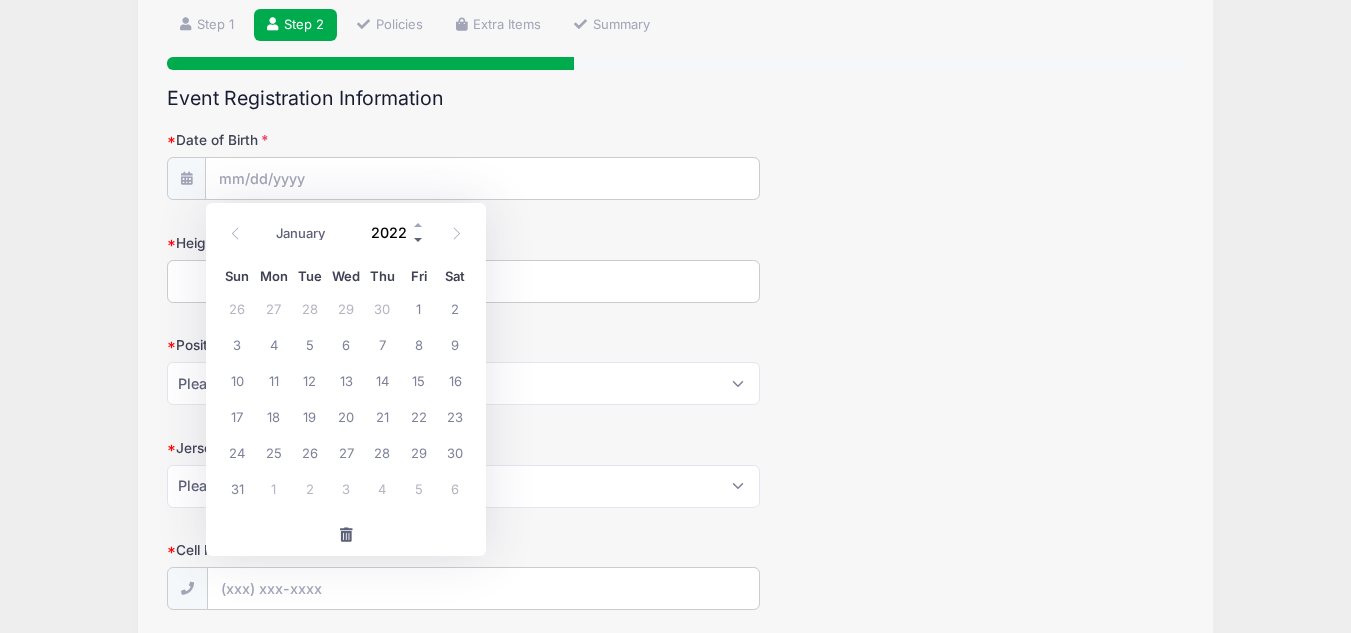 click at bounding box center (419, 239) 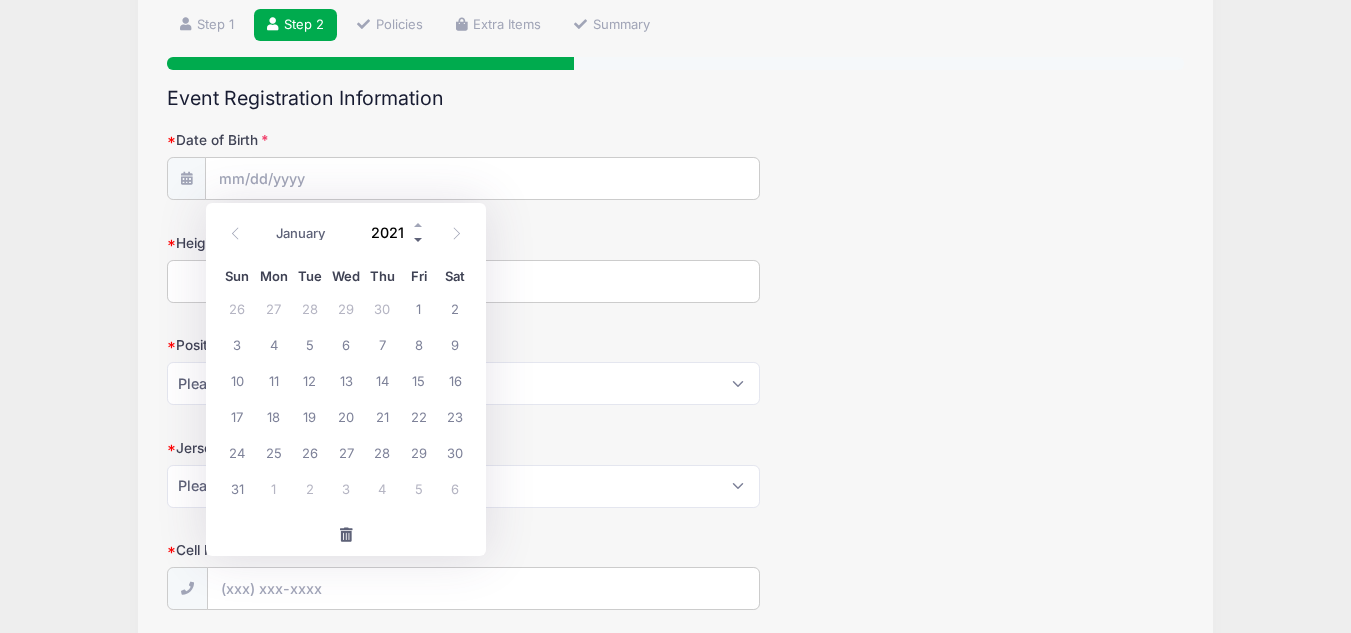 click at bounding box center (419, 239) 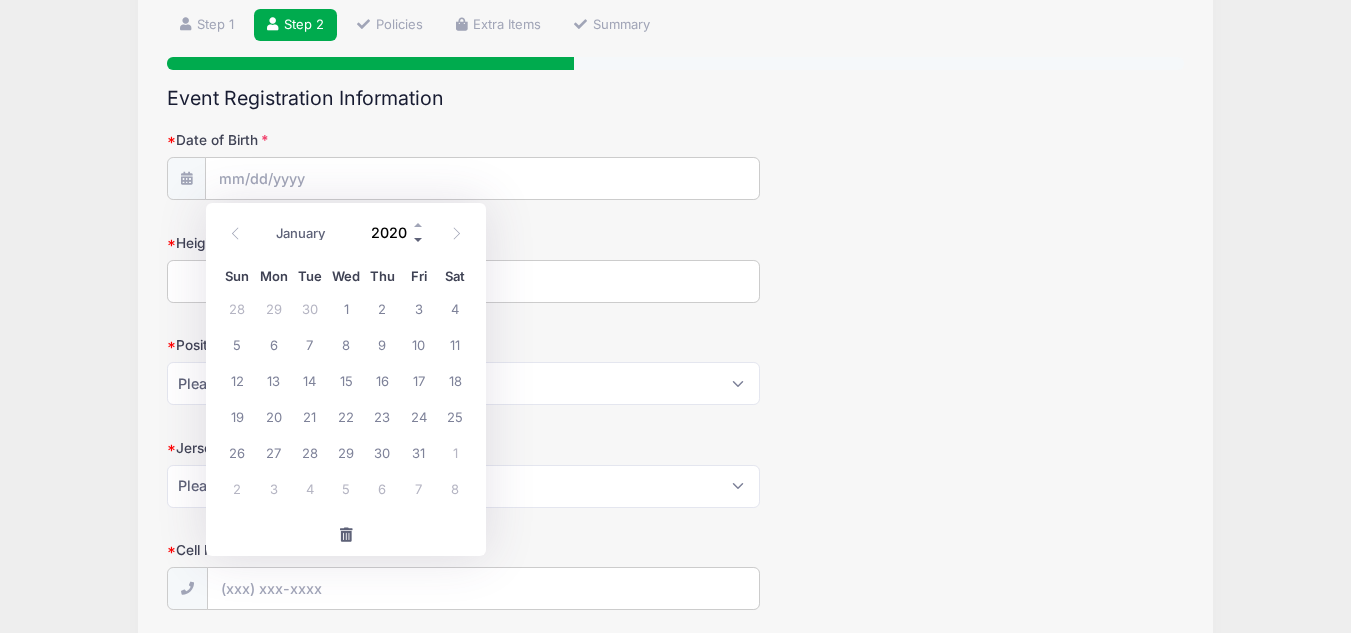 click at bounding box center [419, 239] 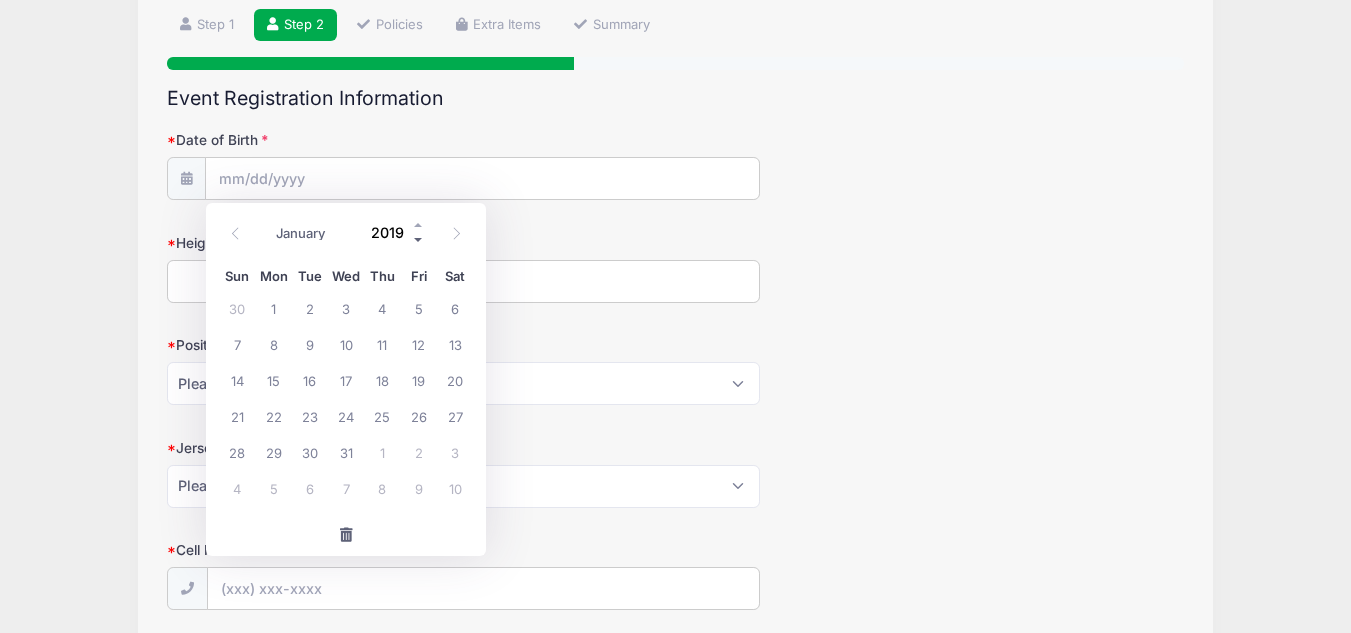 click at bounding box center [419, 239] 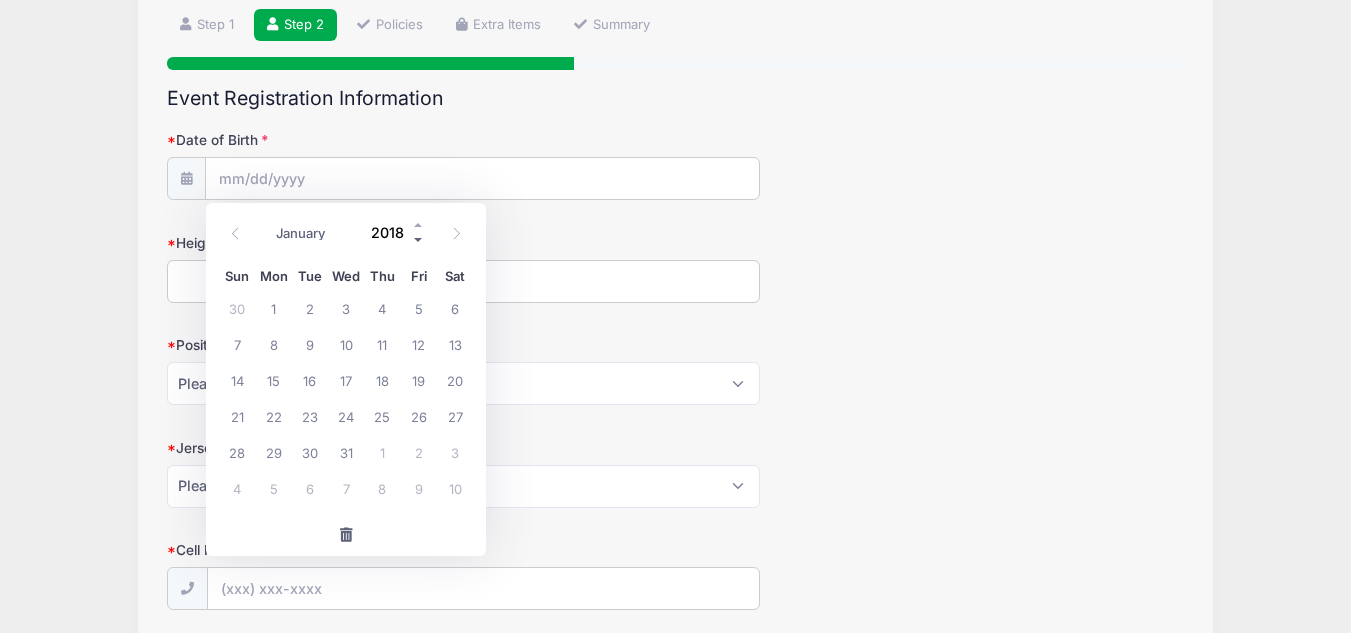 click at bounding box center (419, 239) 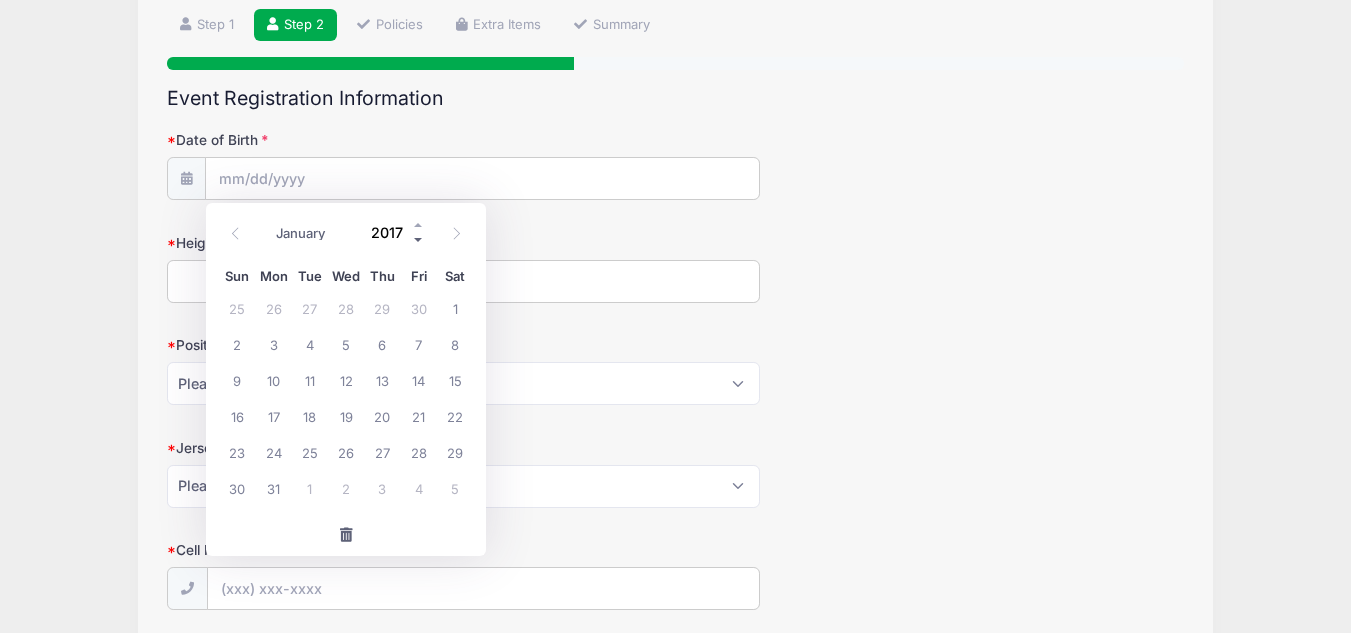 click at bounding box center (419, 239) 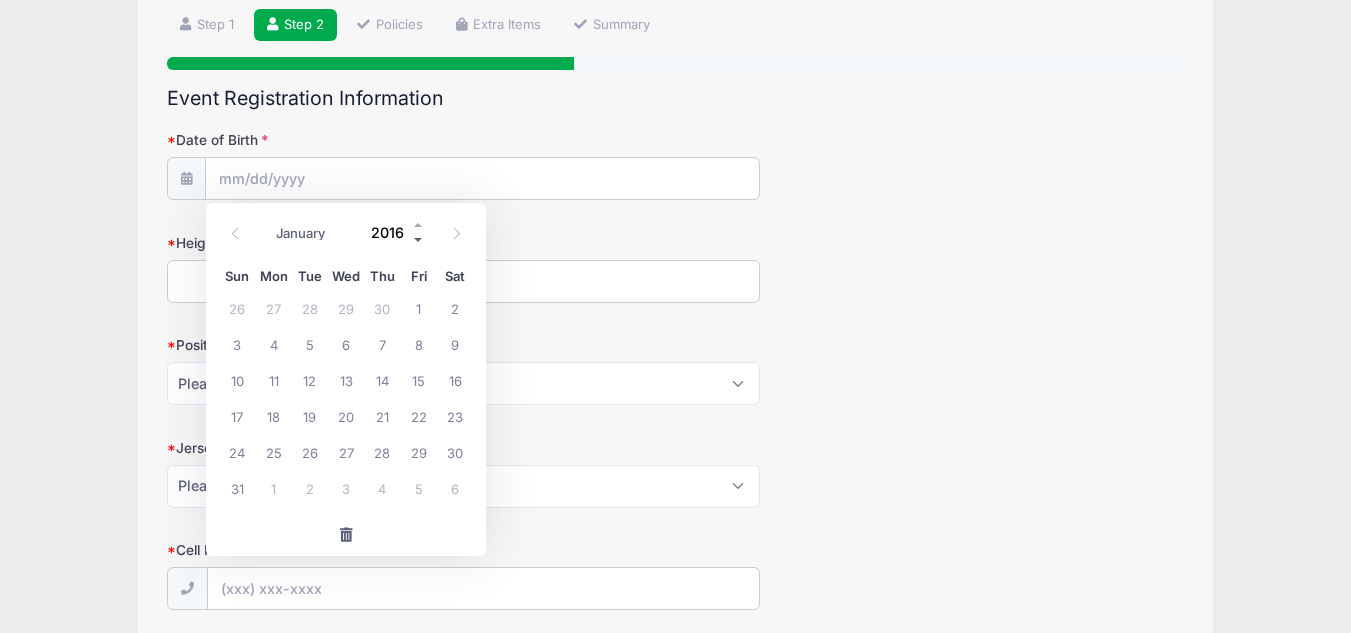 click at bounding box center [419, 239] 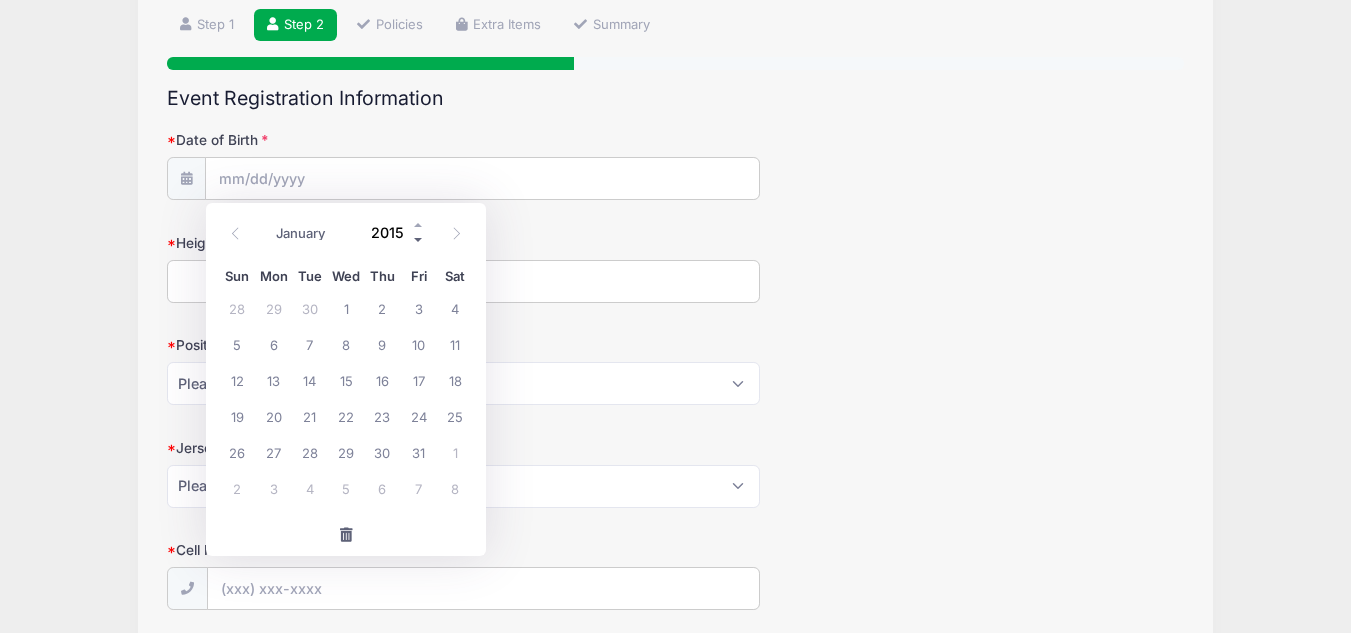 click at bounding box center [419, 239] 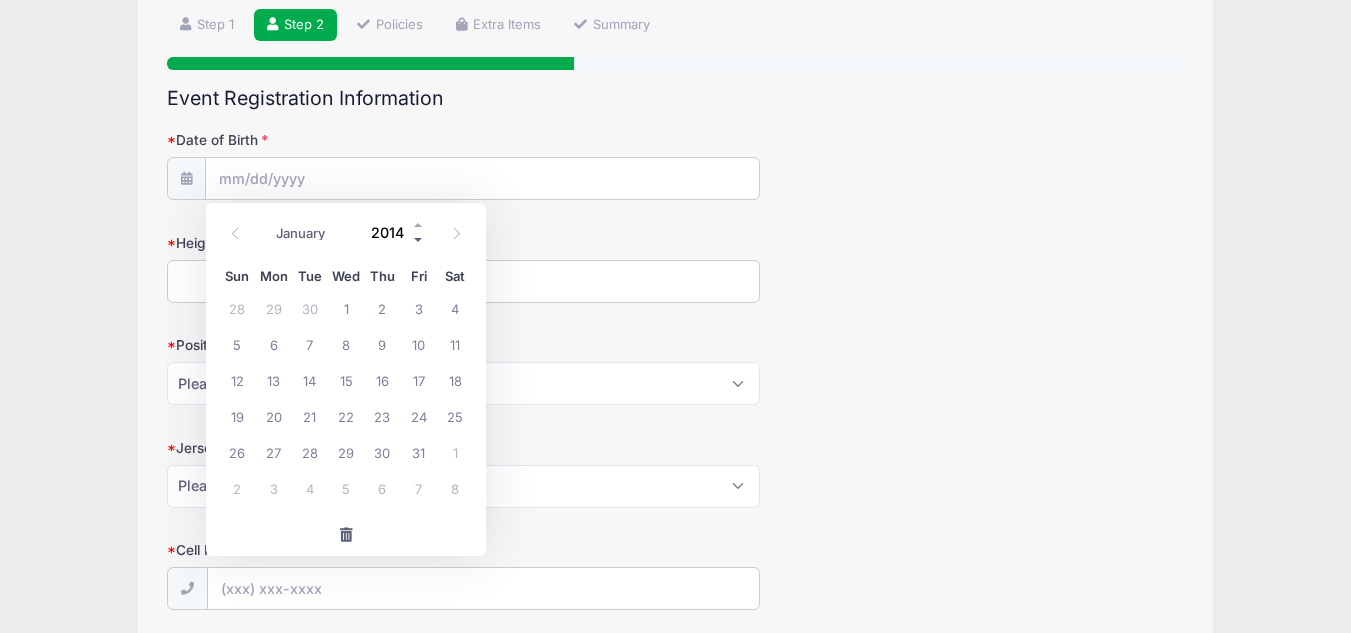 click at bounding box center [419, 239] 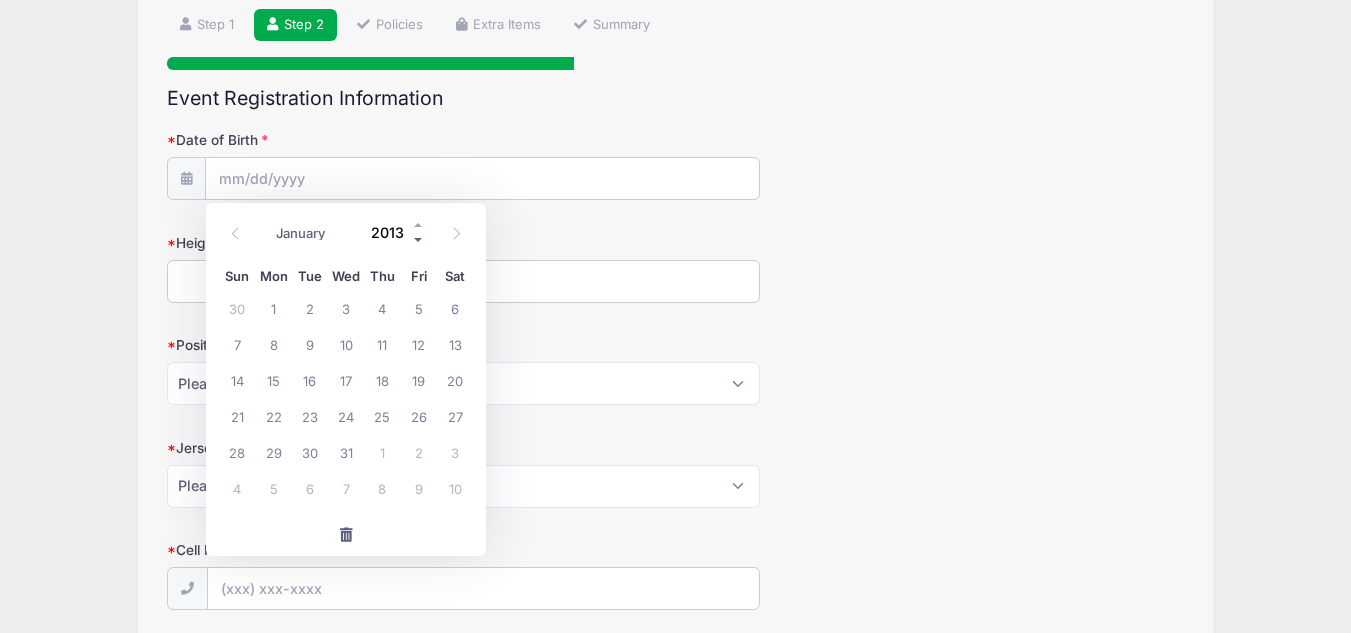 click at bounding box center [419, 239] 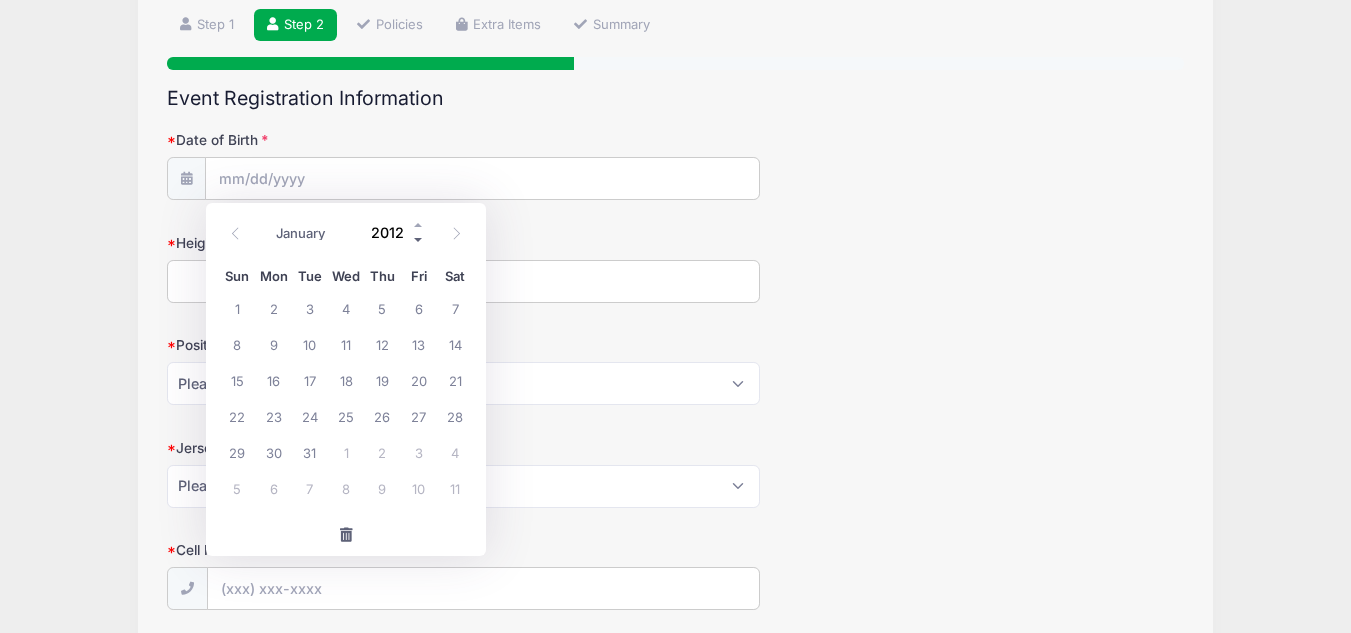 click at bounding box center [419, 239] 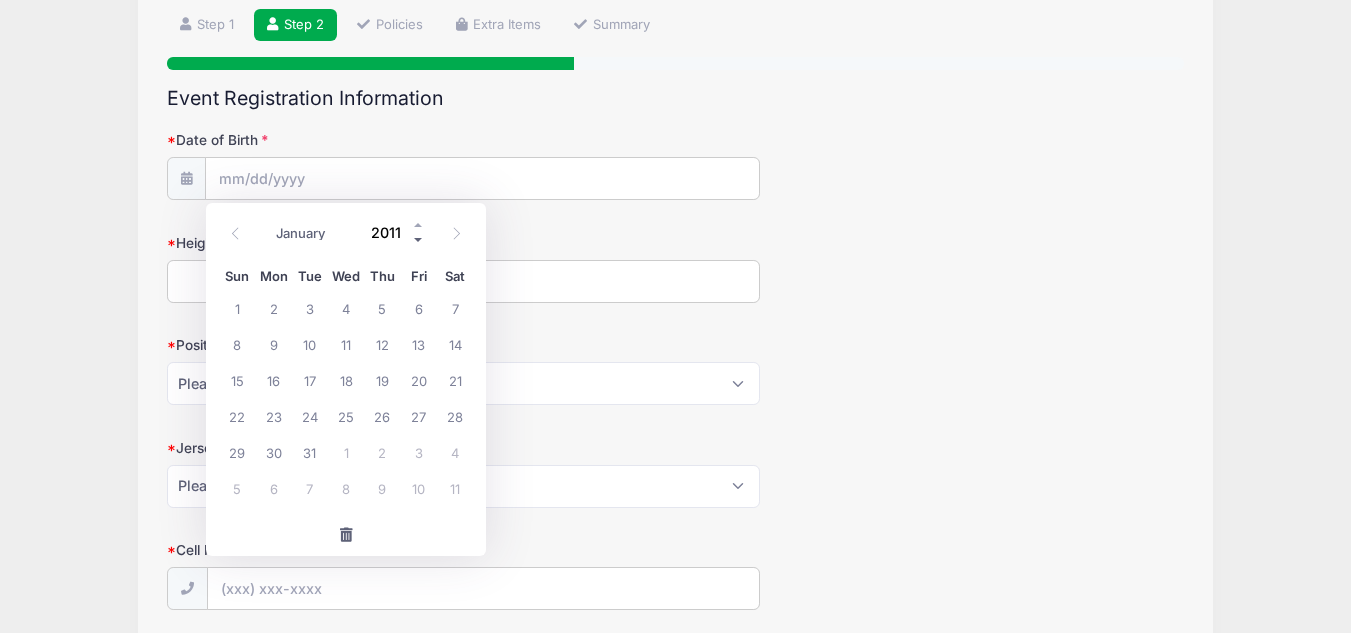 click at bounding box center [419, 239] 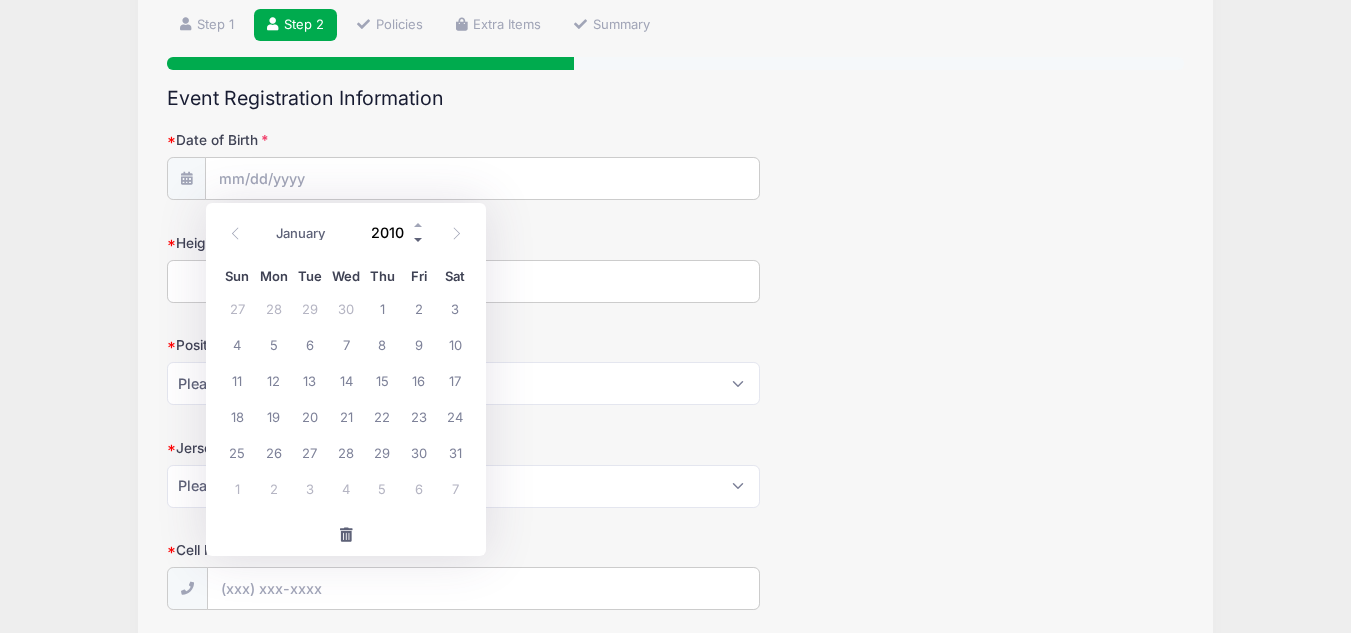 click at bounding box center (419, 239) 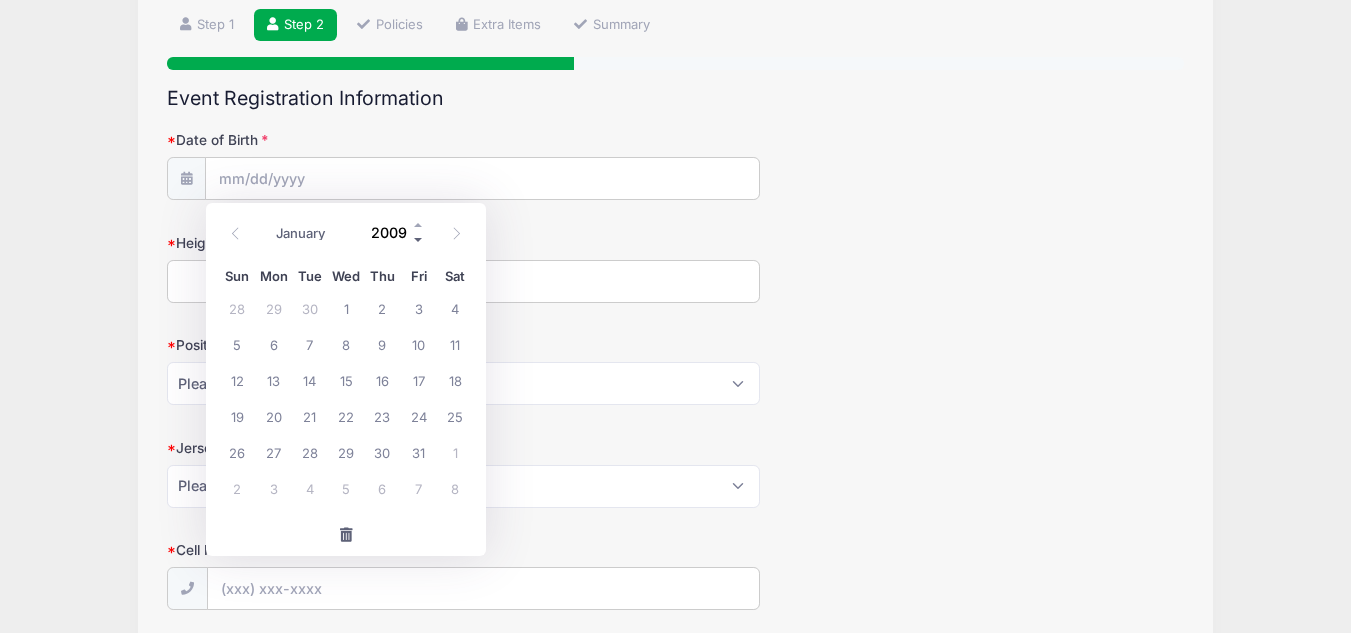 click at bounding box center [419, 239] 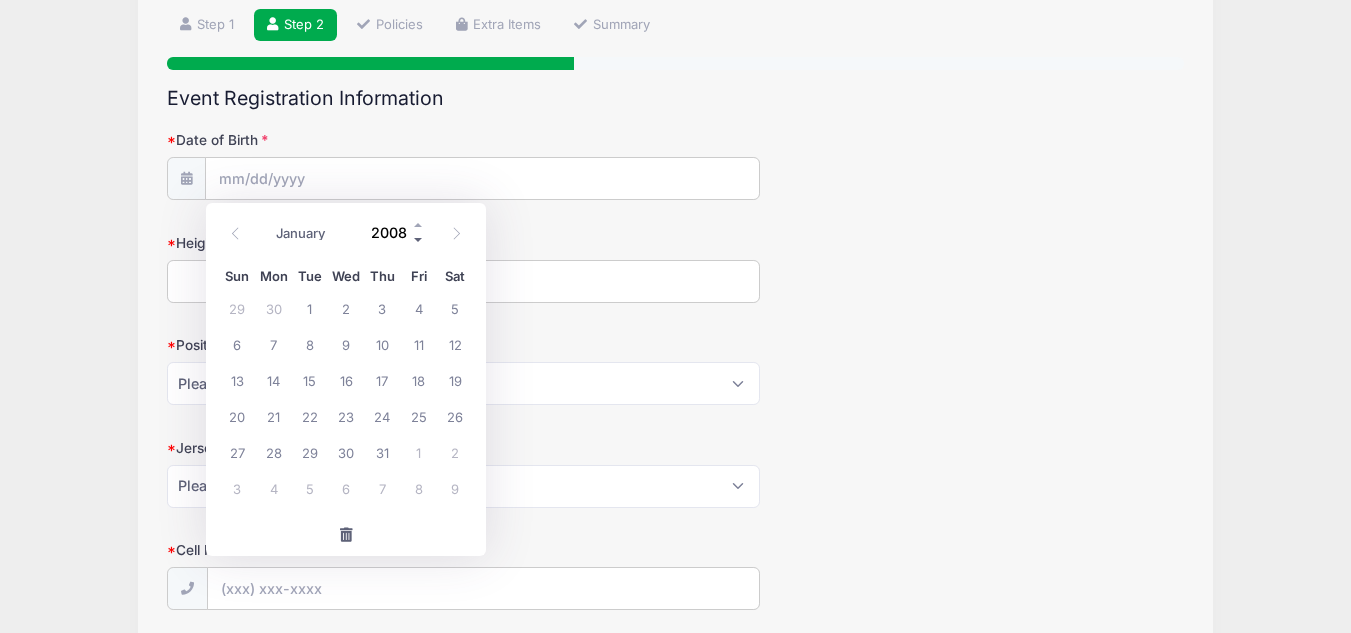 click at bounding box center (419, 239) 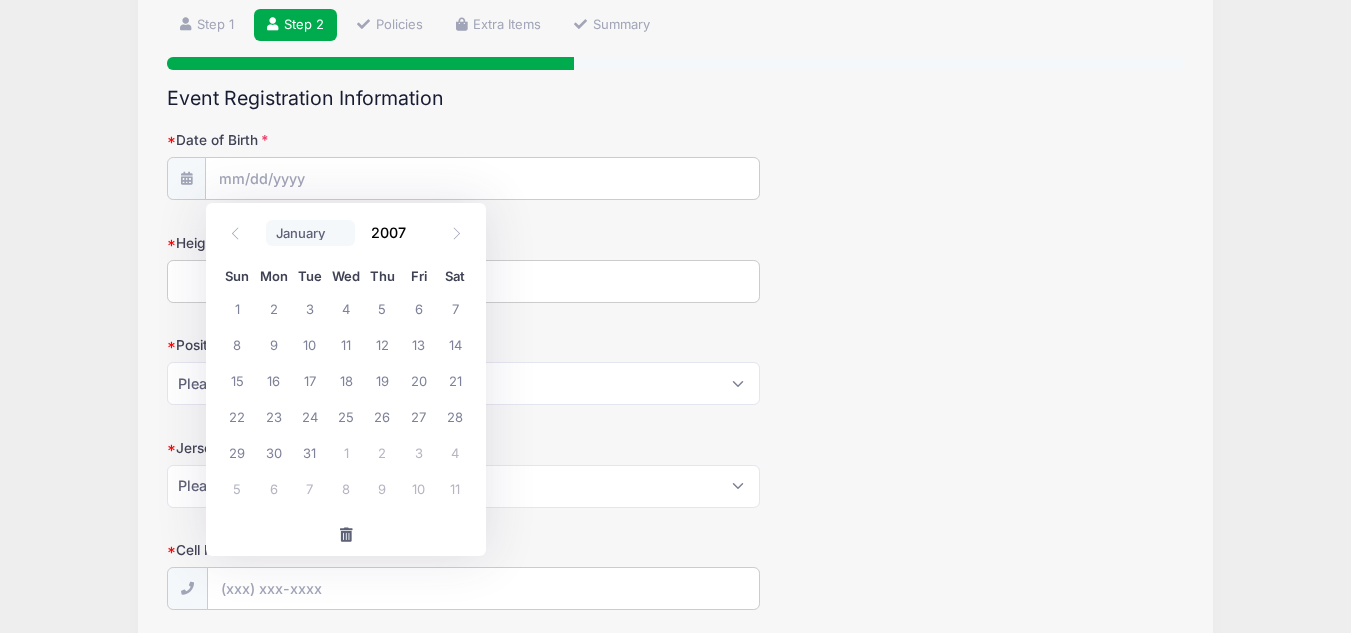 click on "January February March April May June July August September October November December" at bounding box center (310, 233) 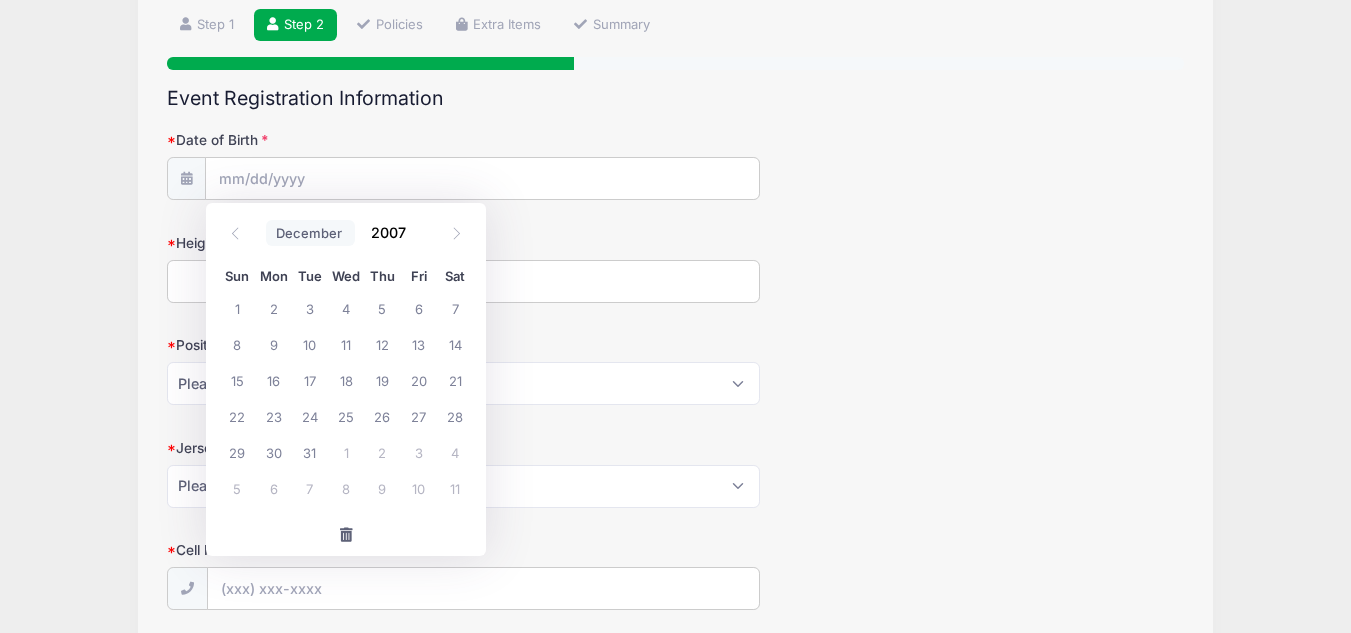 click on "January February March April May June July August September October November December" at bounding box center [310, 233] 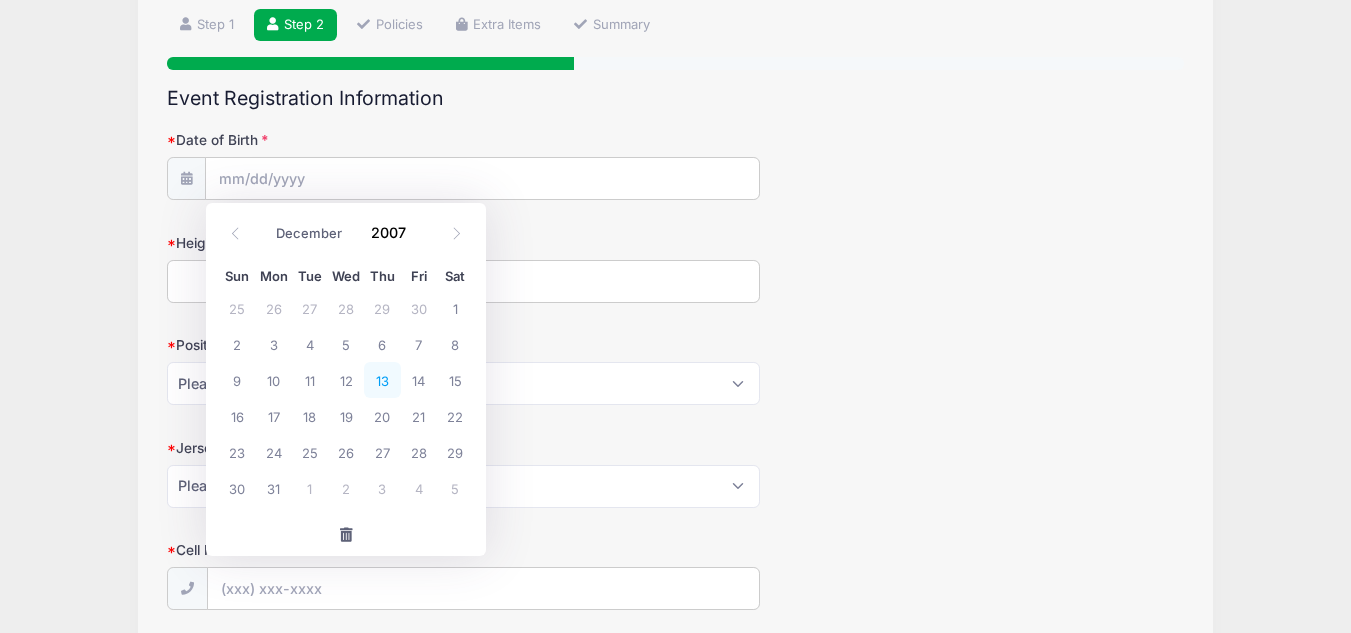 click on "13" at bounding box center (382, 380) 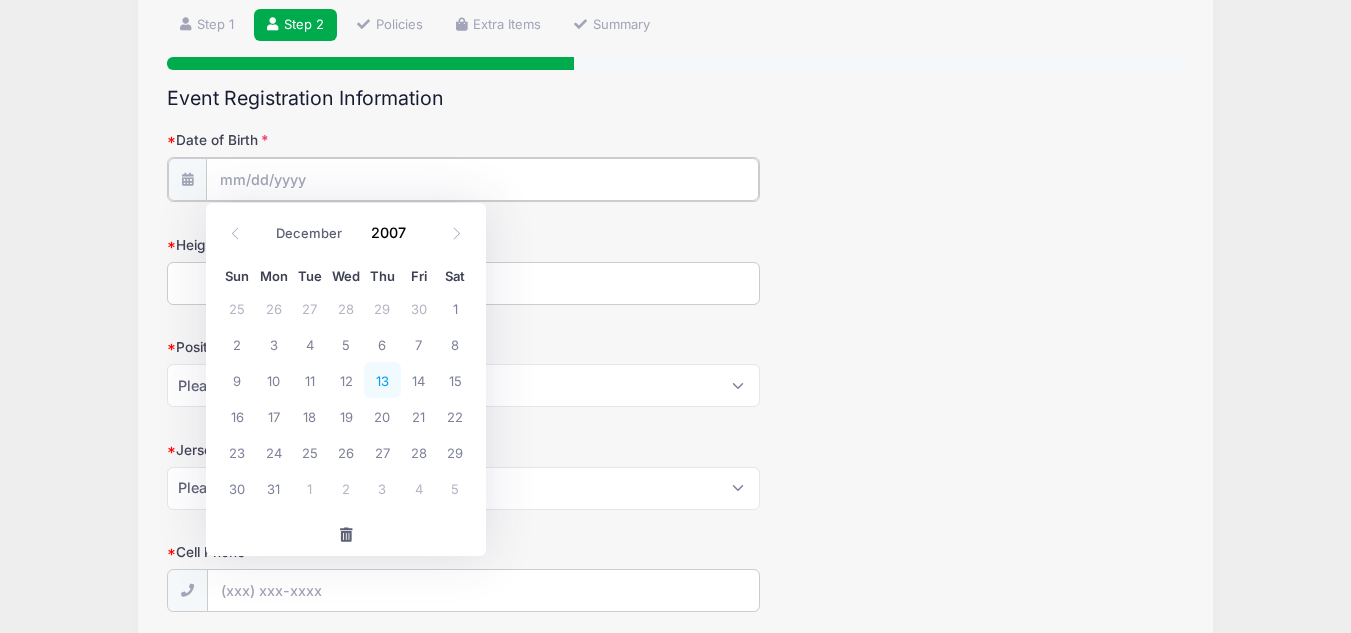 type on "12/13/2007" 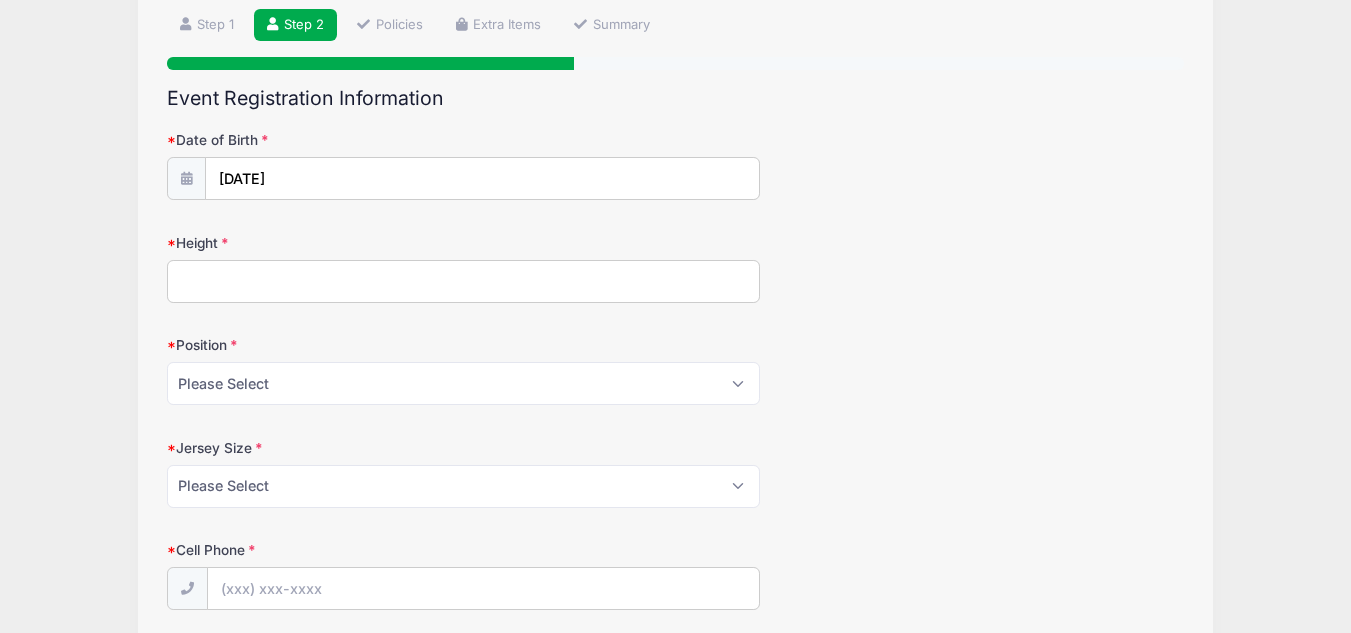 click on "Height" at bounding box center [463, 281] 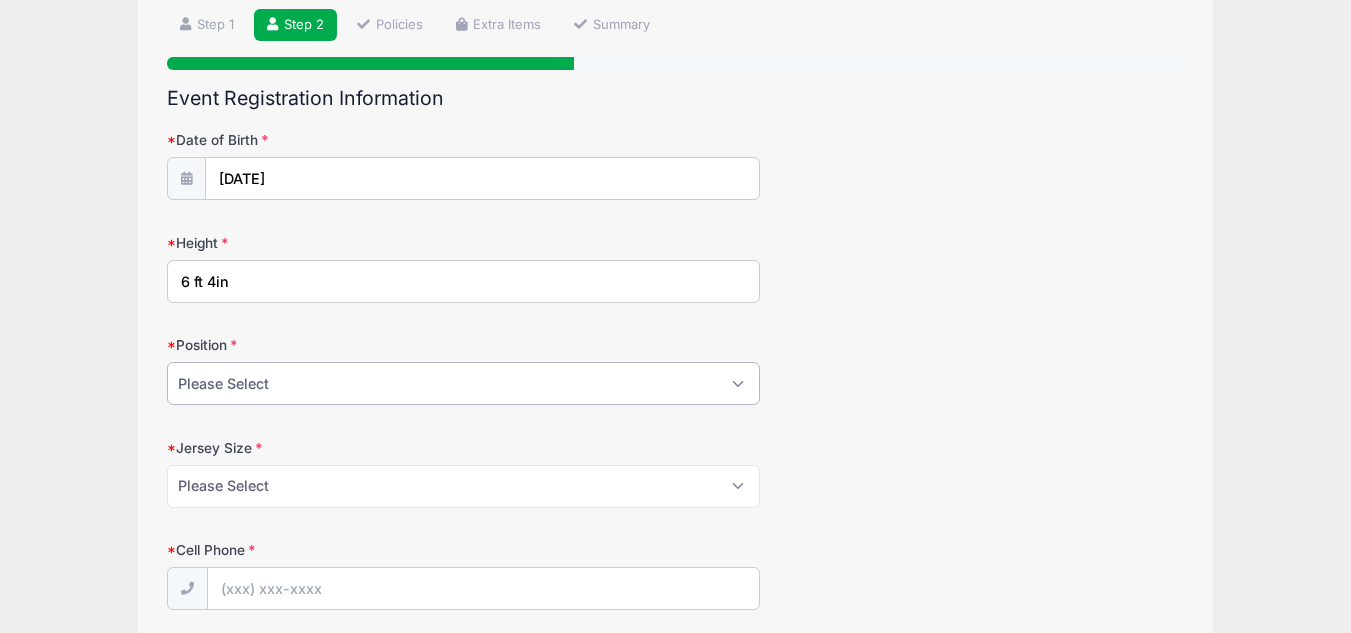 click on "Please Select PG
SG
SF
PF
C" at bounding box center (463, 383) 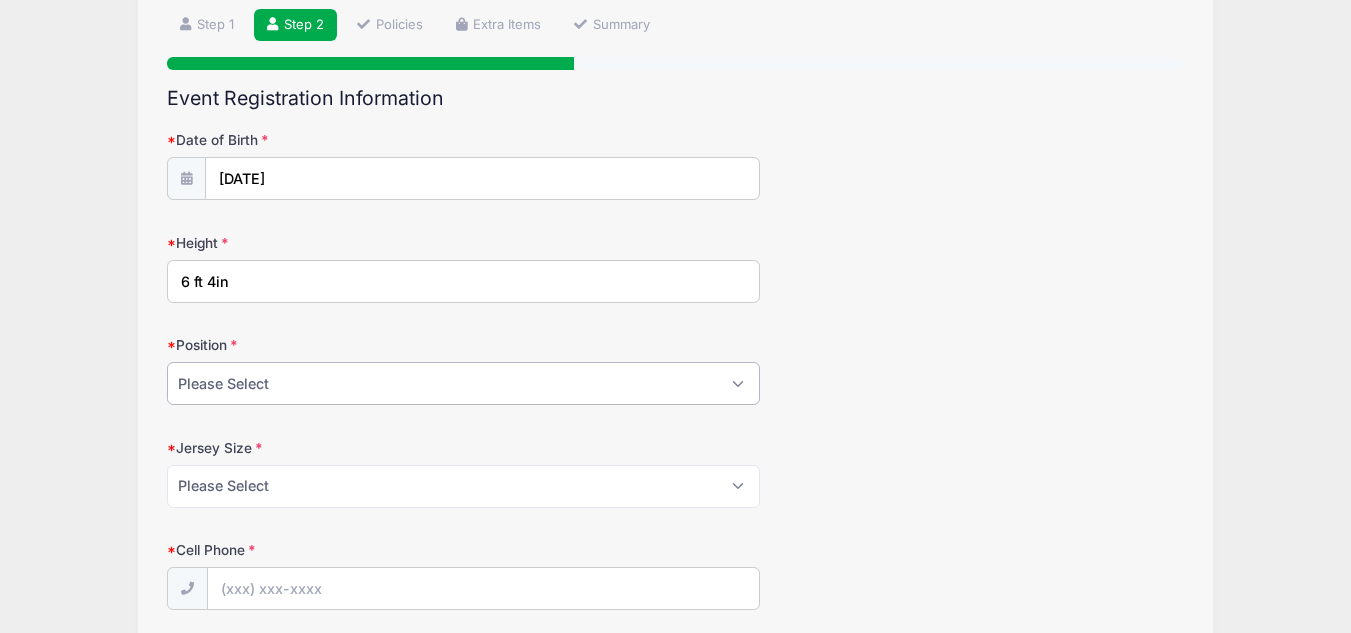 select on "SF" 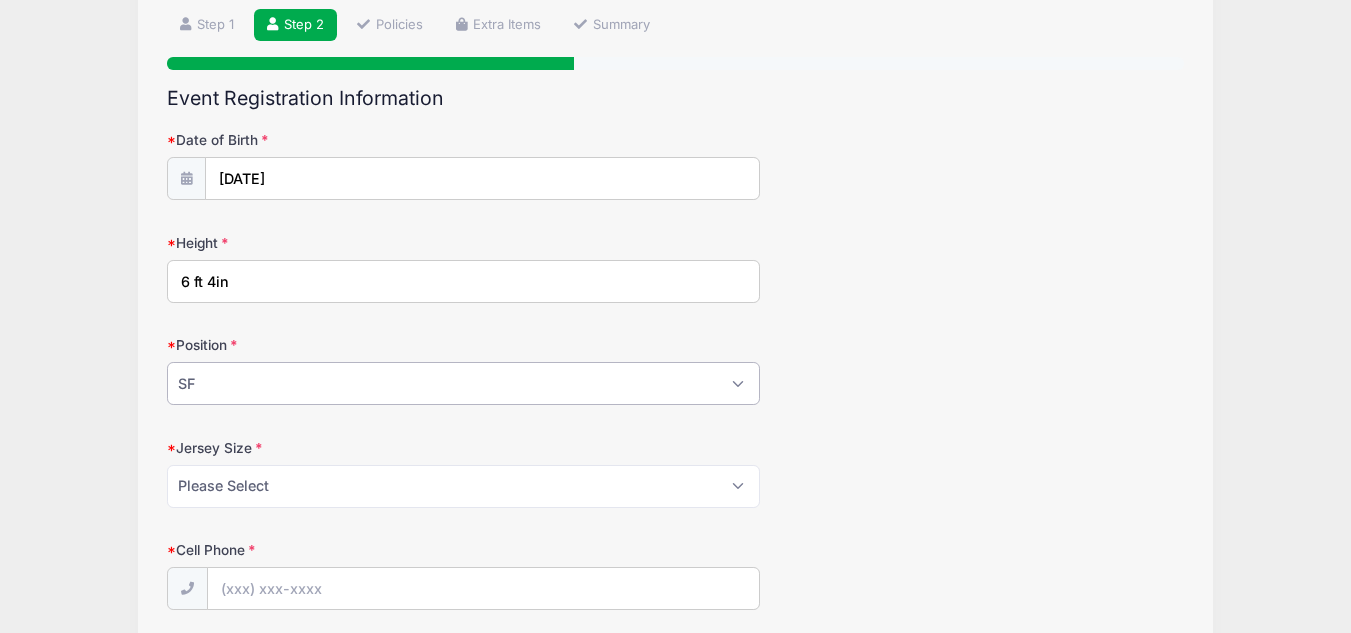click on "Please Select PG
SG
SF
PF
C" at bounding box center [463, 383] 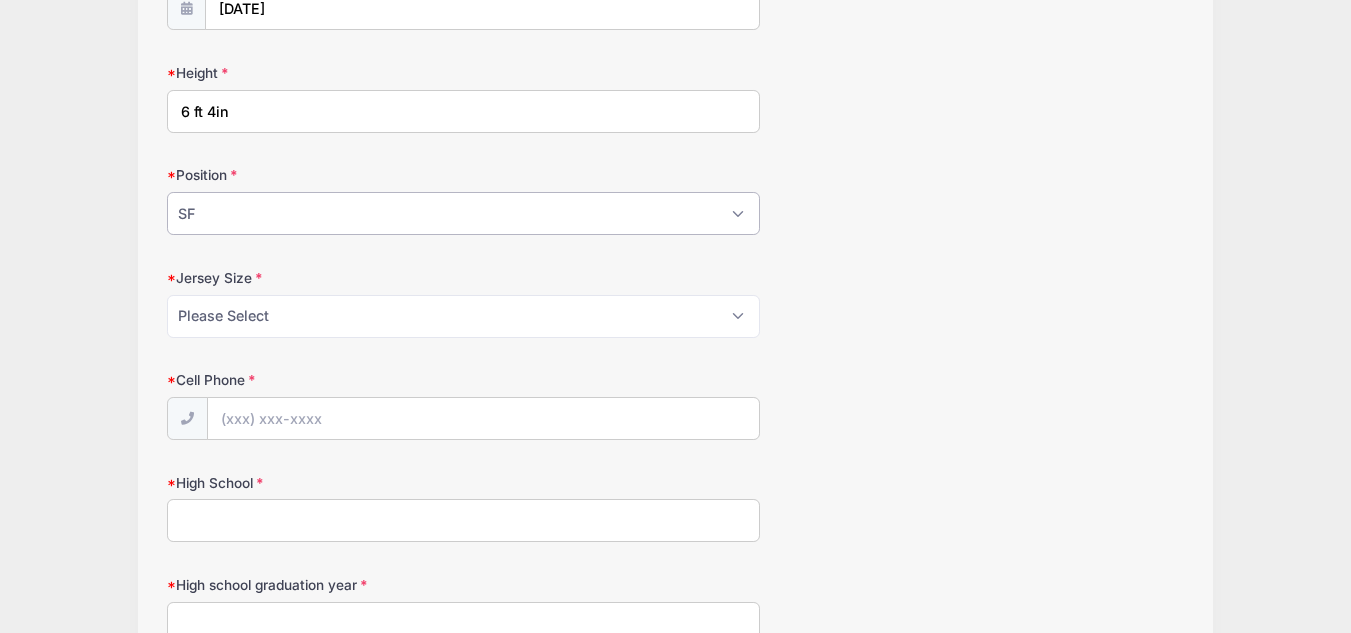 scroll, scrollTop: 306, scrollLeft: 0, axis: vertical 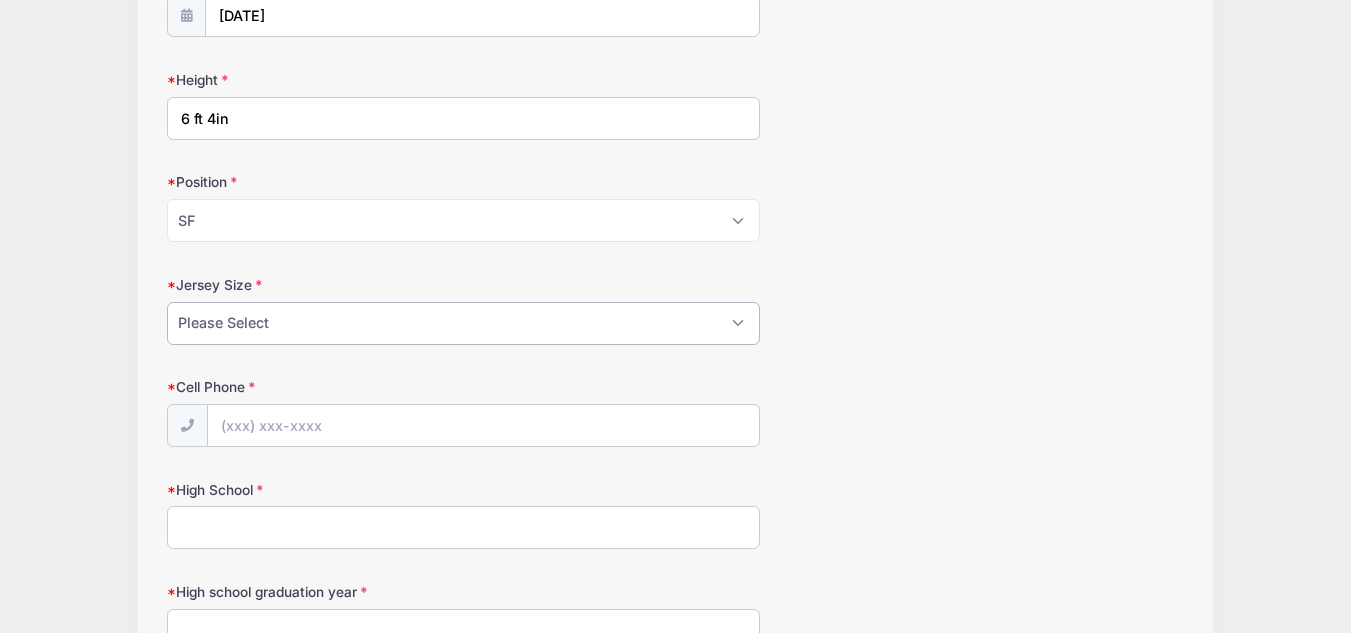 click on "Please Select Small
Medium
Large
XL
XXL" at bounding box center [463, 323] 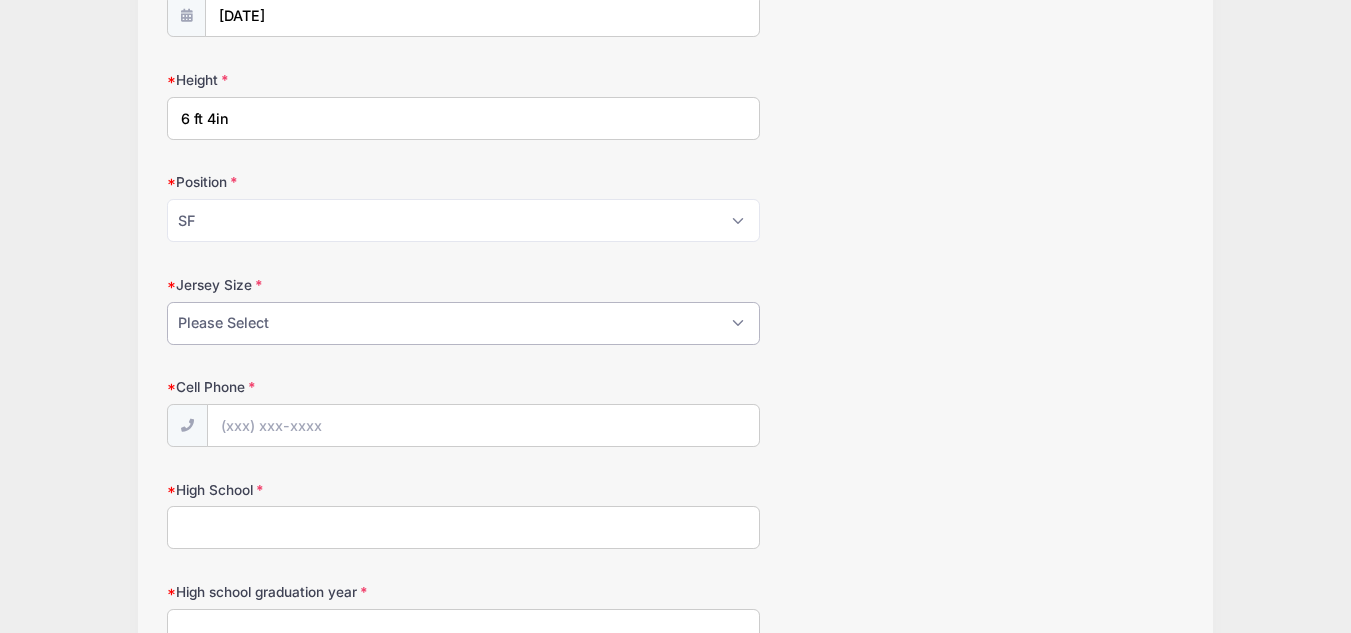 select on "Large" 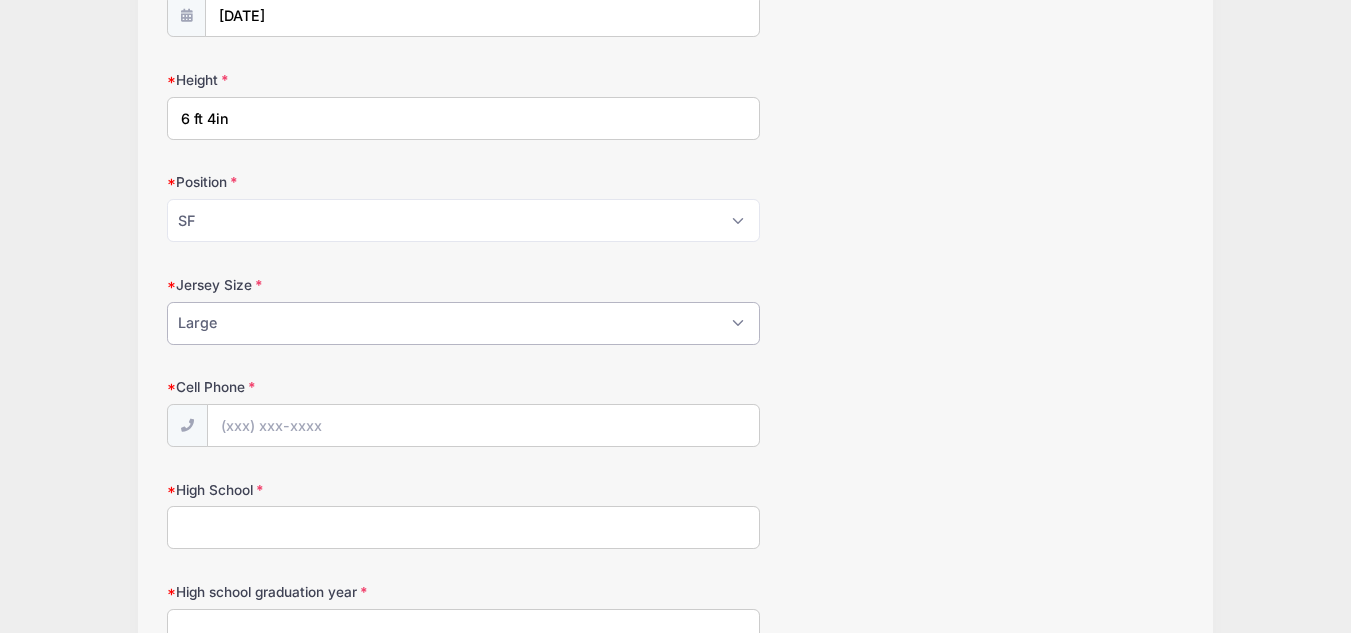 click on "Please Select Small
Medium
Large
XL
XXL" at bounding box center [463, 323] 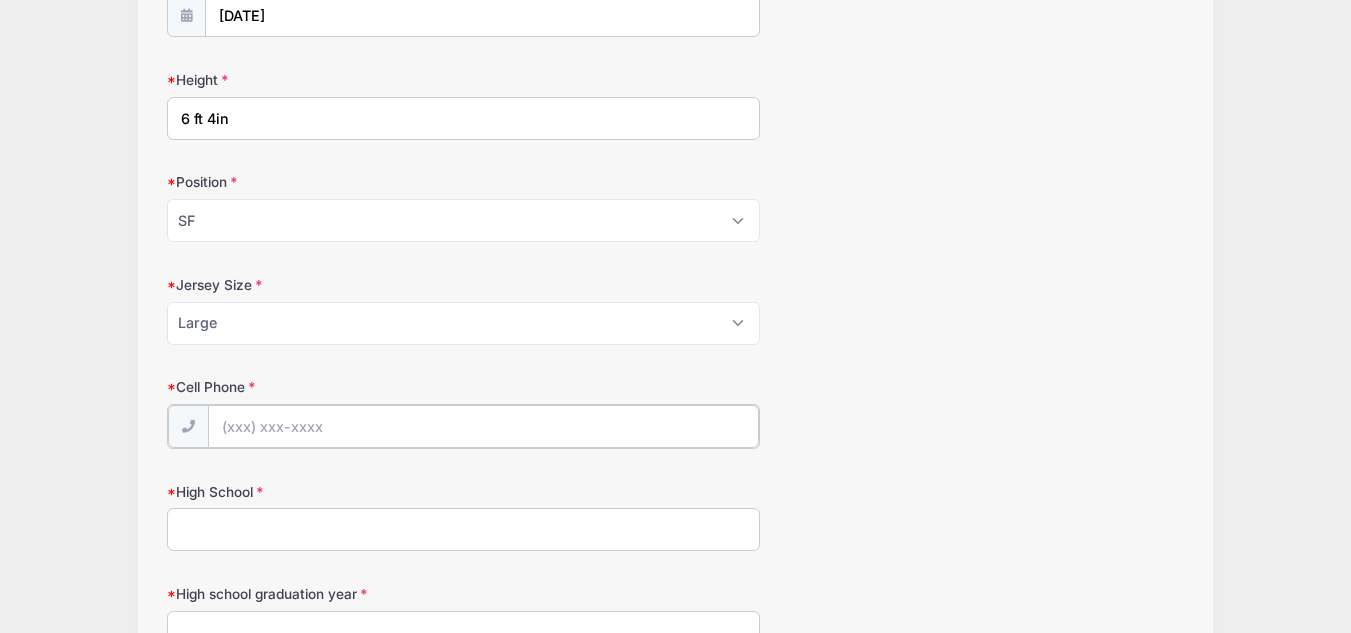 click on "Cell Phone" at bounding box center [483, 426] 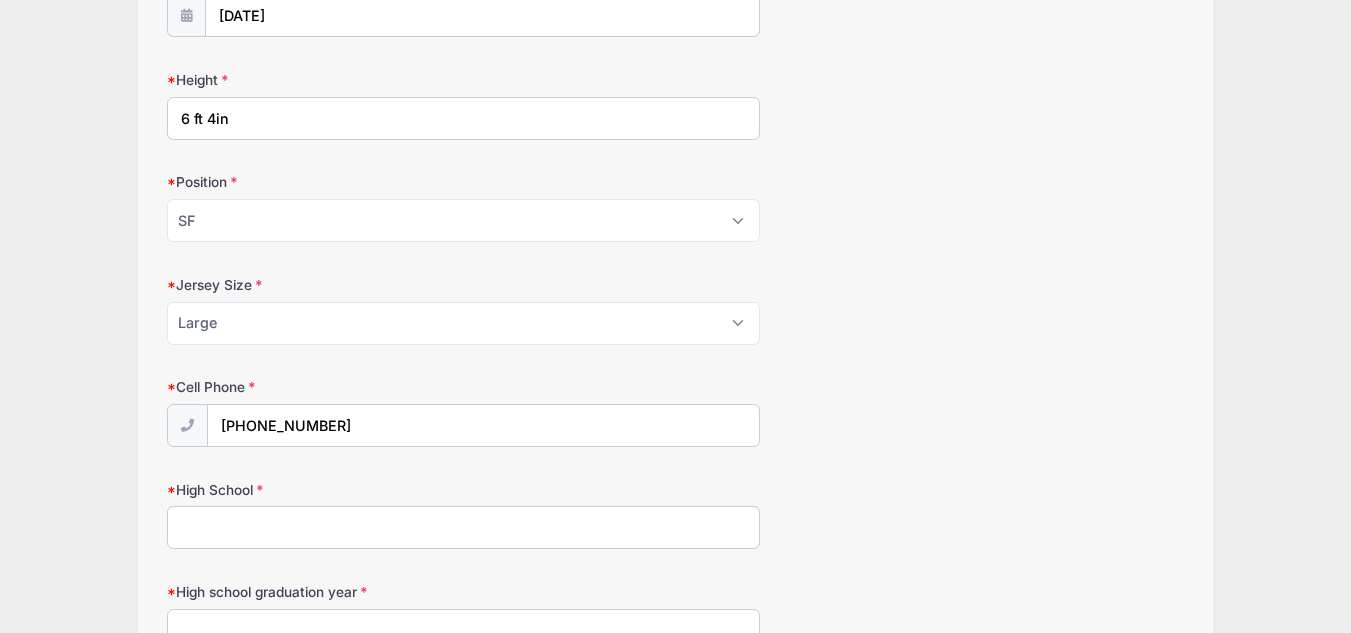 type on "4022 Lake Brazos Lane" 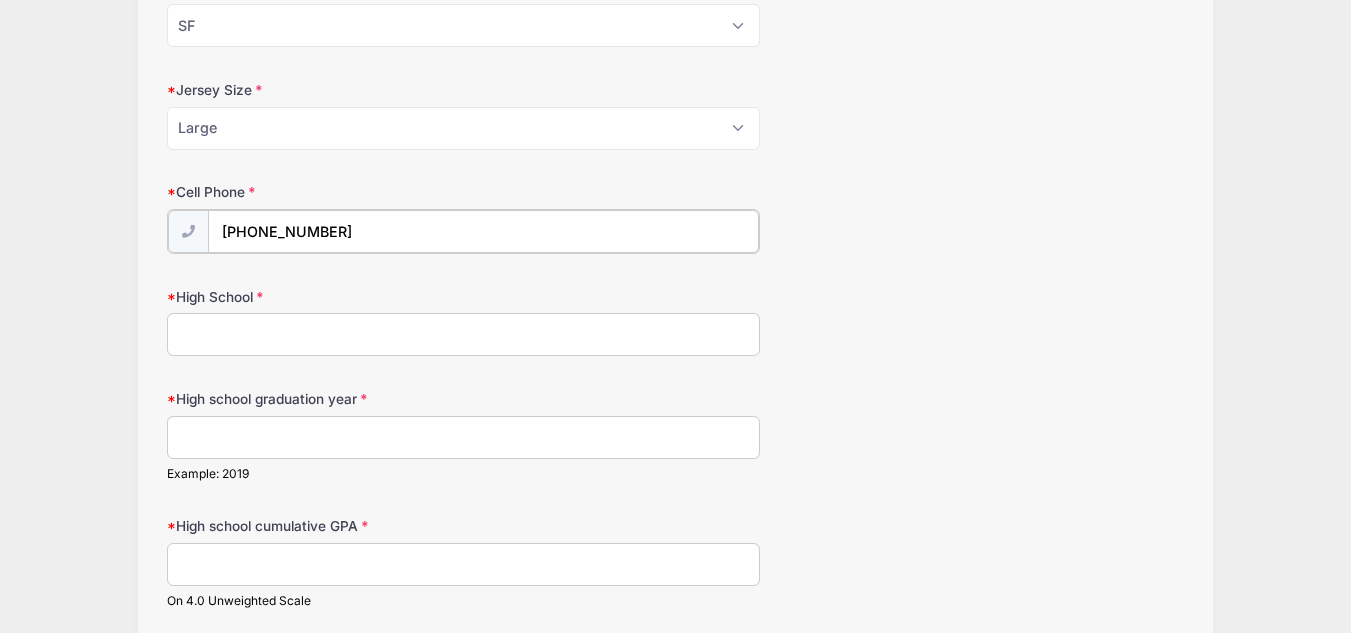 scroll, scrollTop: 643, scrollLeft: 0, axis: vertical 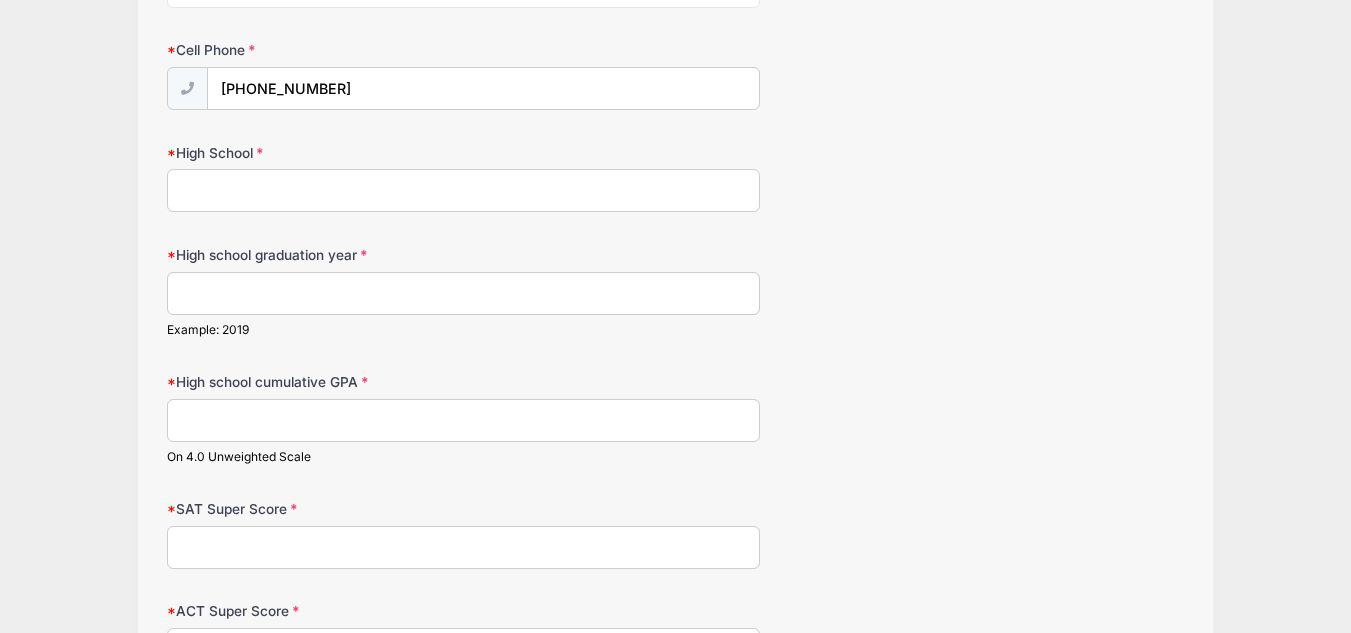 click on "High School" at bounding box center (463, 190) 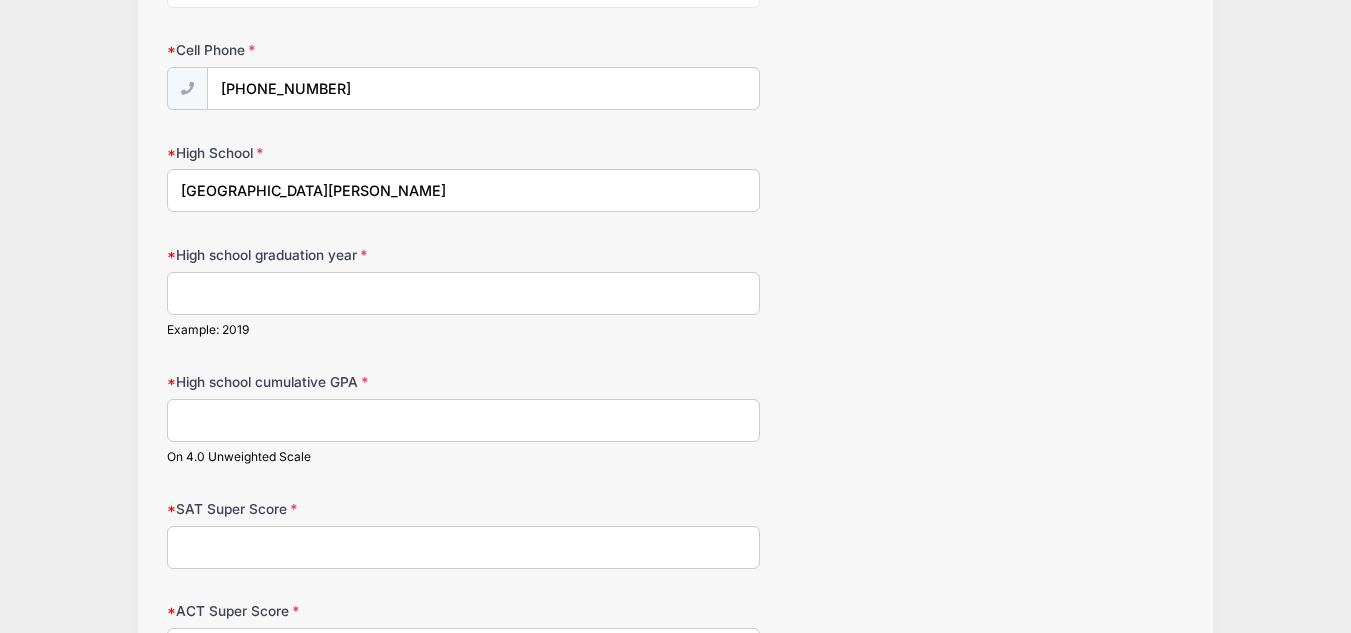 click on "Example: 2019" at bounding box center [463, 305] 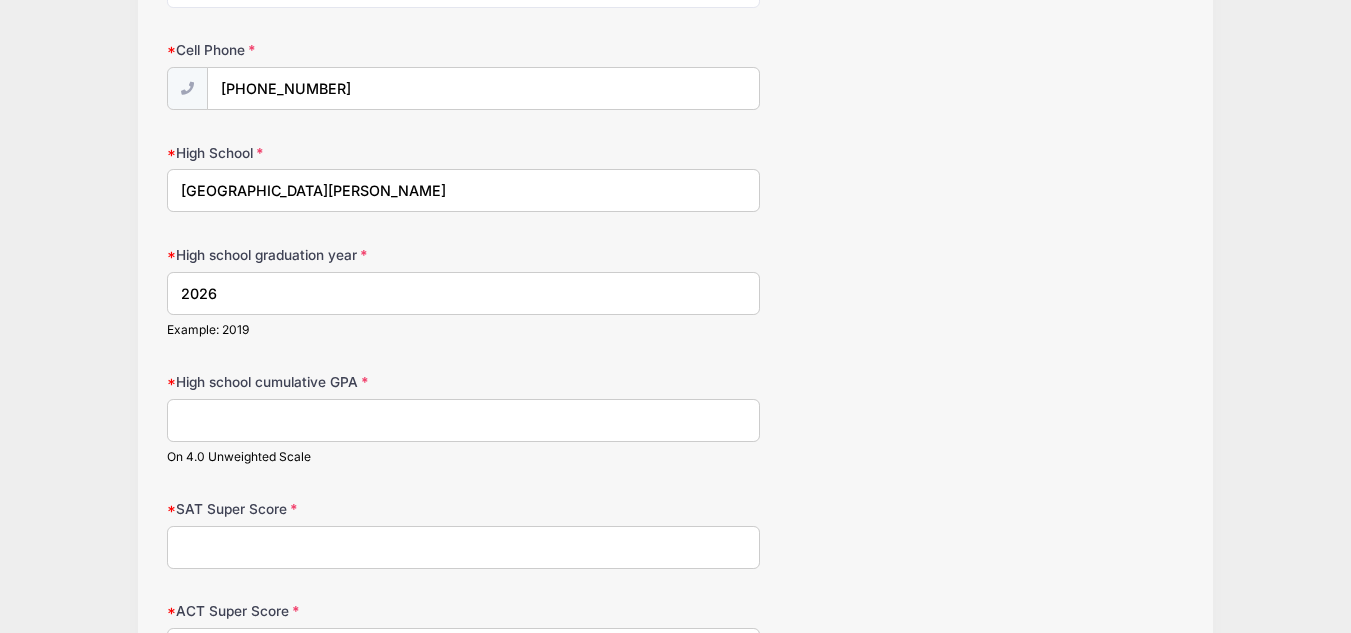 click on "High school cumulative GPA" at bounding box center [463, 420] 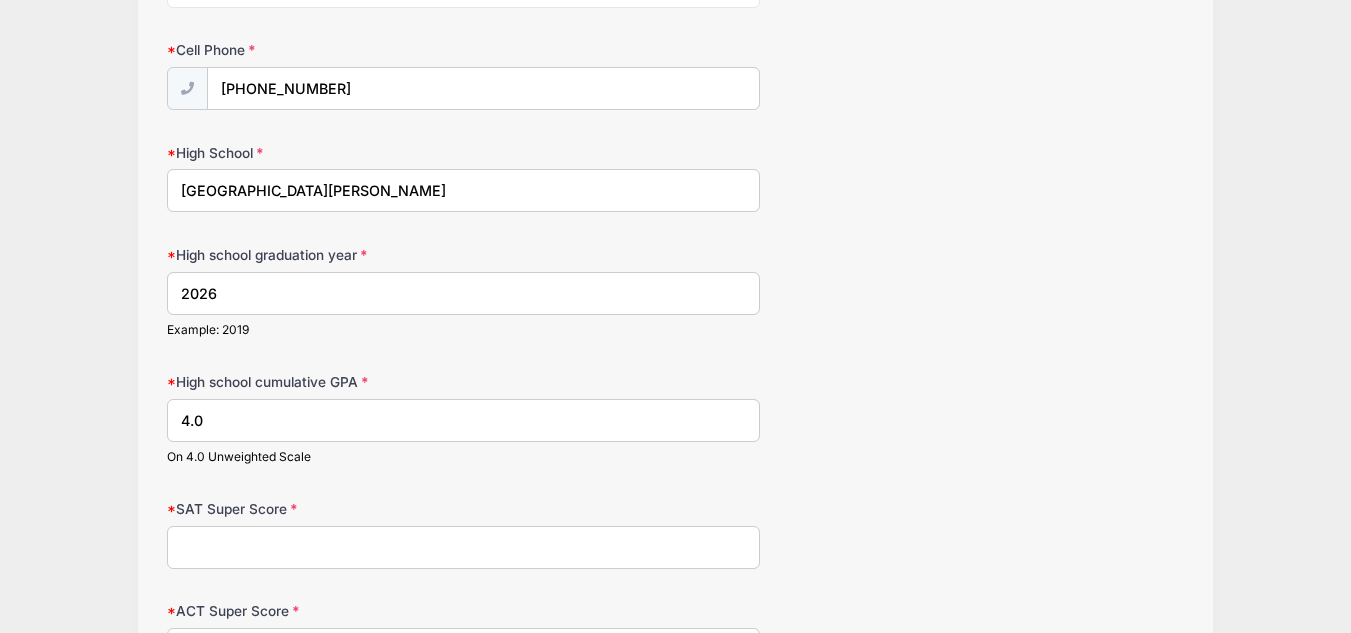 click on "SAT Super Score" at bounding box center [463, 547] 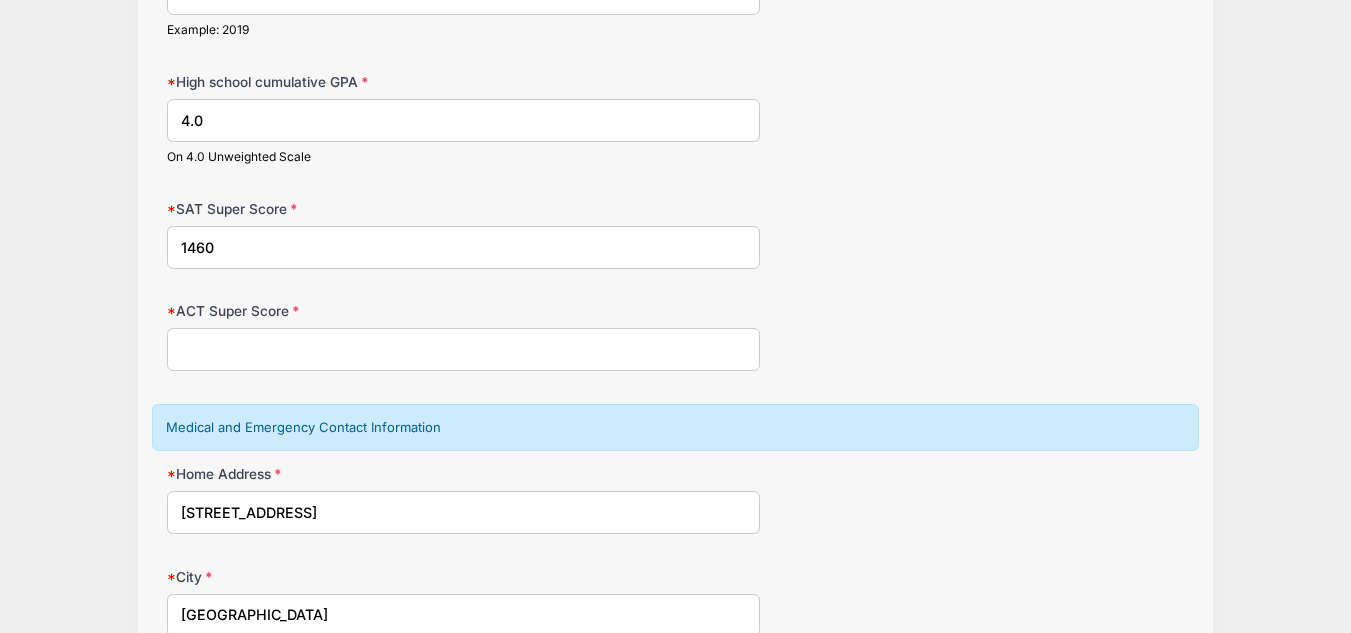 scroll, scrollTop: 951, scrollLeft: 0, axis: vertical 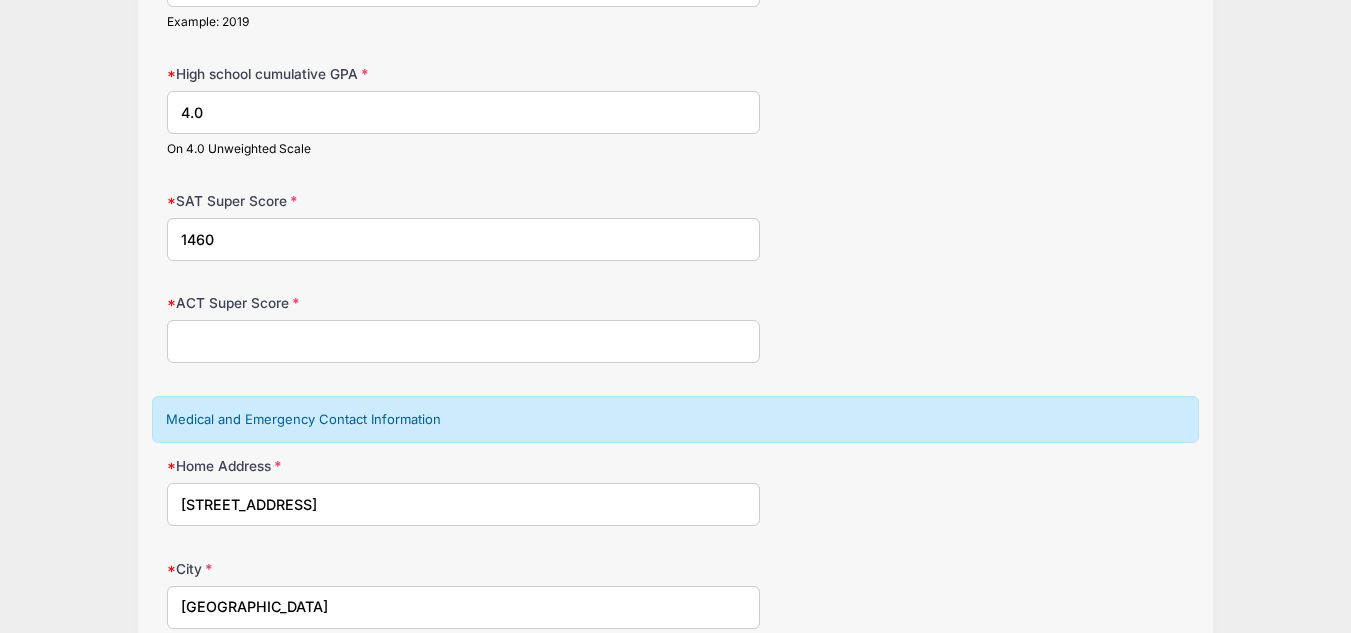 drag, startPoint x: 1337, startPoint y: 197, endPoint x: 1335, endPoint y: 211, distance: 14.142136 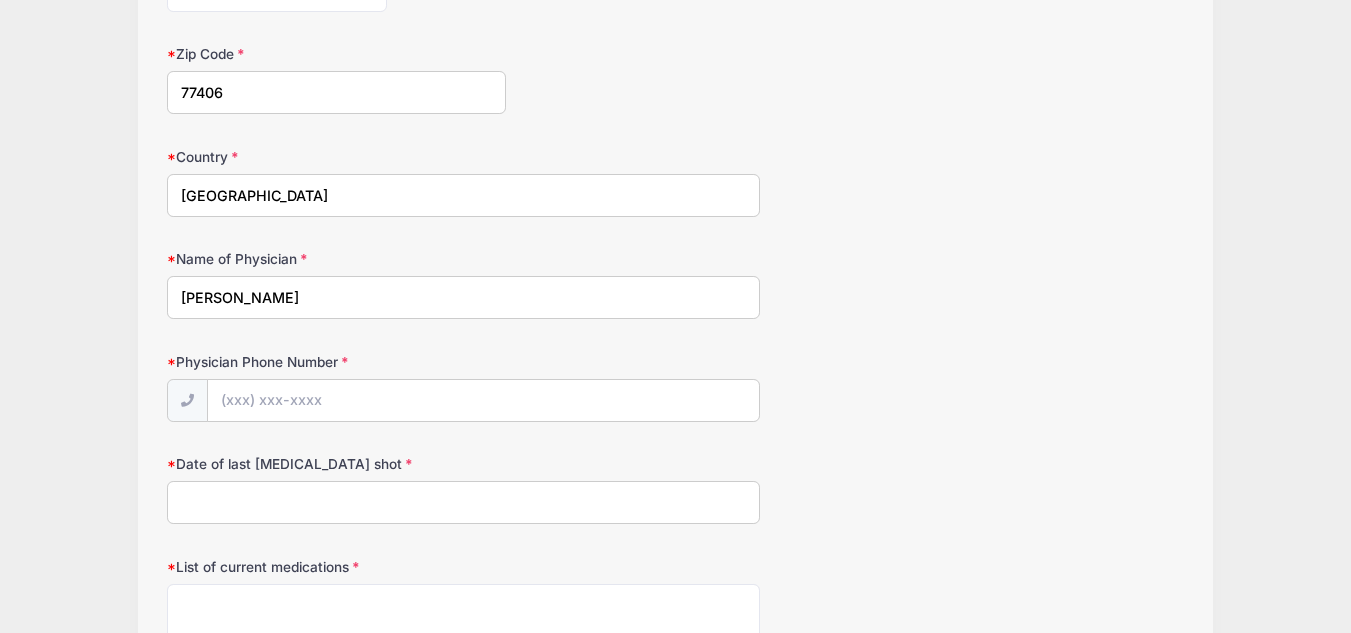 scroll, scrollTop: 1685, scrollLeft: 0, axis: vertical 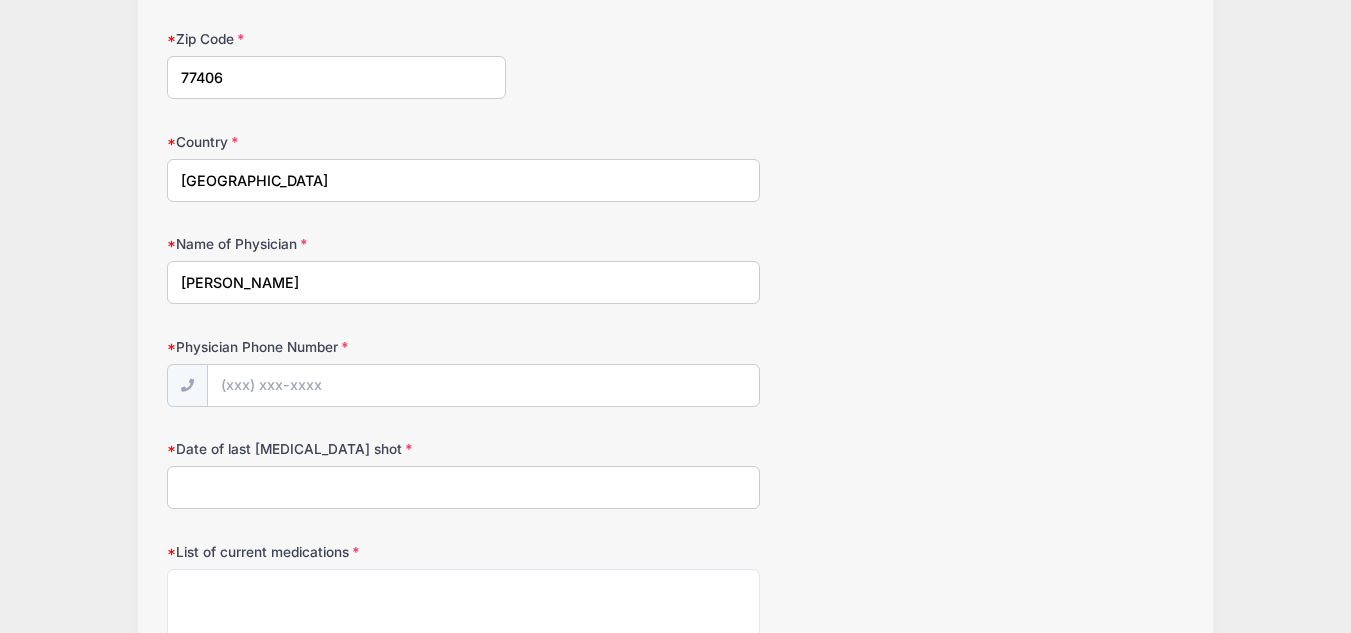 drag, startPoint x: 318, startPoint y: 293, endPoint x: 1, endPoint y: 294, distance: 317.0016 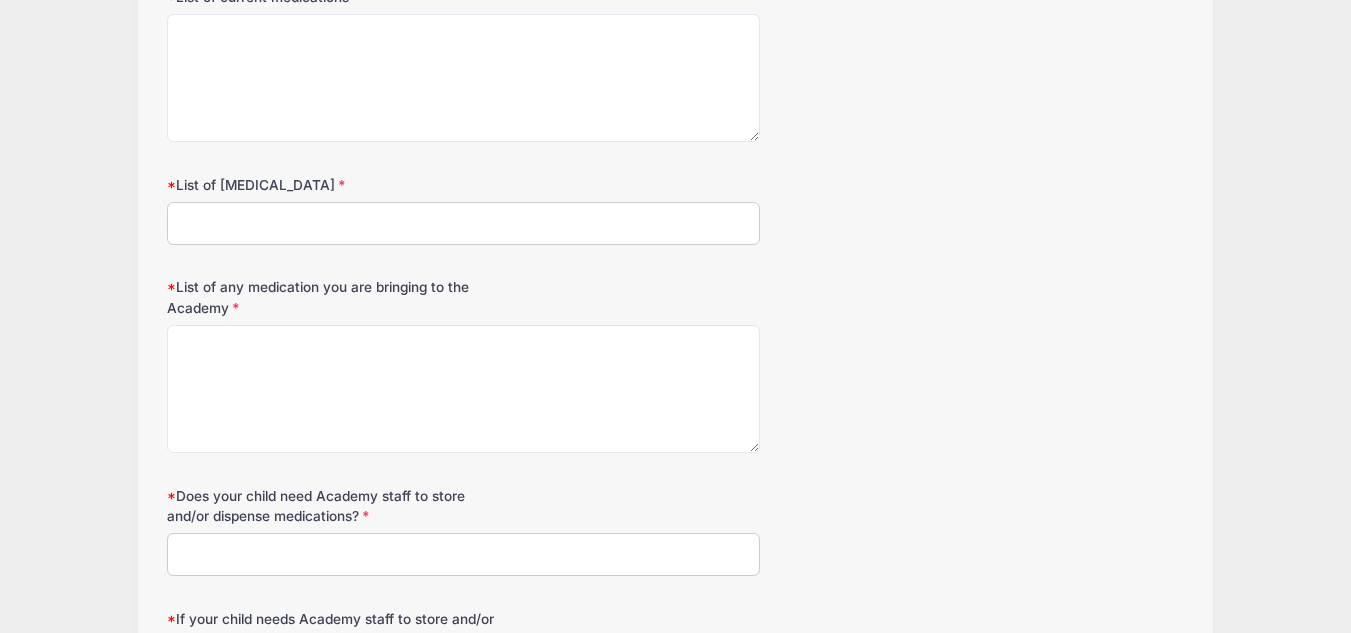 scroll, scrollTop: 2172, scrollLeft: 0, axis: vertical 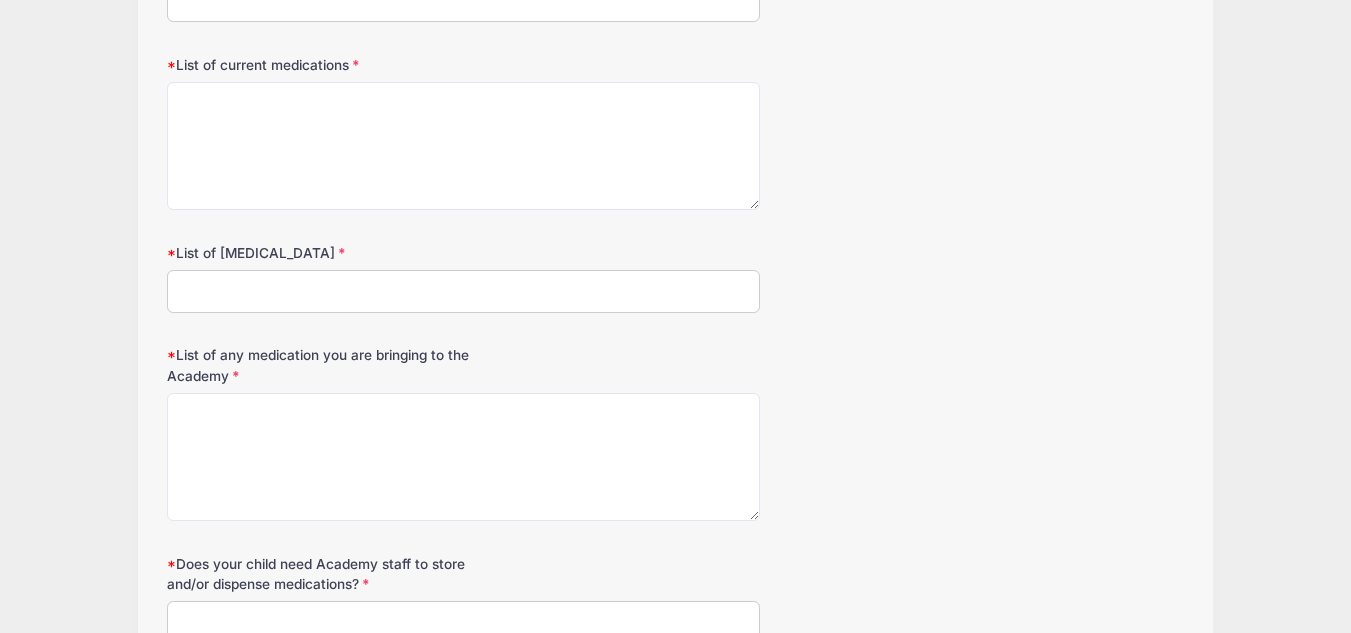 type 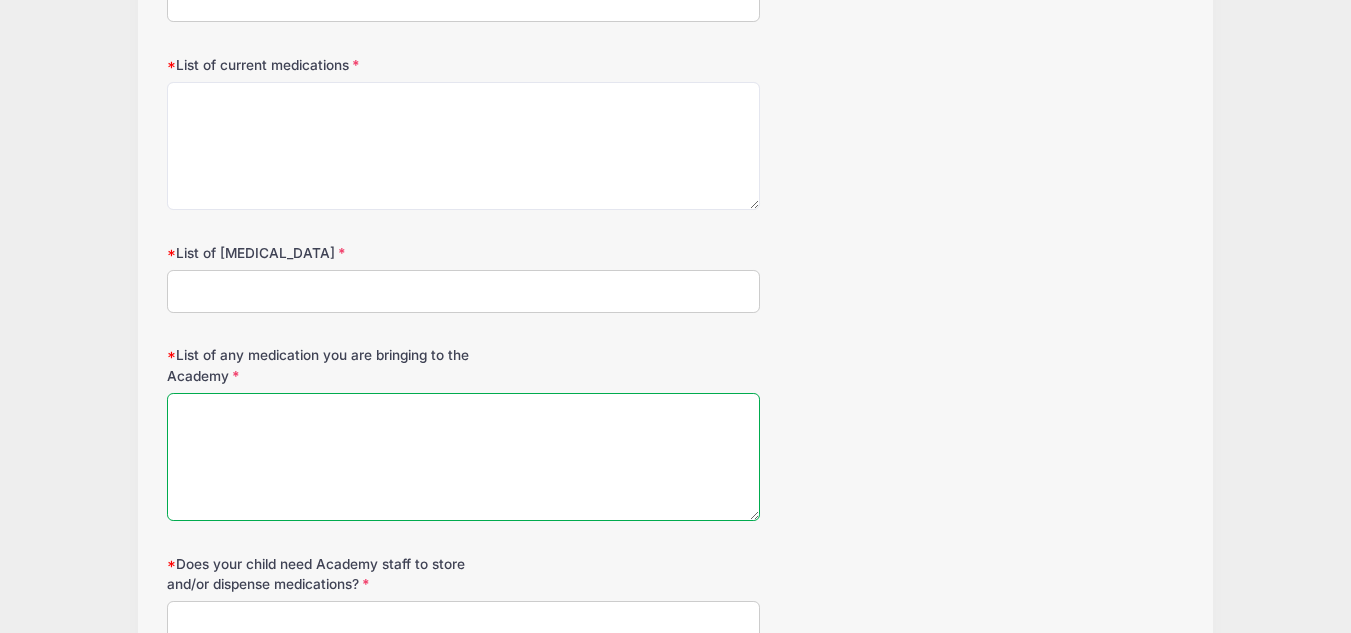 click on "List of any medication you are bringing to the Academy" at bounding box center (463, 457) 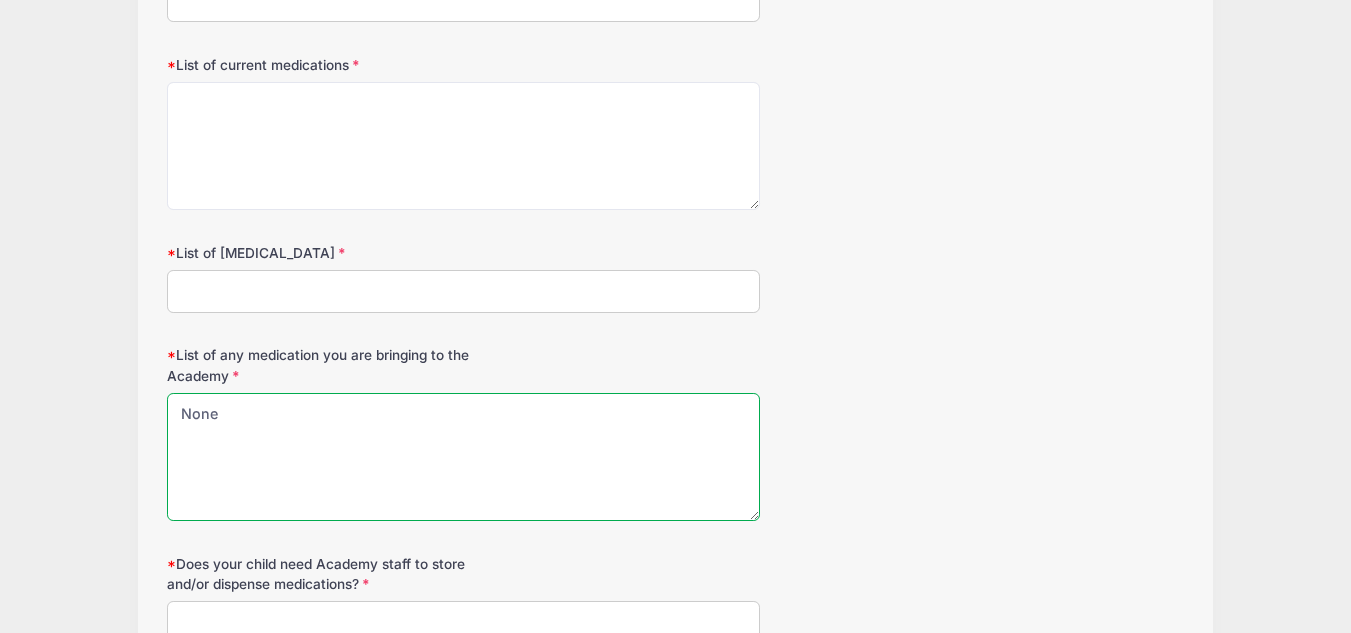 type on "None" 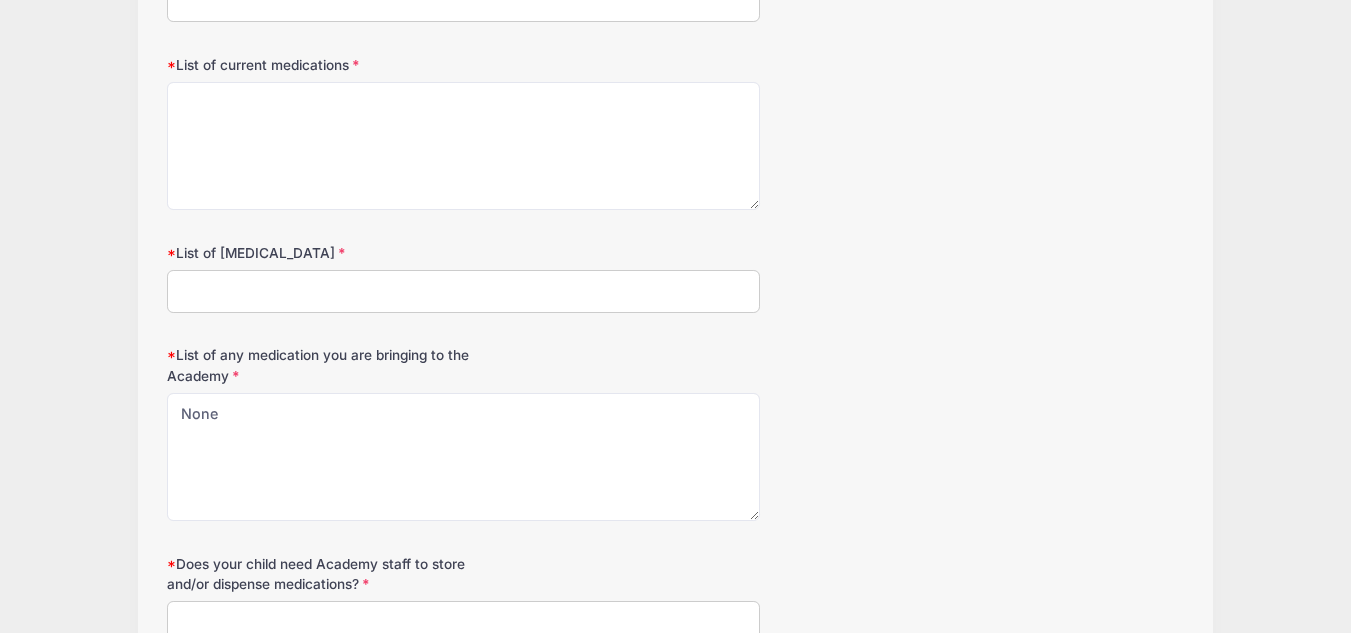 click on "List of [MEDICAL_DATA]" at bounding box center (463, 291) 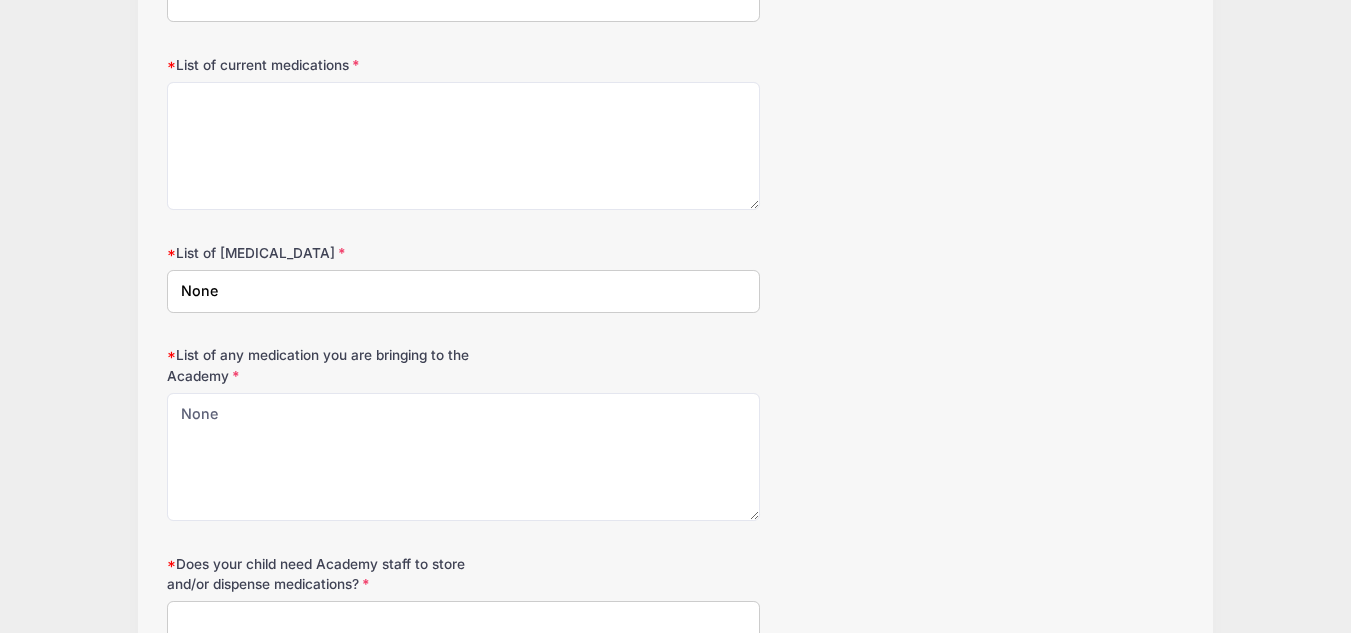 type on "None" 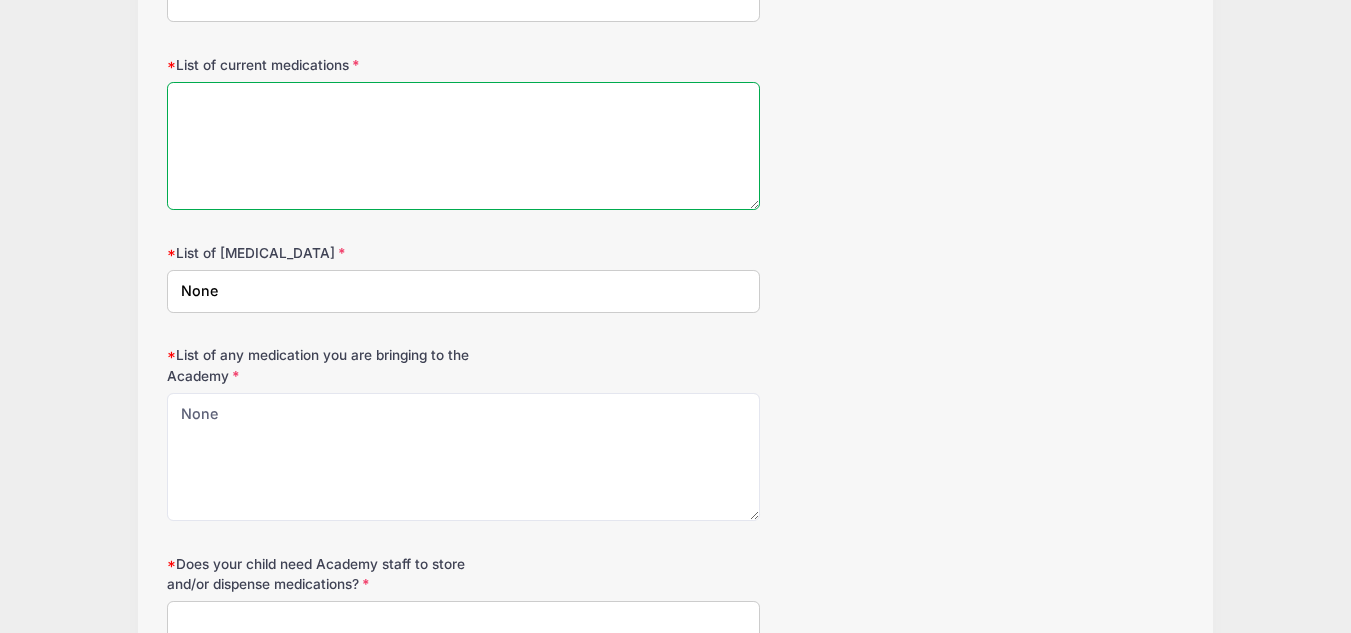 click on "List of current medications" at bounding box center (463, 146) 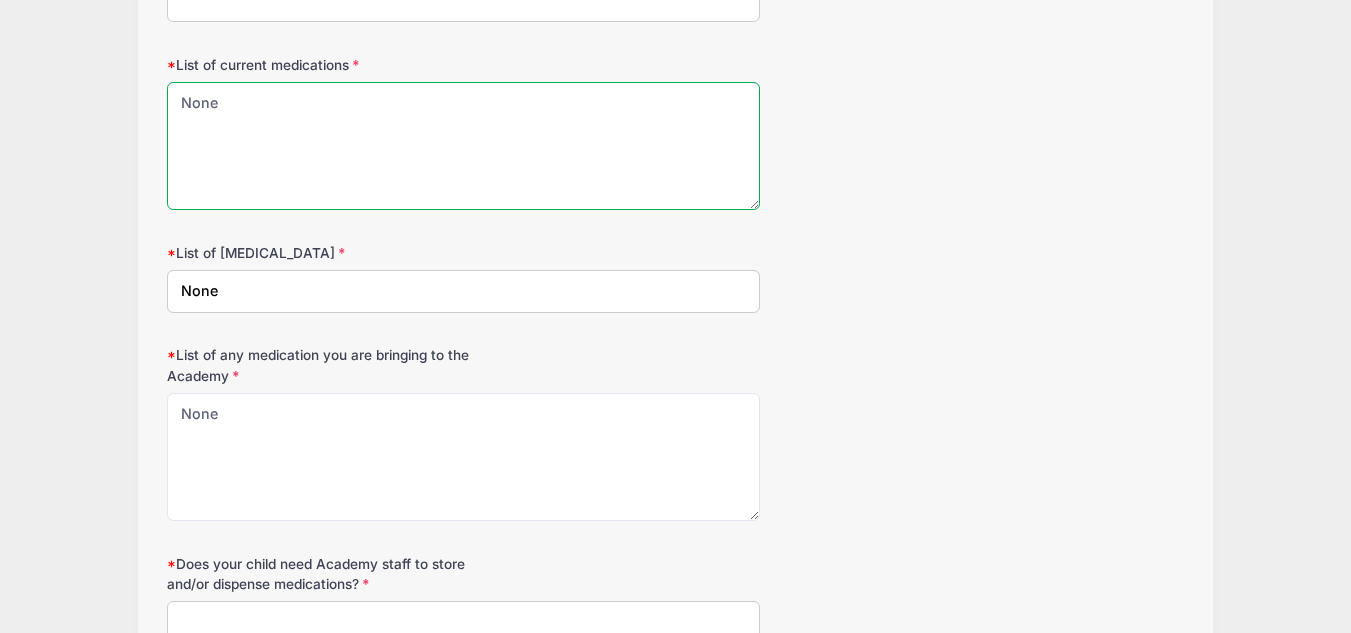 type on "None" 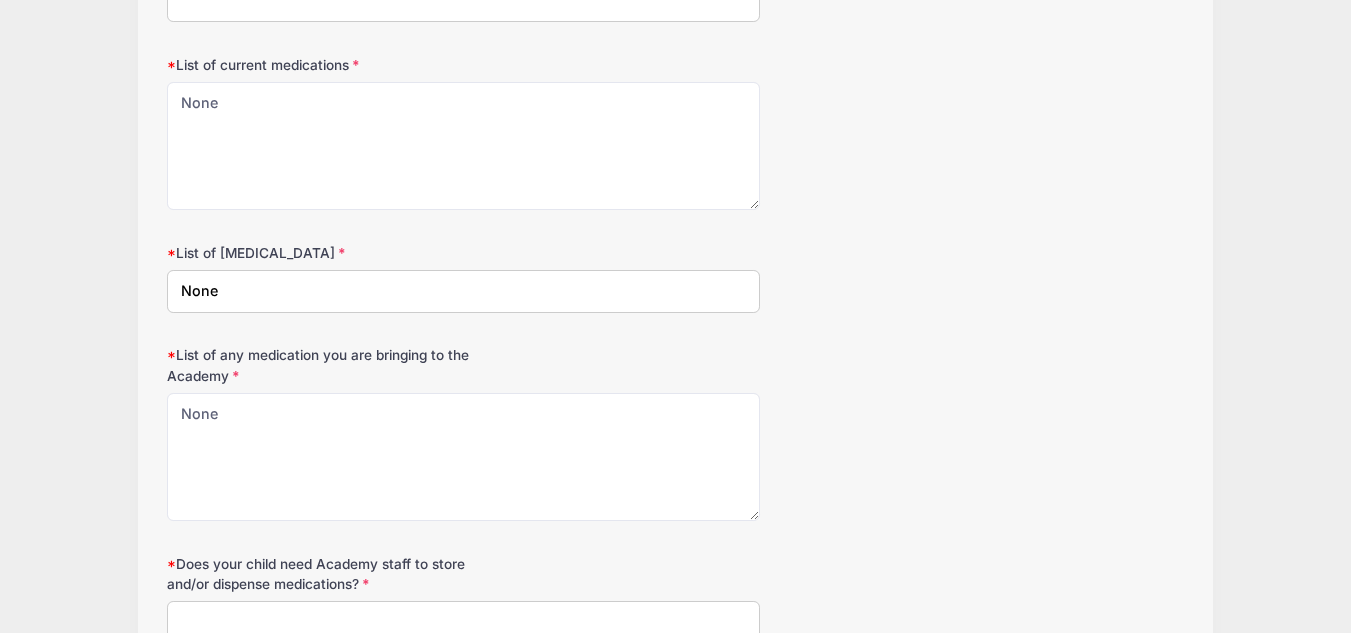 click on "Basketball Academy
Multiple Sessions Selected
Exit
Step  2 /7
Step 1
Step 2
Policies
Extra Items
Summary
NN" at bounding box center [675, 67] 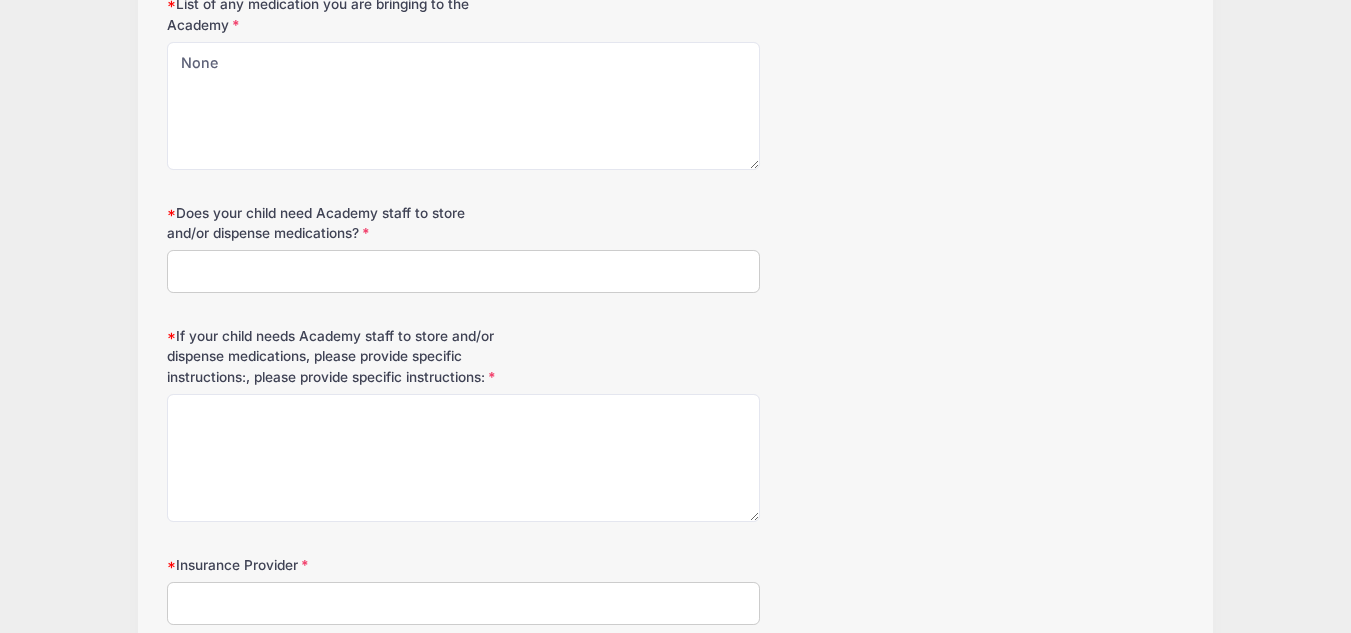 scroll, scrollTop: 2485, scrollLeft: 0, axis: vertical 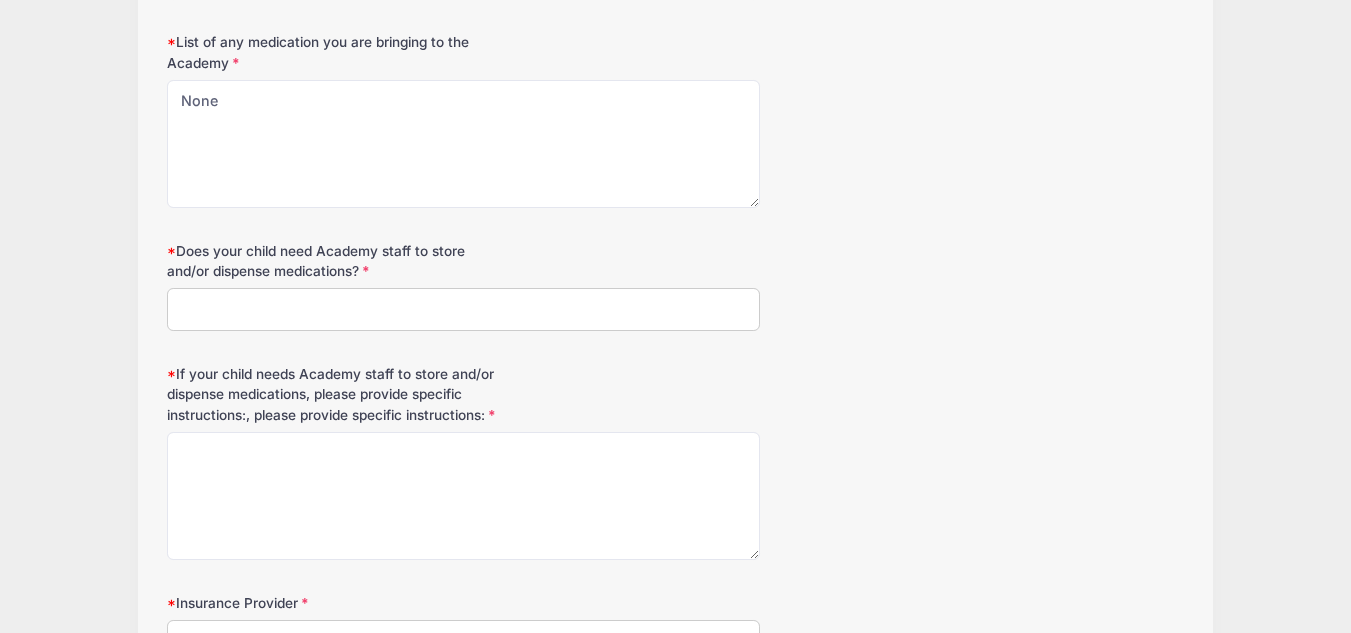click on "Does your child need Academy staff to store and/or dispense medications?" at bounding box center (463, 309) 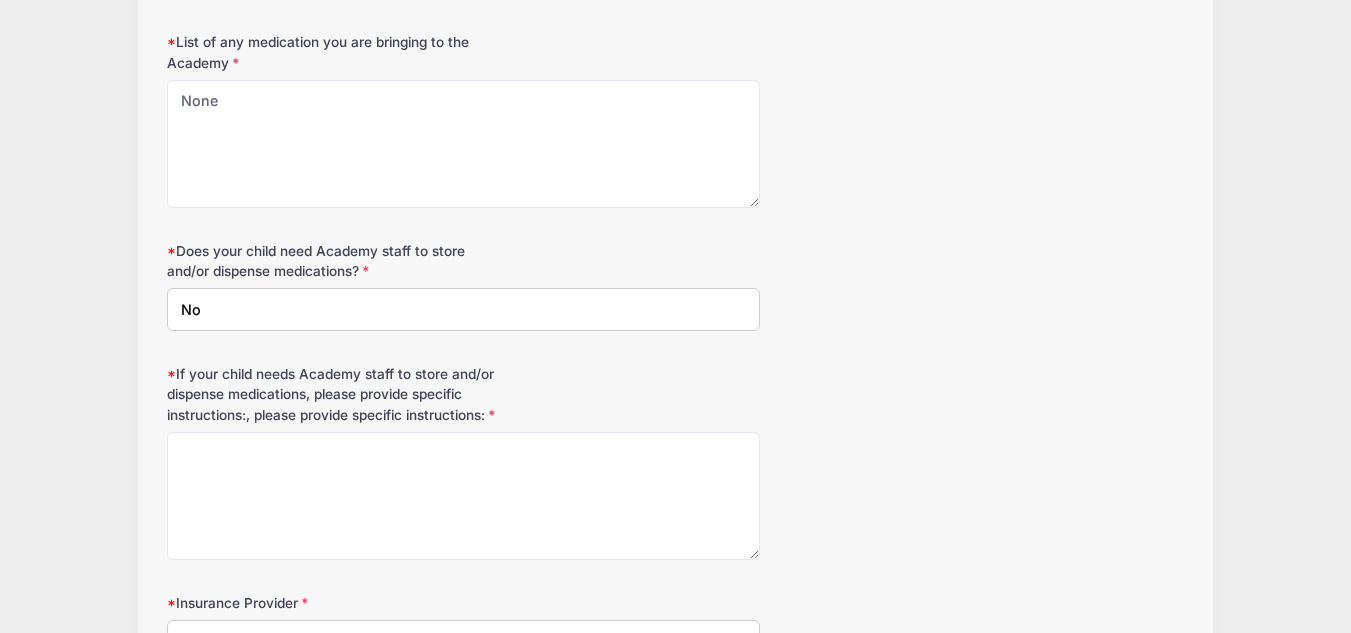 type on "No" 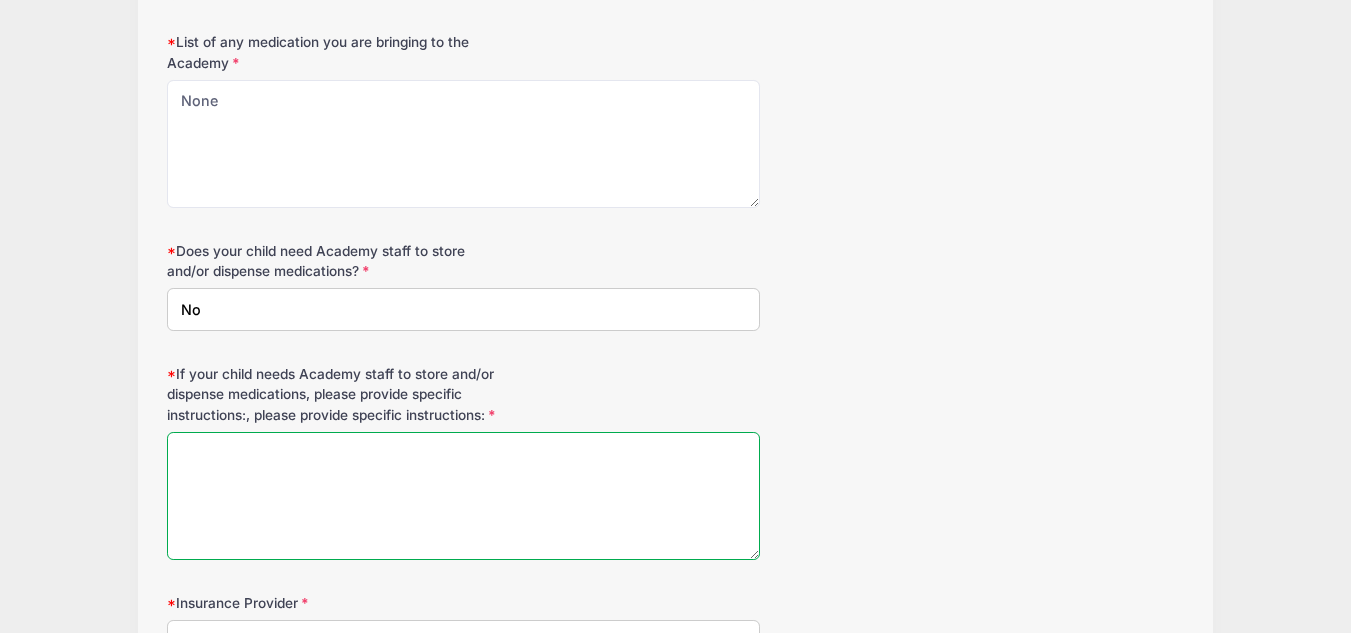 click on "If your child needs Academy staff to store and/or dispense medications, please provide specific instructions:, please provide specific instructions:" at bounding box center [463, 496] 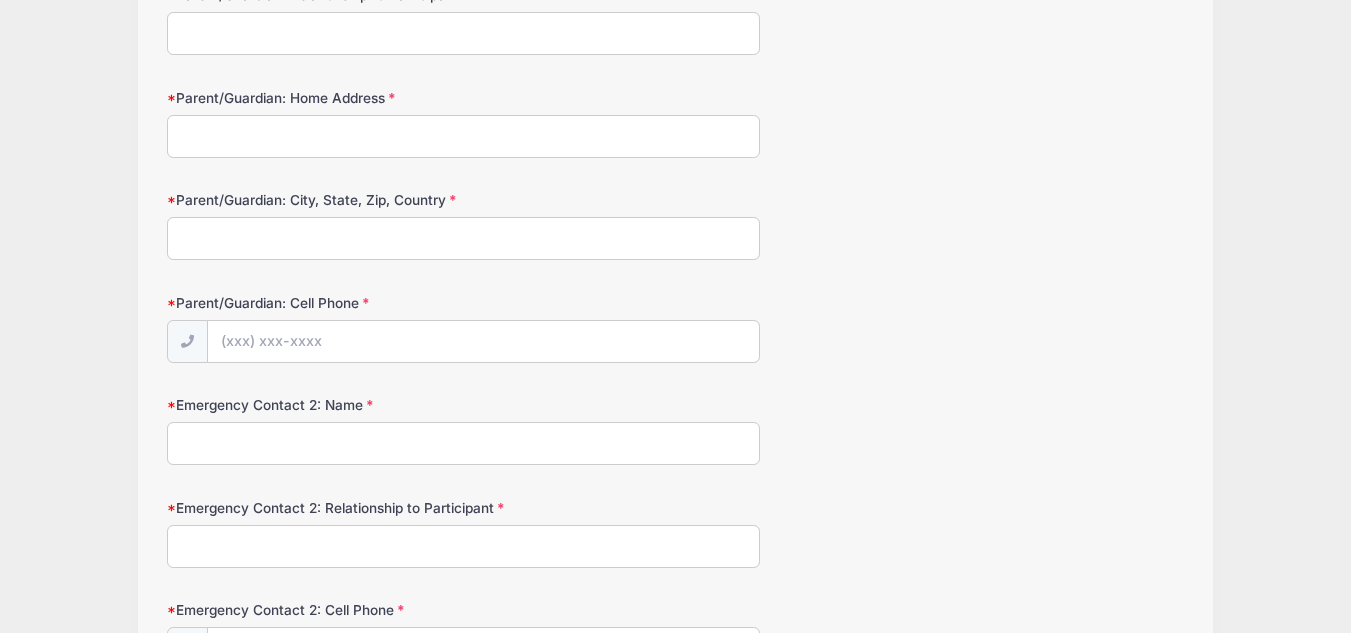 scroll, scrollTop: 3845, scrollLeft: 0, axis: vertical 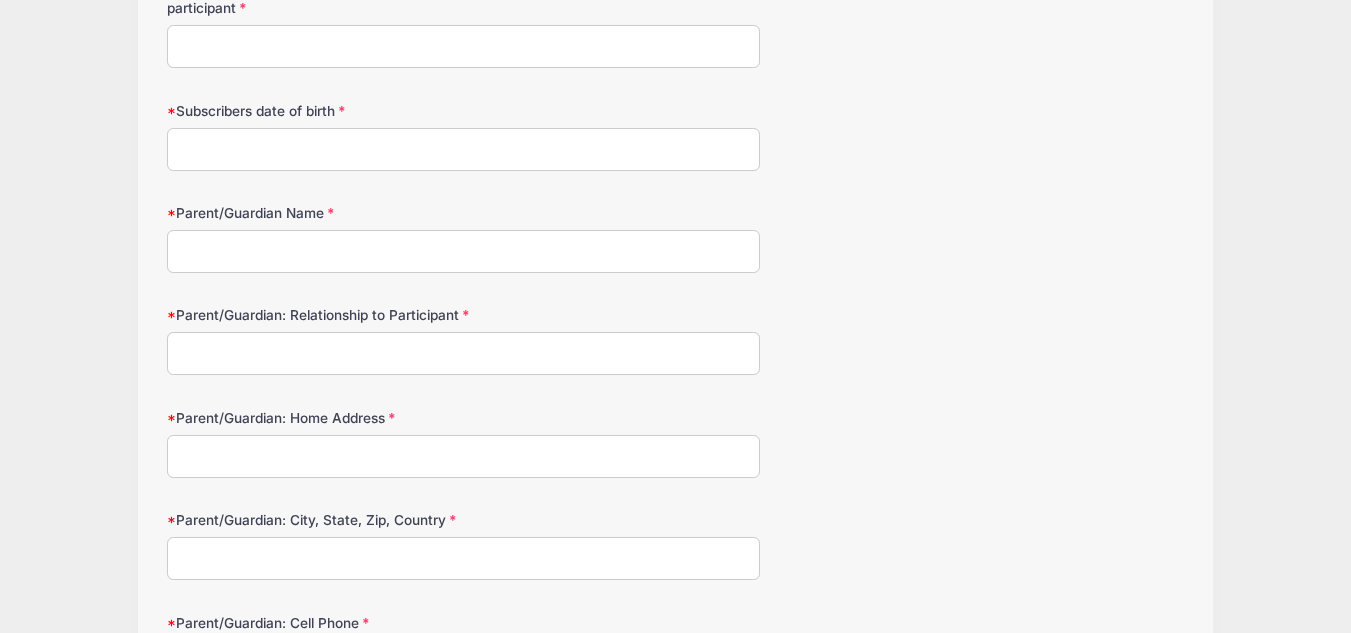 type on "N/a" 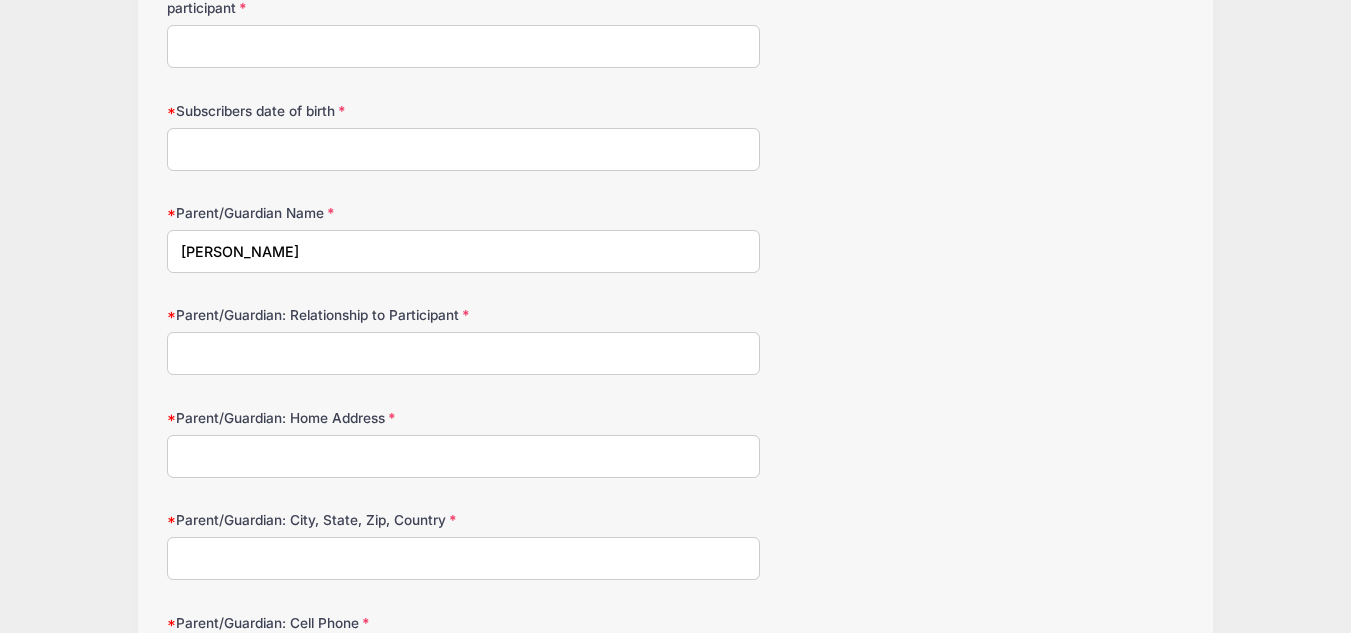 type on "[PERSON_NAME]" 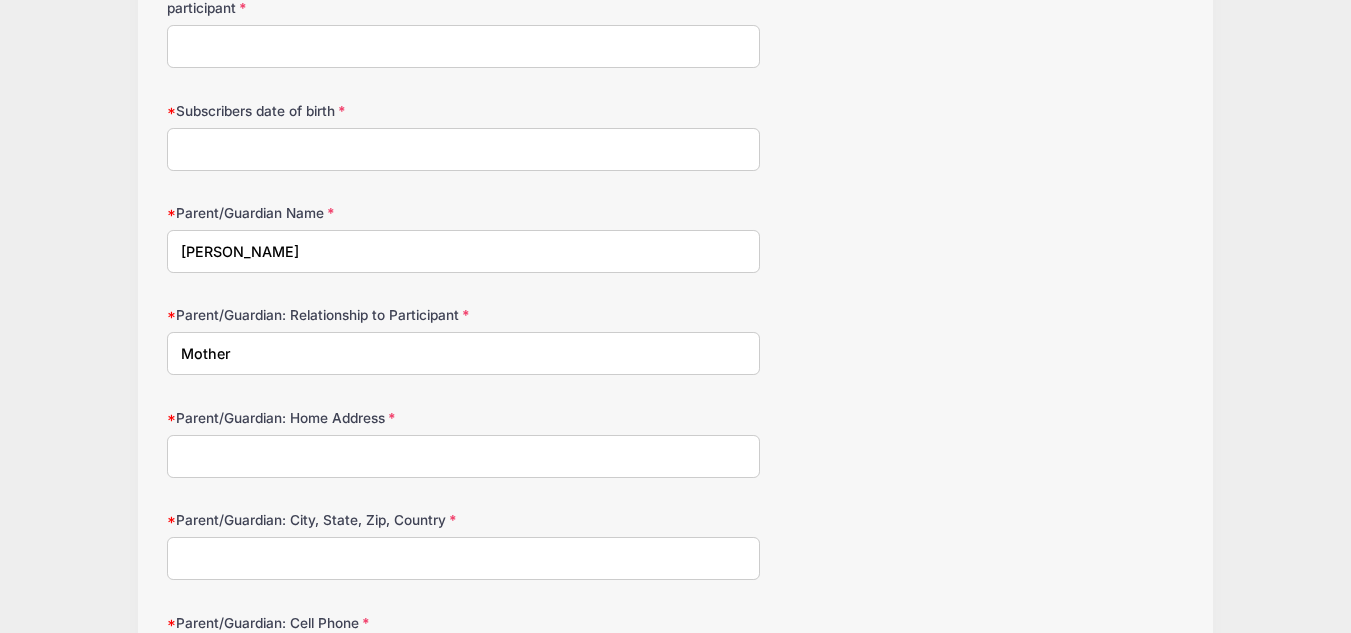type on "Mother" 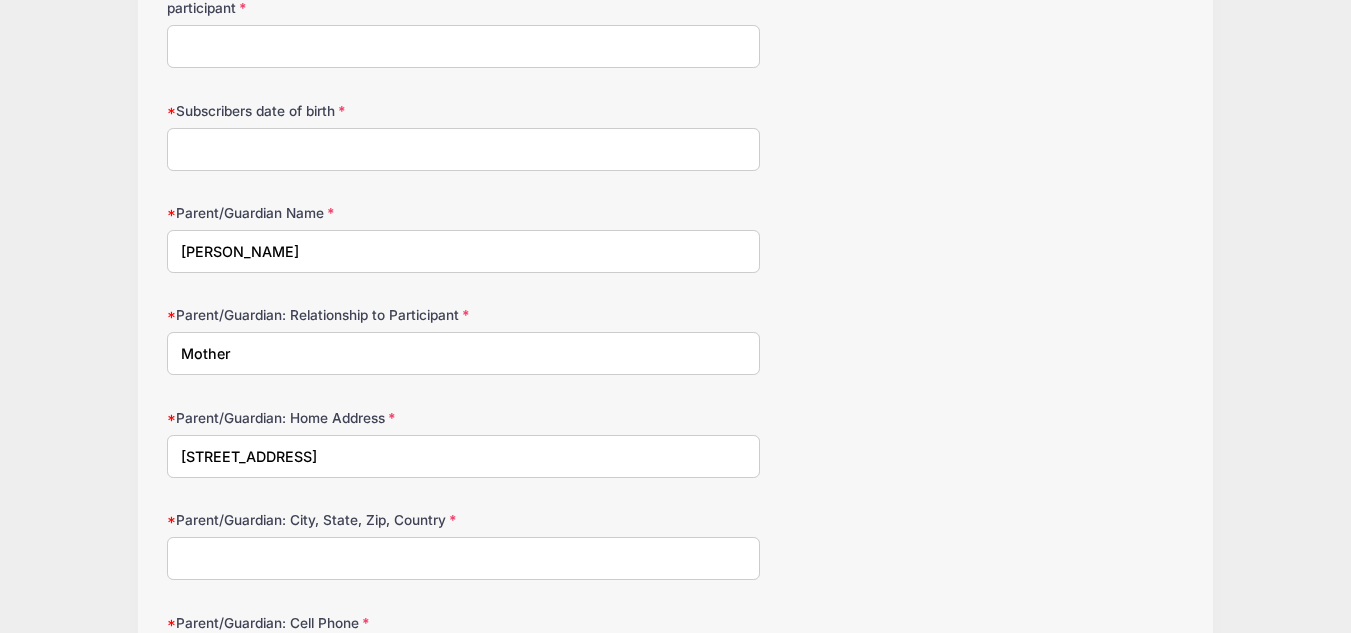 type on "[GEOGRAPHIC_DATA]" 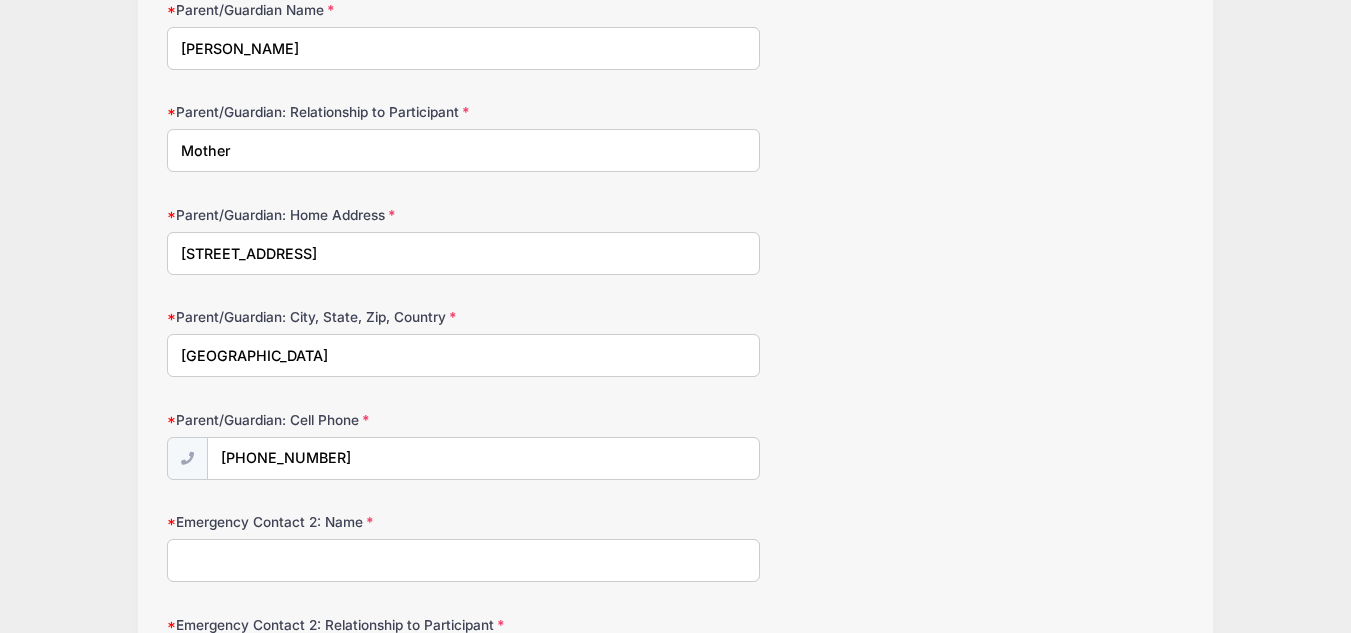 scroll, scrollTop: 3583, scrollLeft: 0, axis: vertical 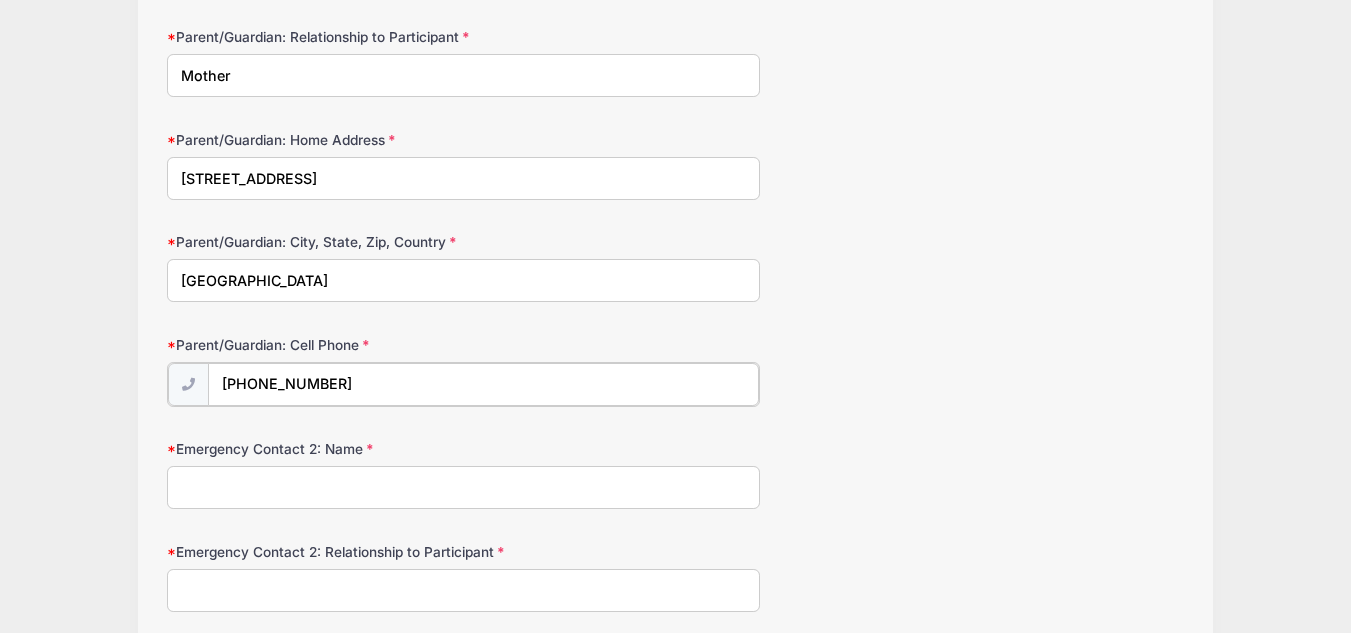 drag, startPoint x: 369, startPoint y: 378, endPoint x: 101, endPoint y: 385, distance: 268.0914 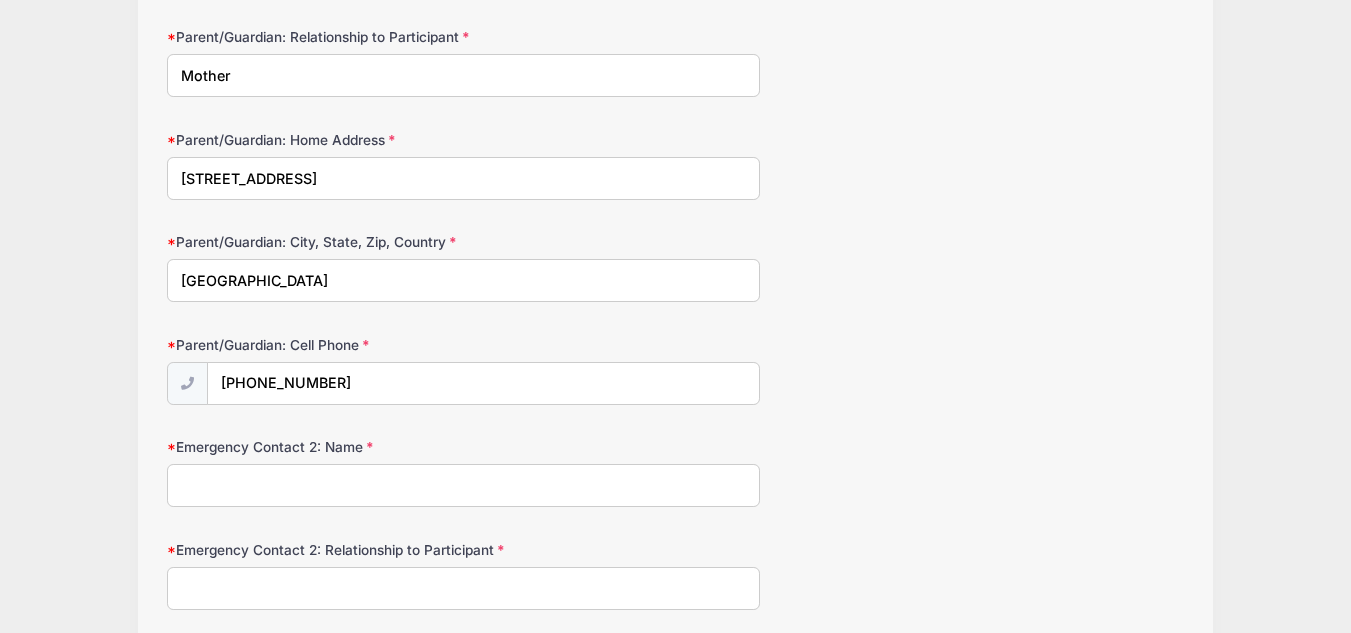 click on "Emergency Contact 2: Name" at bounding box center (463, 485) 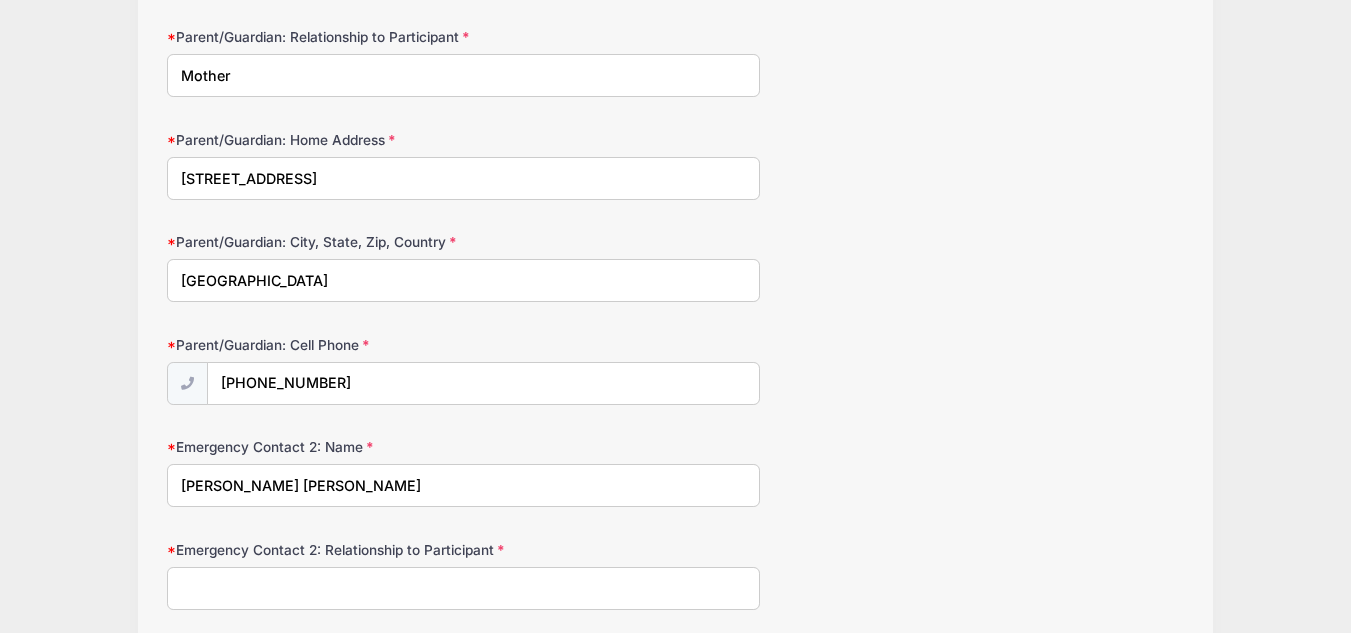 type on "[PERSON_NAME] [PERSON_NAME]" 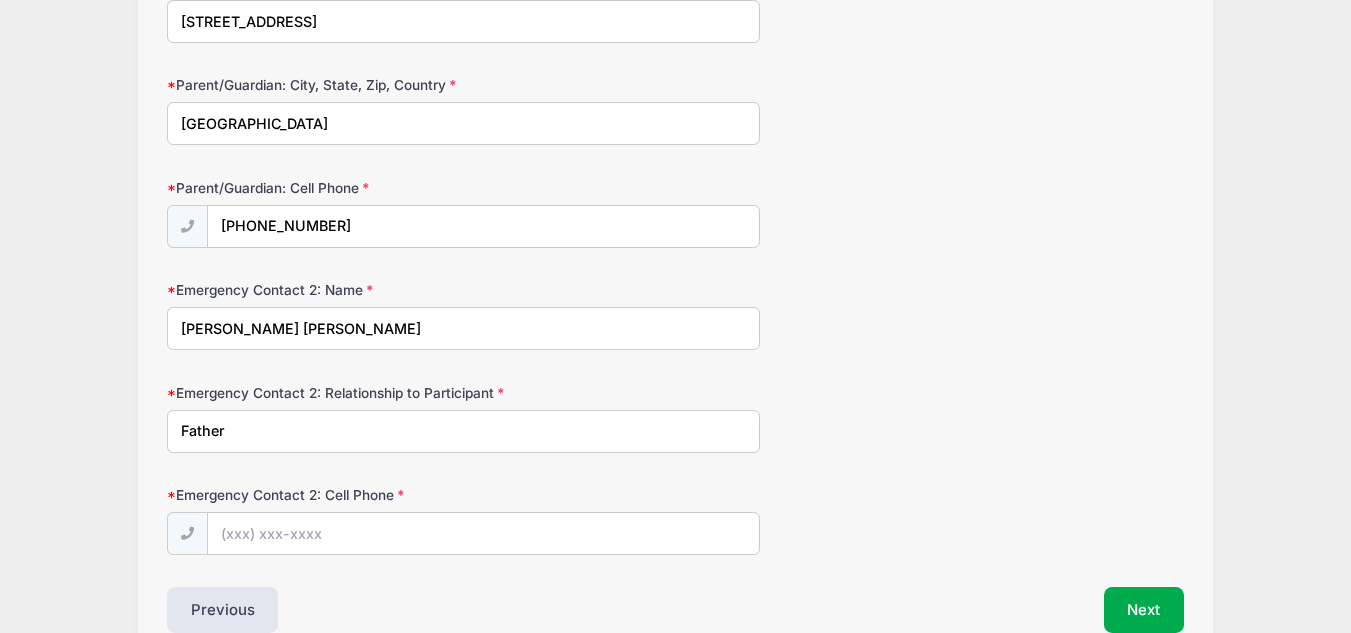 scroll, scrollTop: 3845, scrollLeft: 0, axis: vertical 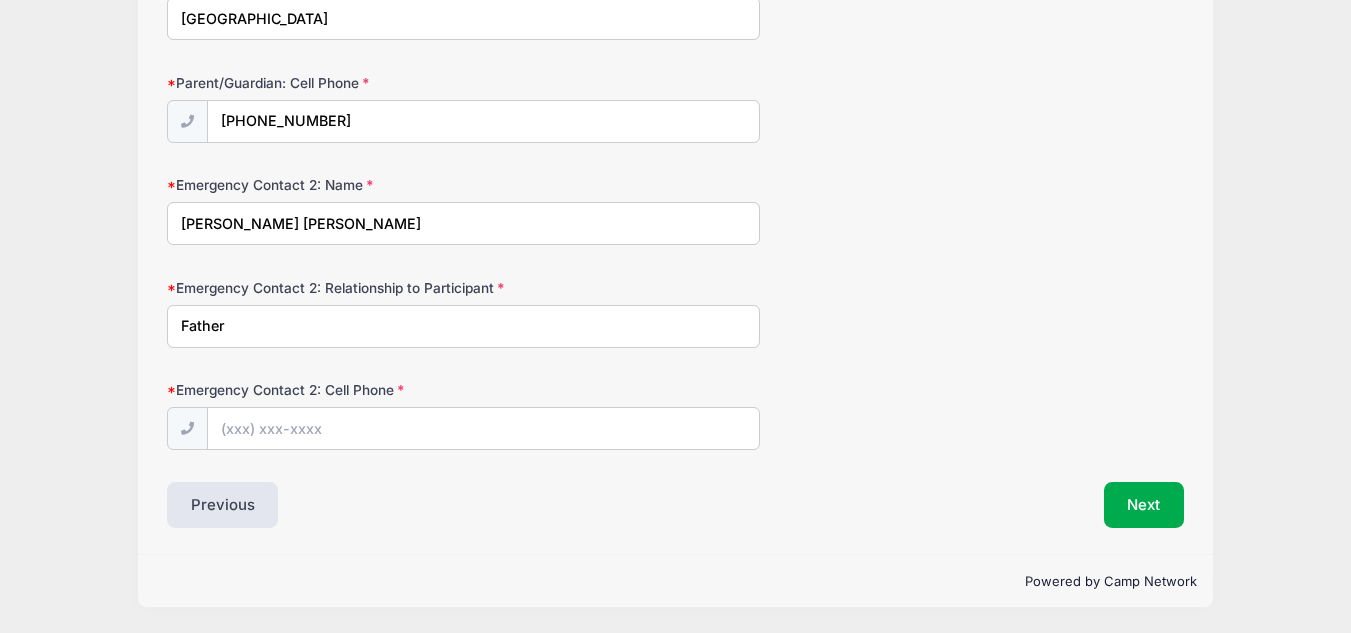 type on "Father" 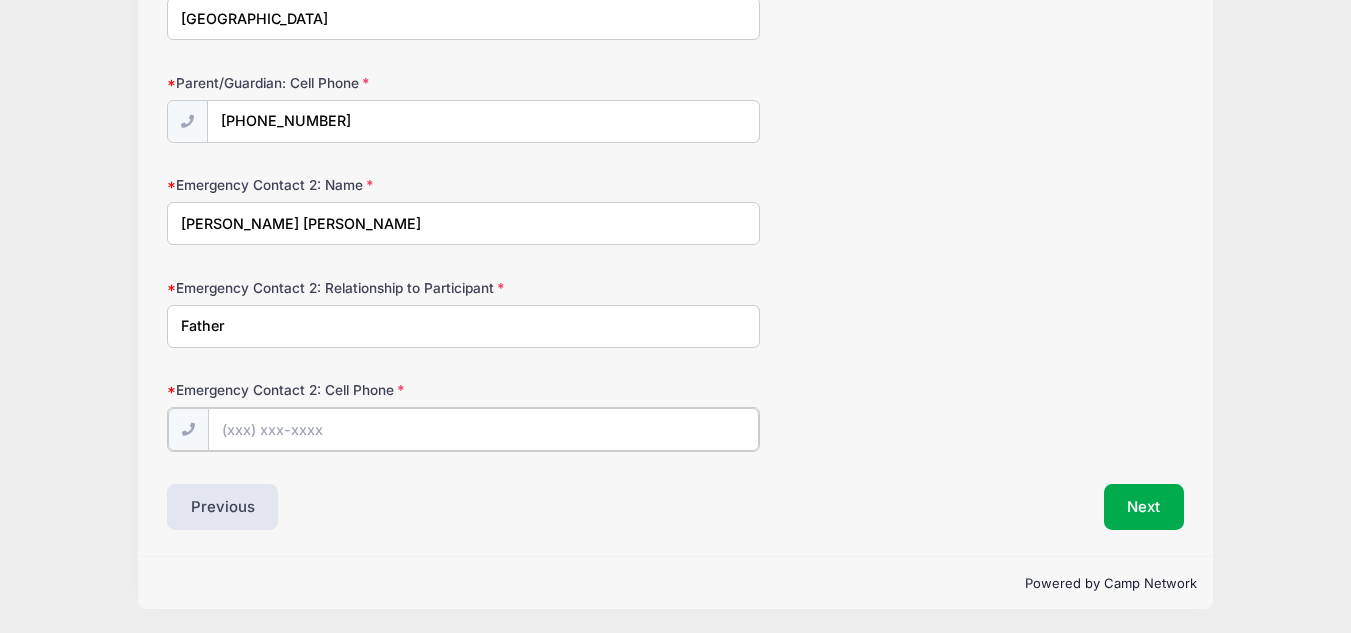 click on "Emergency Contact 2: Cell Phone" at bounding box center [483, 429] 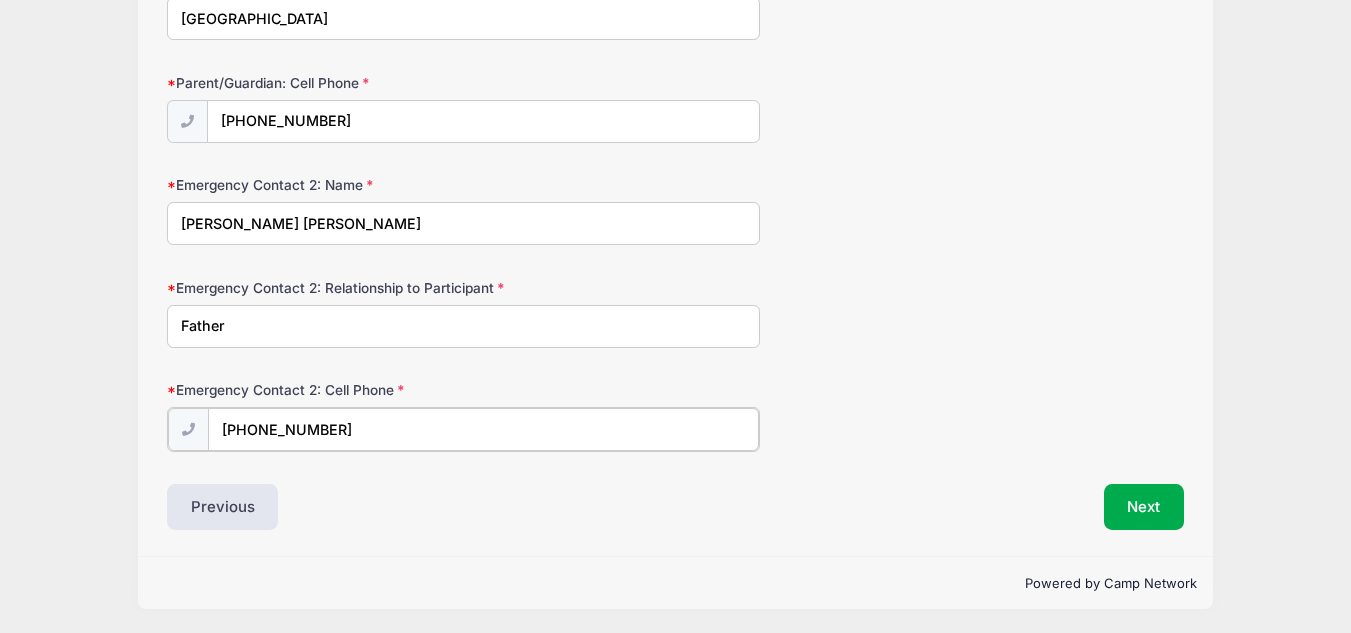 type on "[PHONE_NUMBER]" 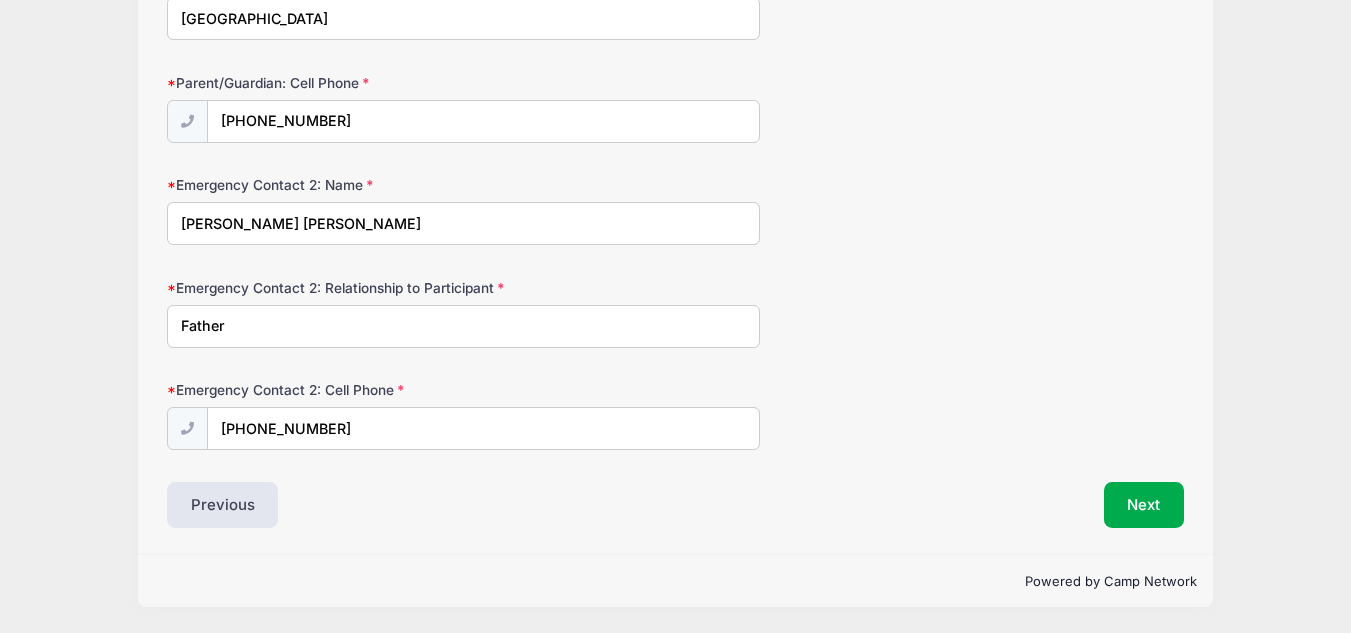 click on "Date of Birth
12/13/2007
Height
6 ft 4in
Position
Please Select PG
SG
SF
PF
C
Jersey Size
Please Select Small" at bounding box center (675, -1561) 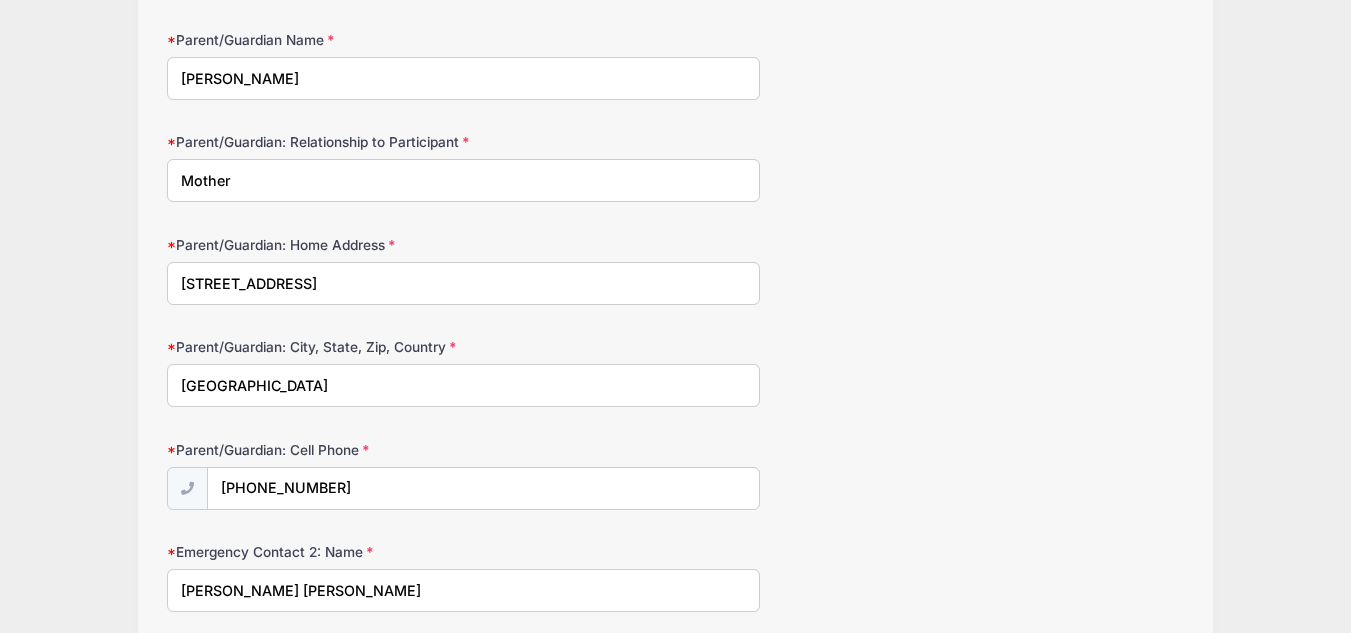 scroll, scrollTop: 3493, scrollLeft: 0, axis: vertical 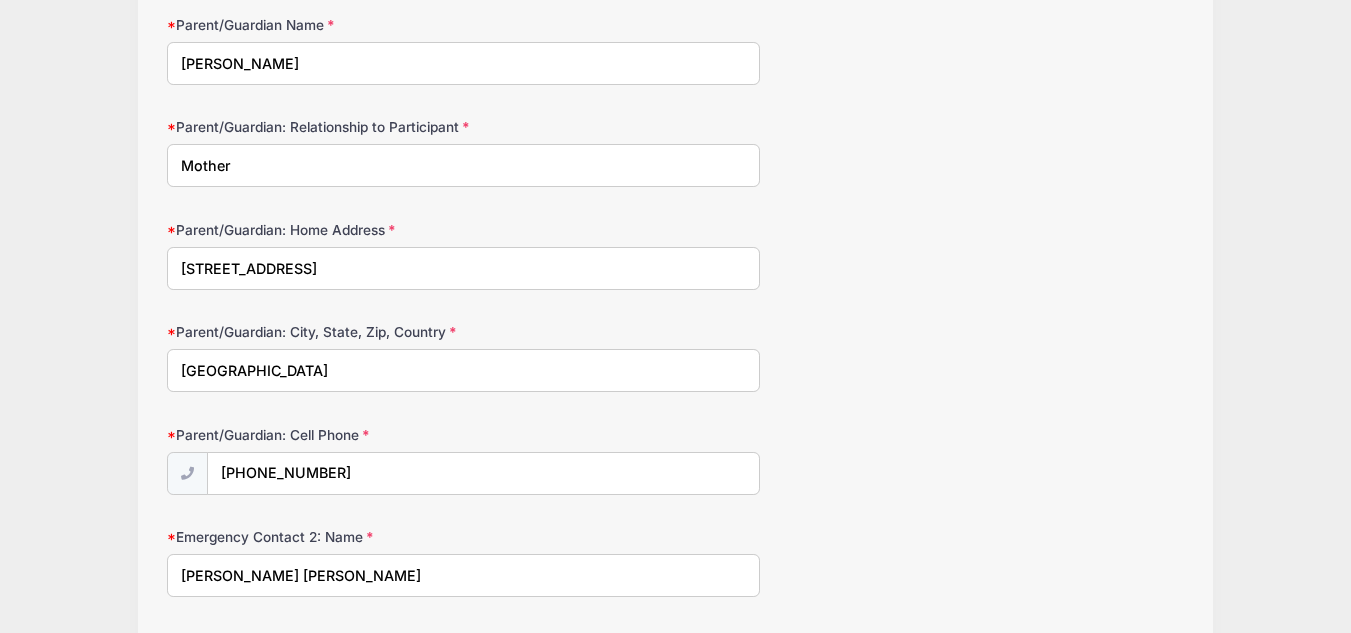 drag, startPoint x: 375, startPoint y: 593, endPoint x: 135, endPoint y: 575, distance: 240.67406 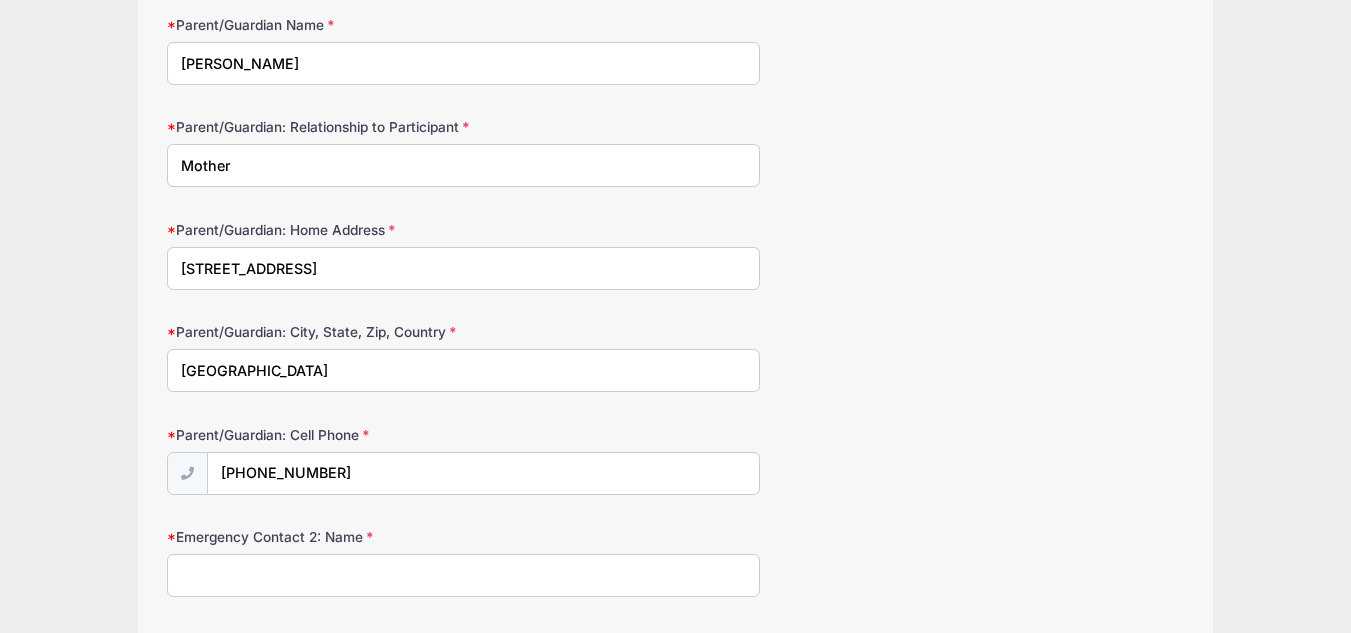 type 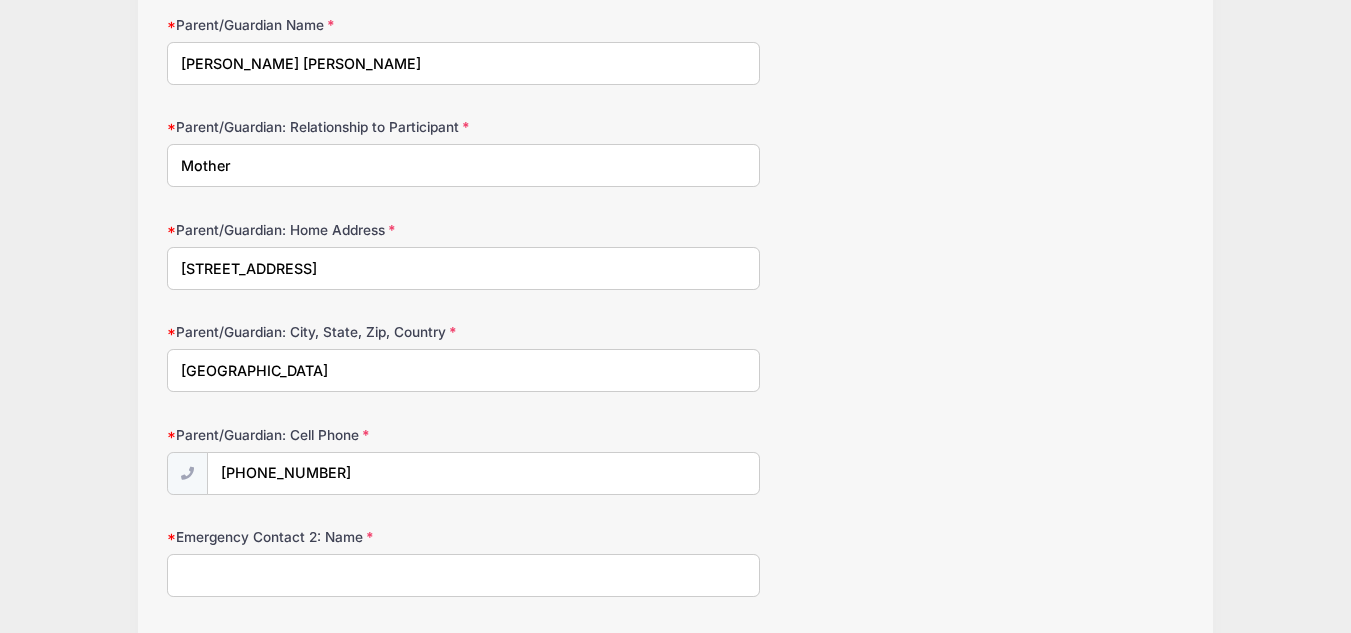 type on "[PERSON_NAME] [PERSON_NAME]" 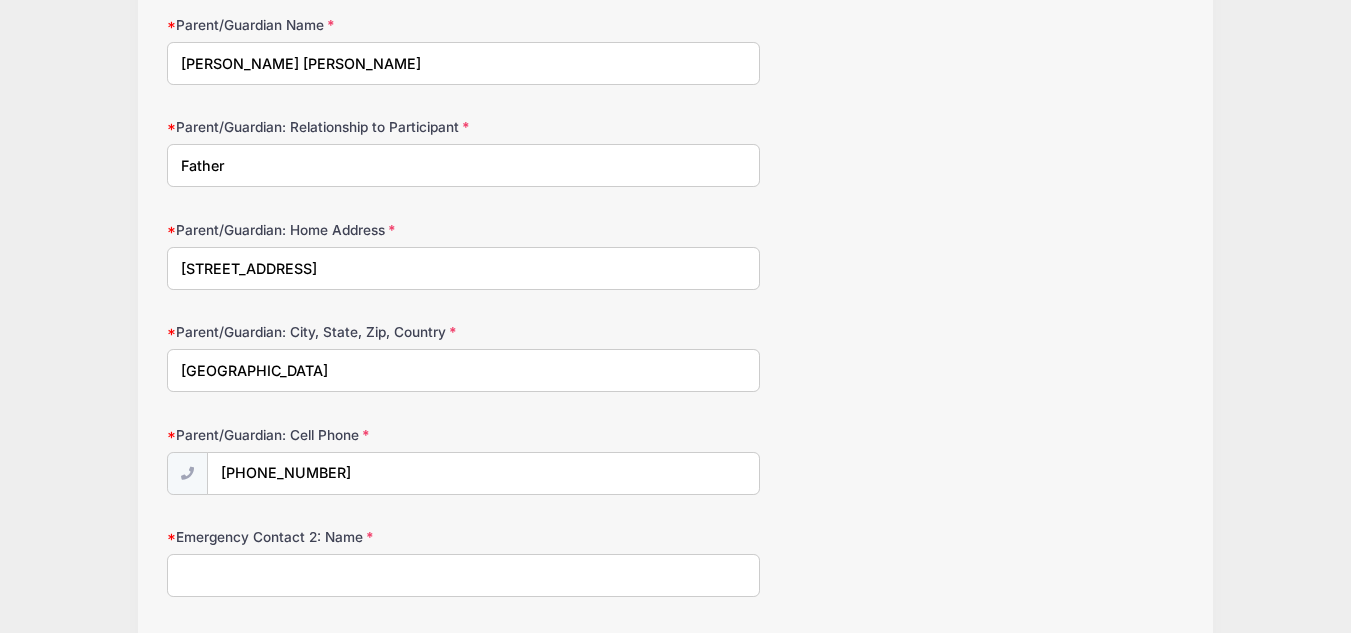 type on "Father" 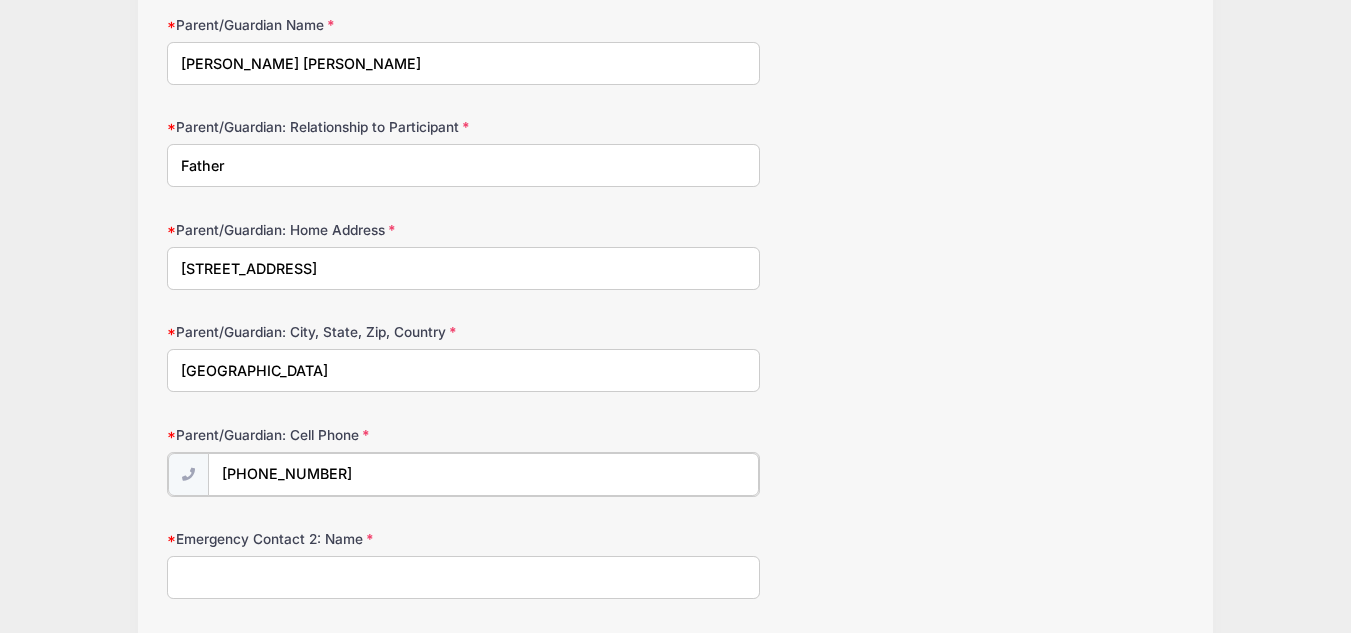 click on "[PHONE_NUMBER]" at bounding box center [483, 474] 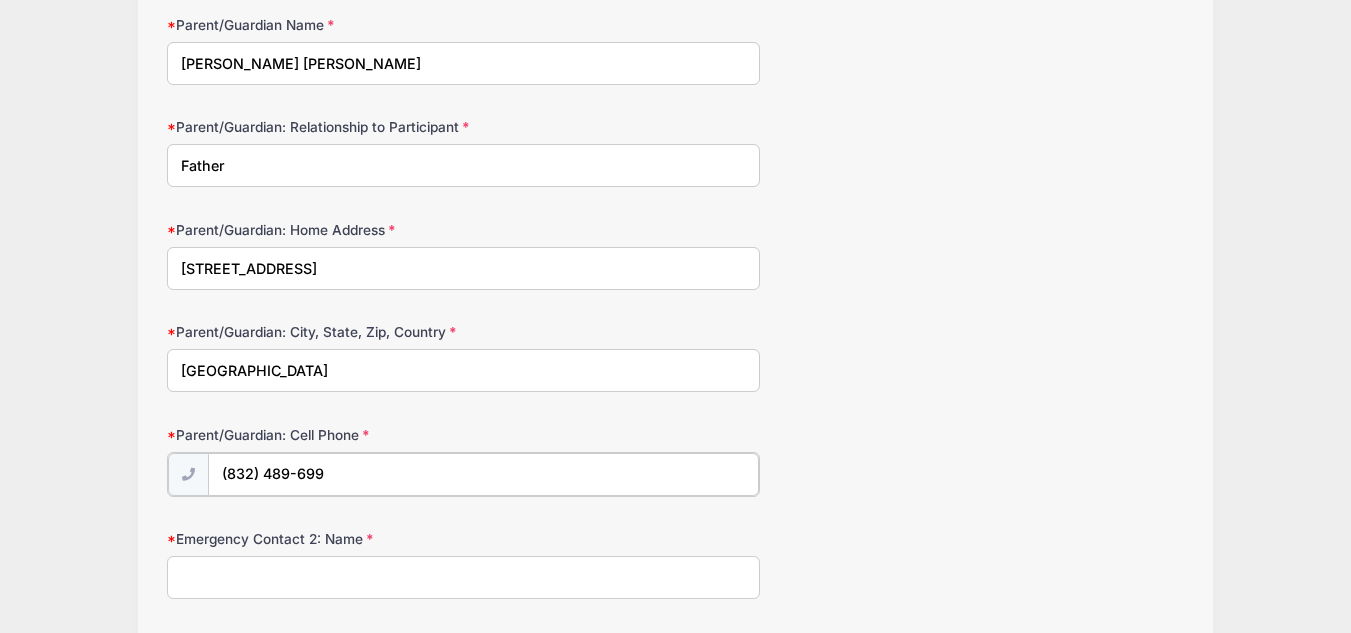 type on "[PHONE_NUMBER]" 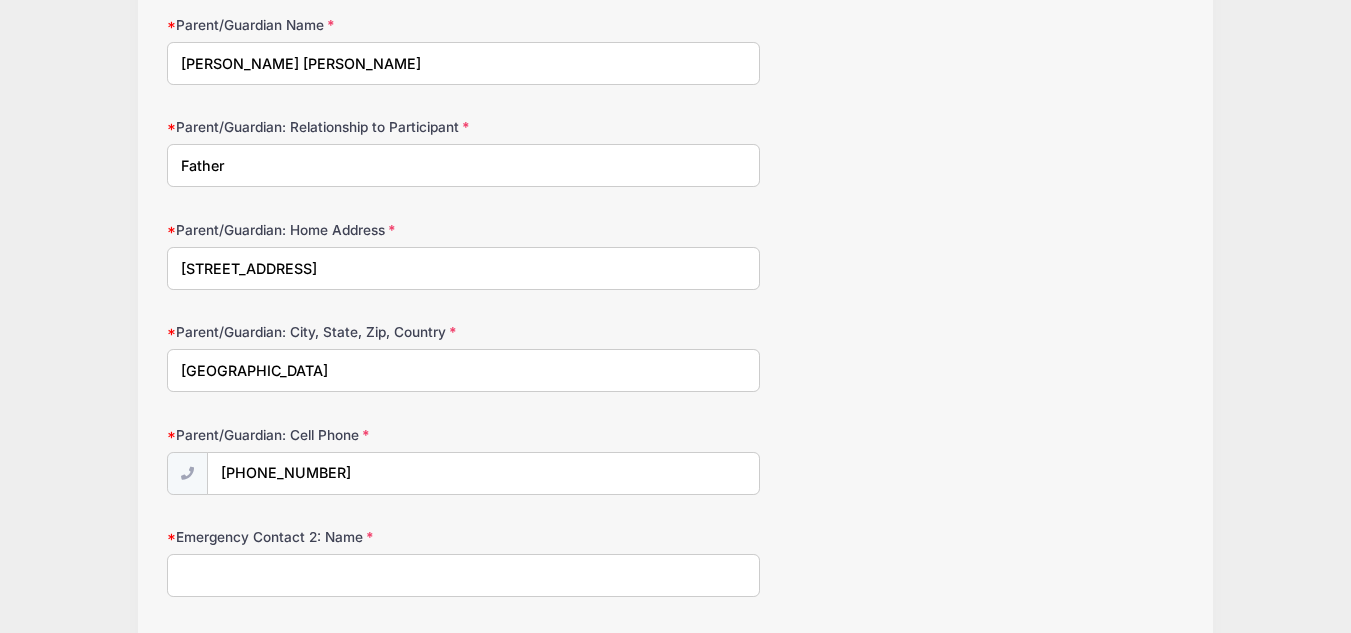 click on "Parent/Guardian: Cell Phone
(832) 489-6994" at bounding box center [675, 460] 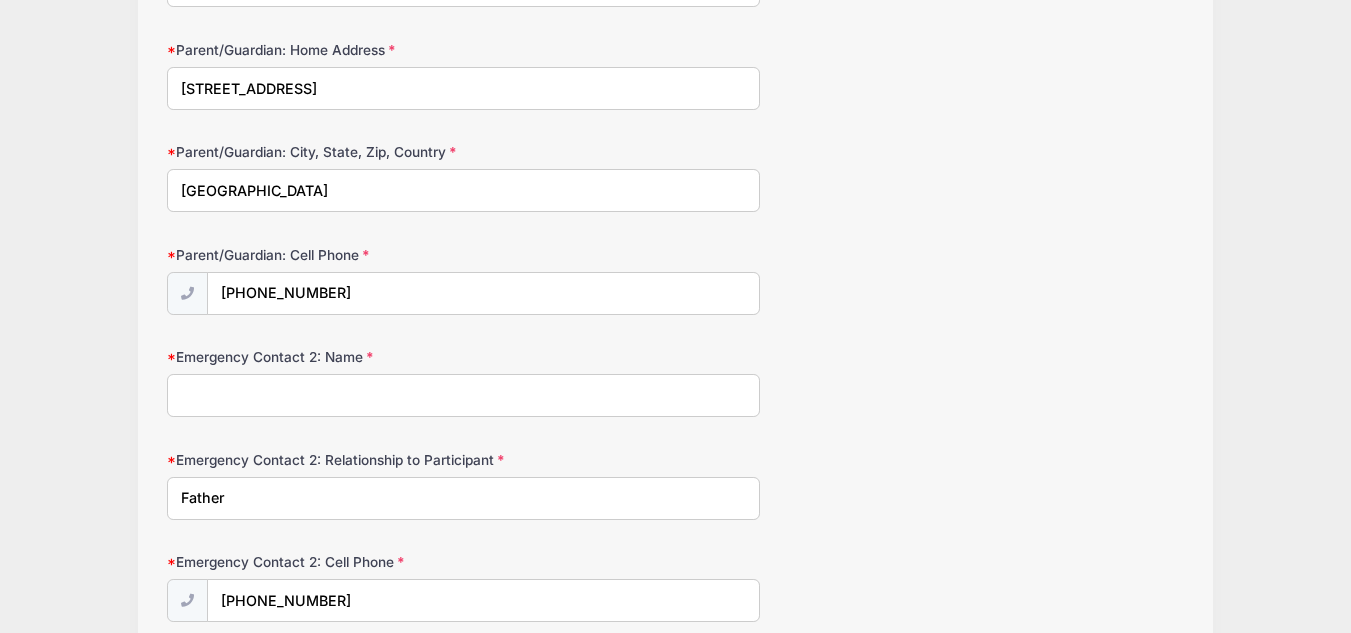 scroll, scrollTop: 3680, scrollLeft: 0, axis: vertical 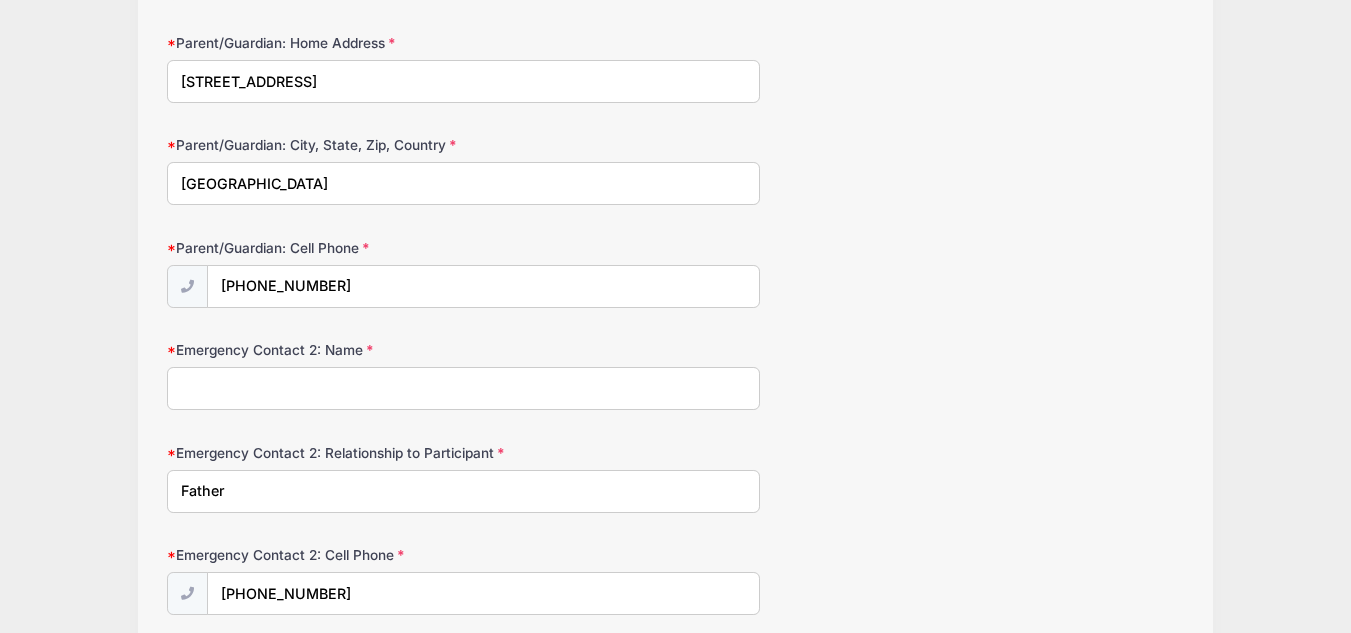 click on "Emergency Contact 2: Name" at bounding box center [463, 388] 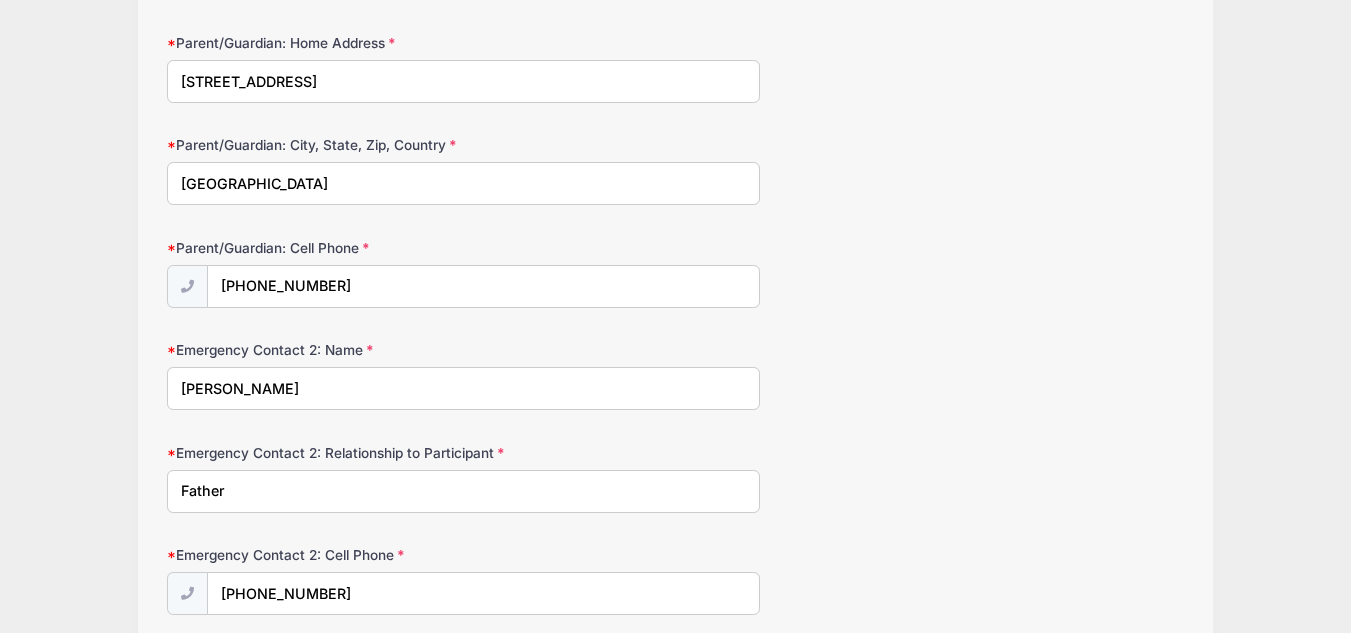 type on "[PERSON_NAME]" 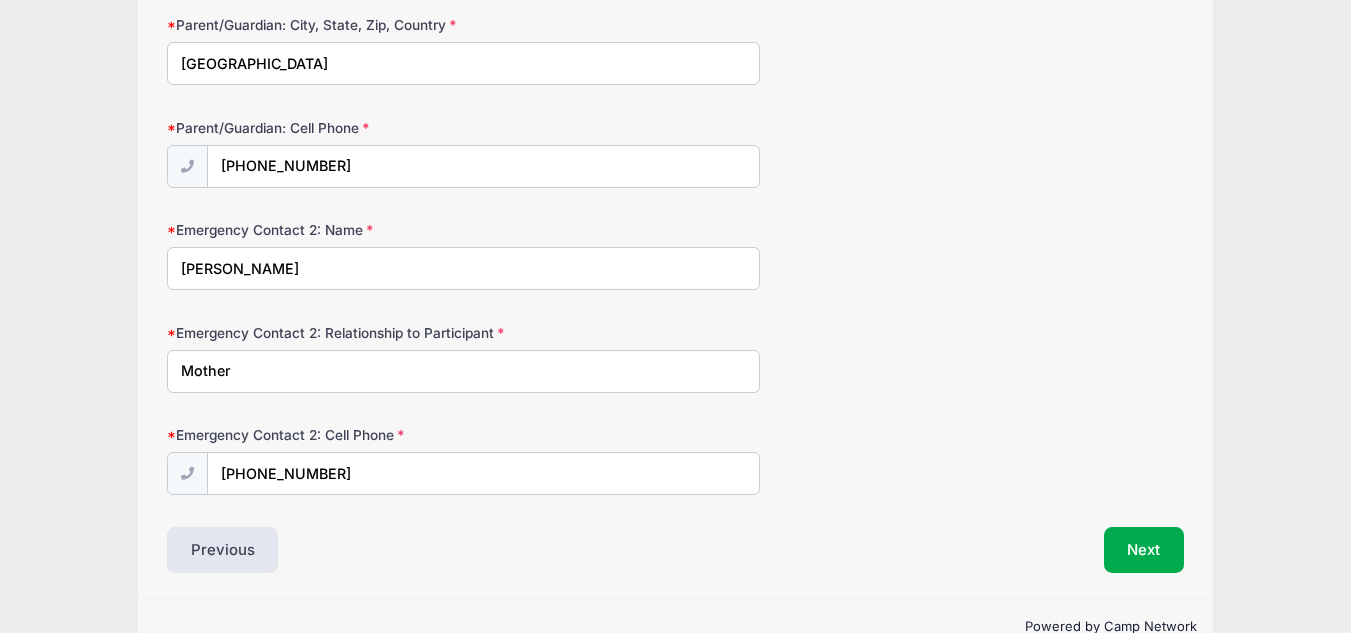 scroll, scrollTop: 3808, scrollLeft: 0, axis: vertical 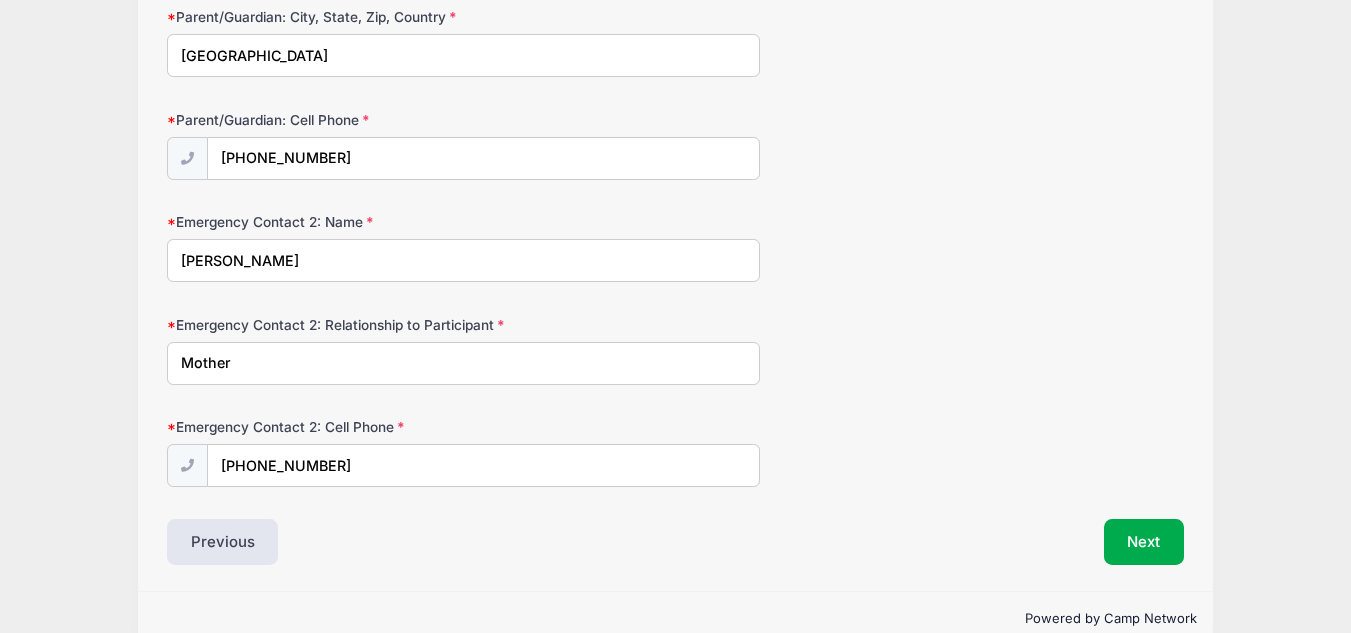 type on "Mother" 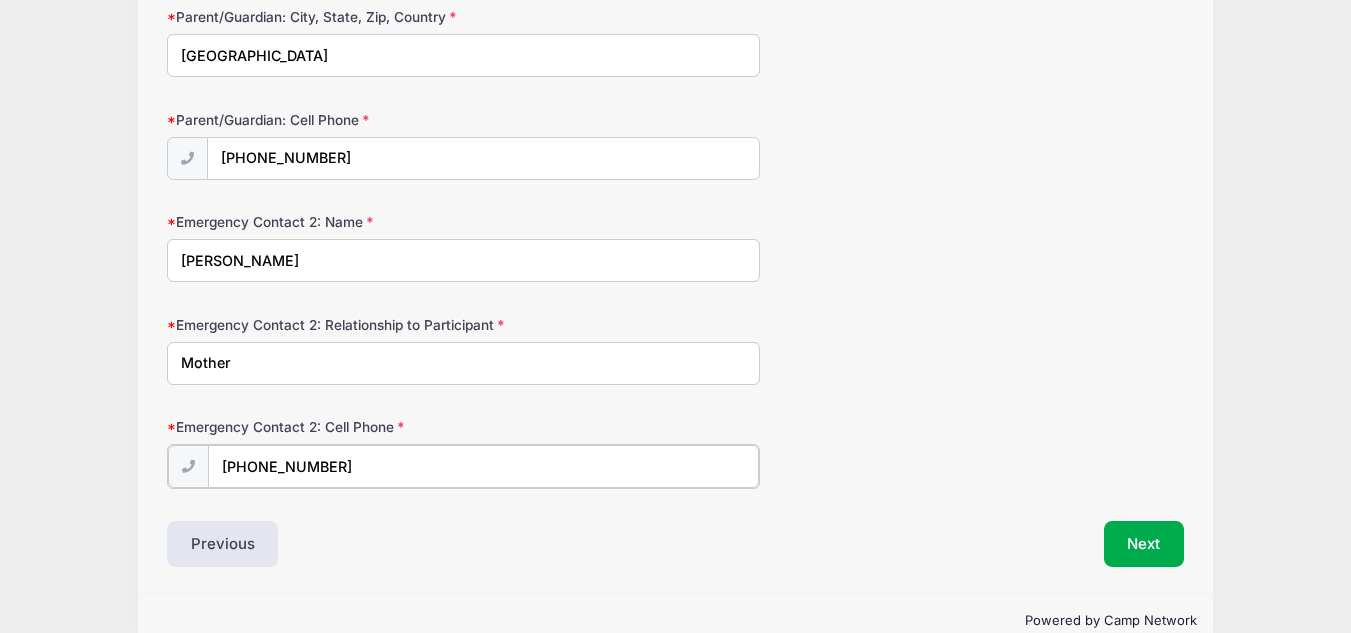 click on "[PHONE_NUMBER]" at bounding box center [483, 466] 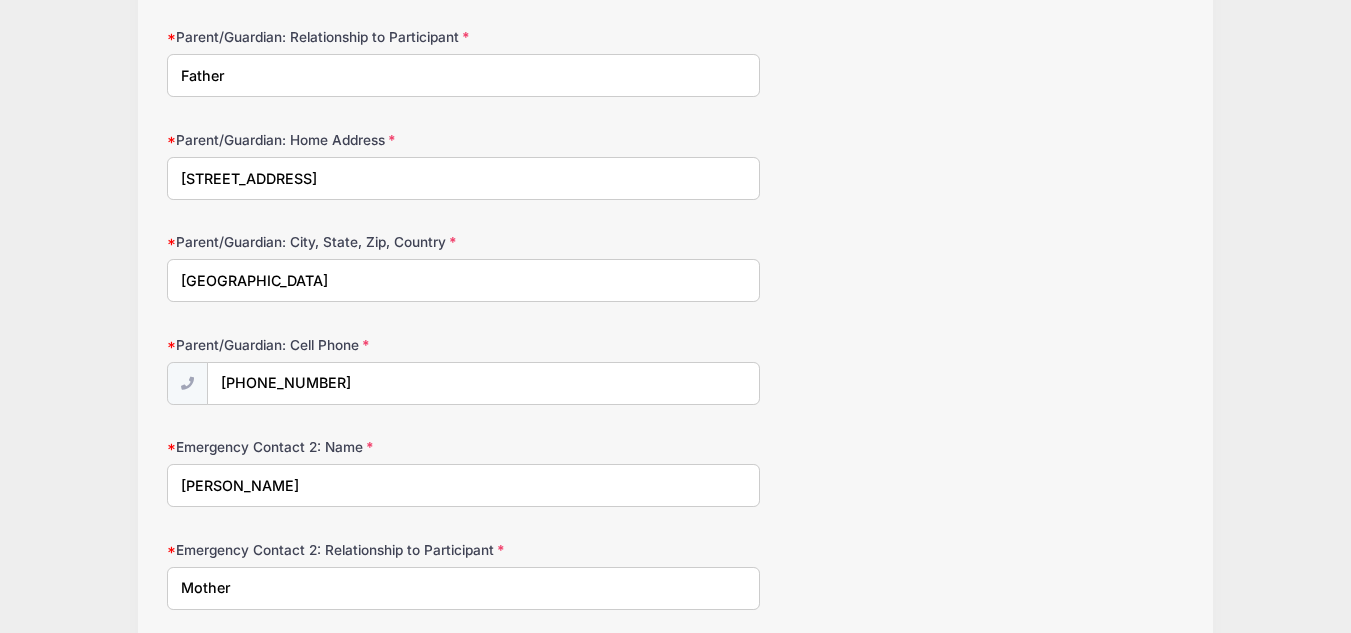 scroll, scrollTop: 3568, scrollLeft: 0, axis: vertical 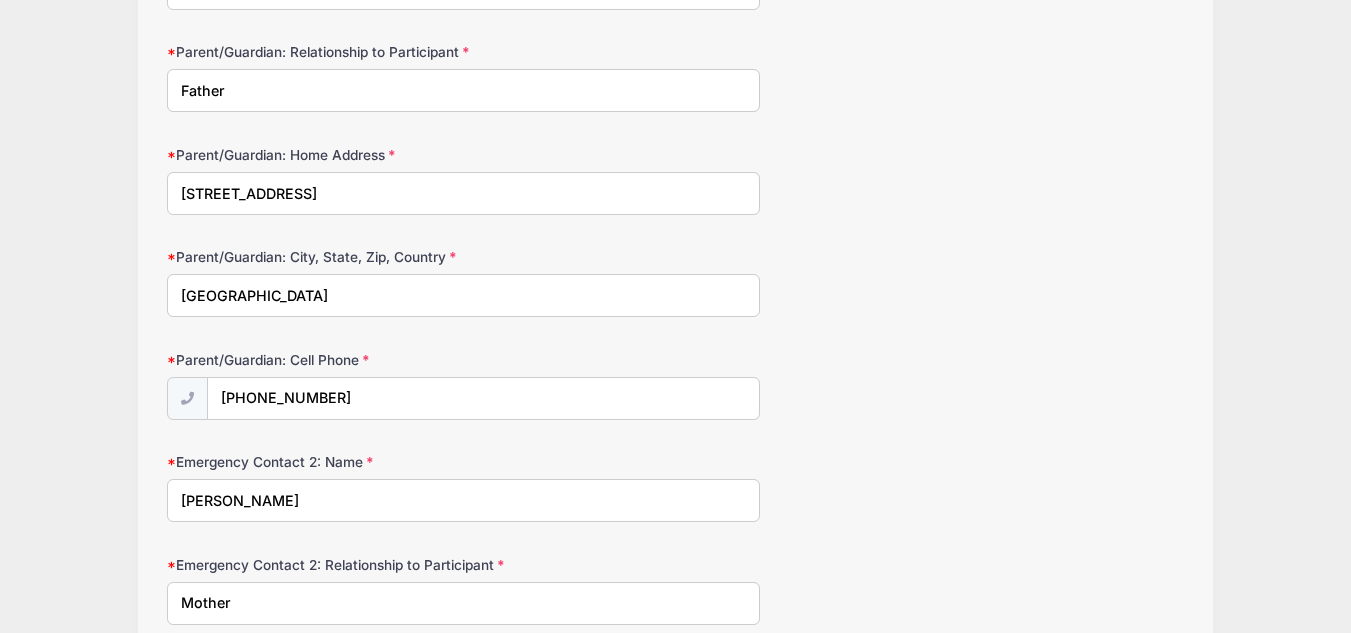 type on "[PHONE_NUMBER]" 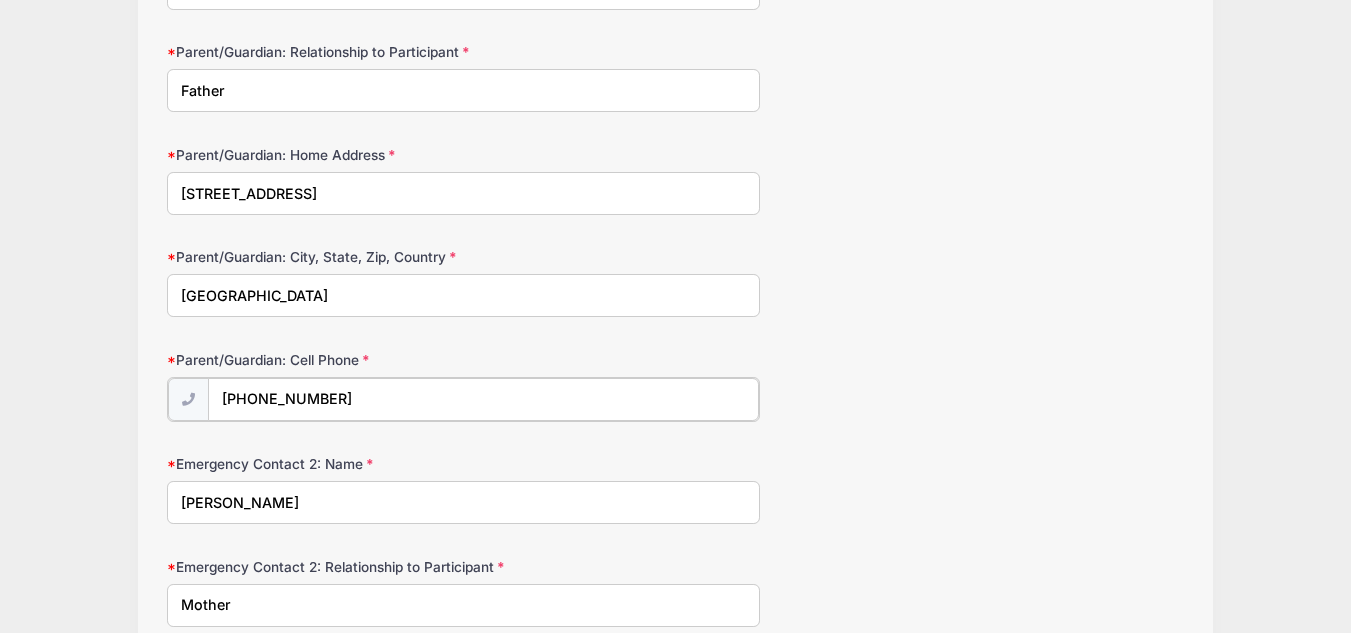 click on "[PHONE_NUMBER]" at bounding box center (483, 399) 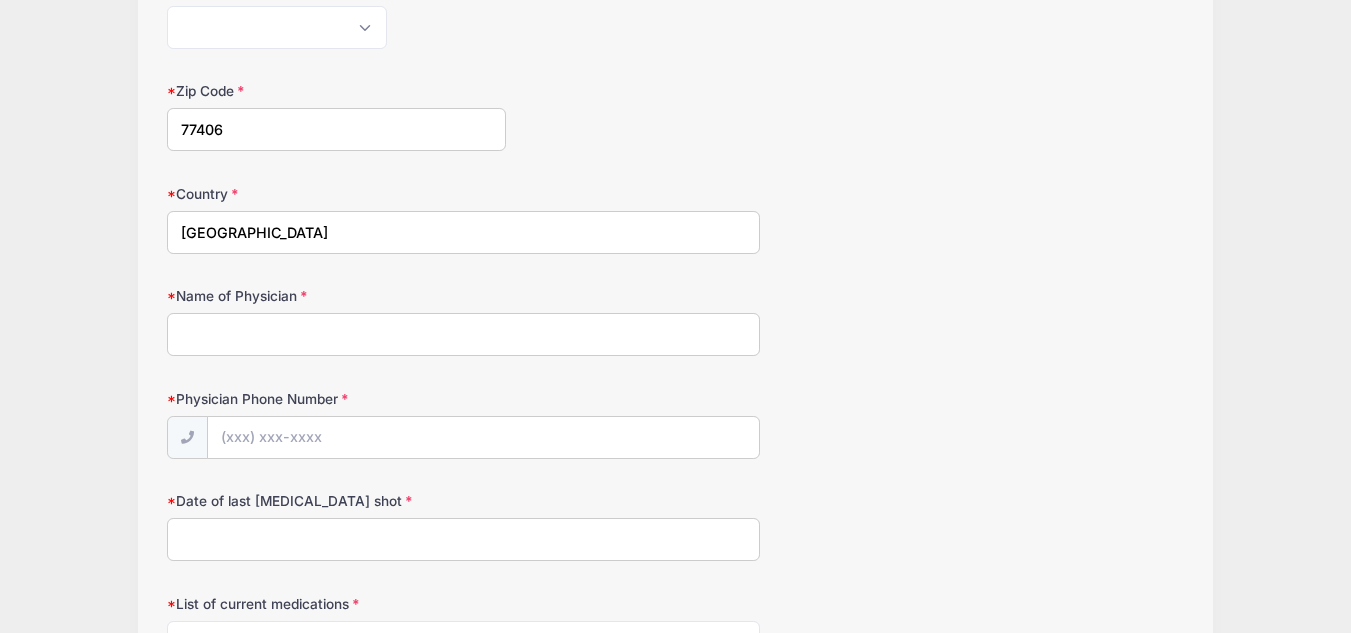 scroll, scrollTop: 1625, scrollLeft: 0, axis: vertical 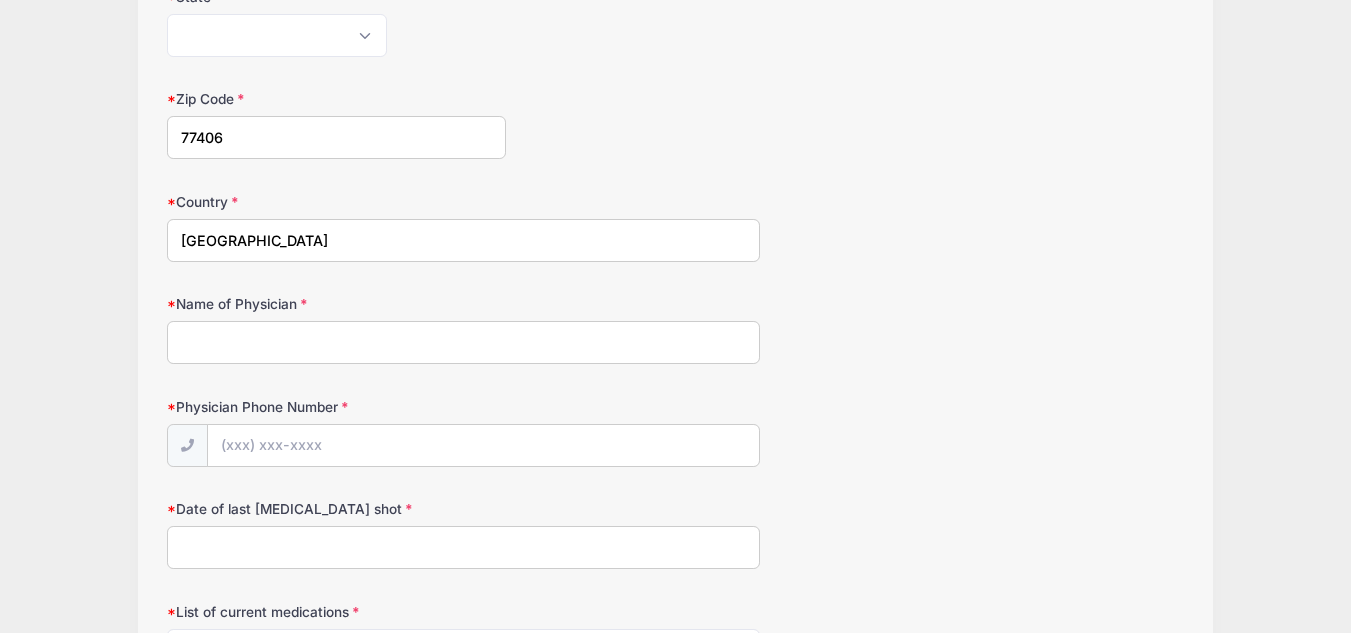 type on "[PHONE_NUMBER]" 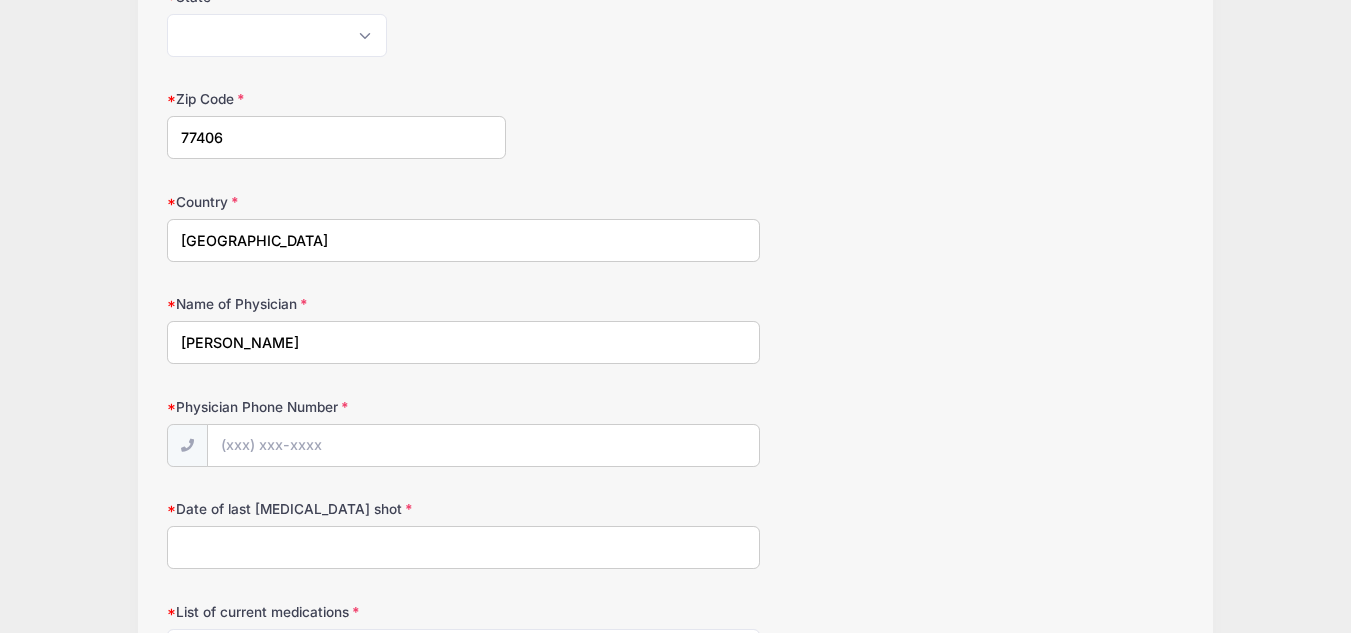 type on "[PERSON_NAME]" 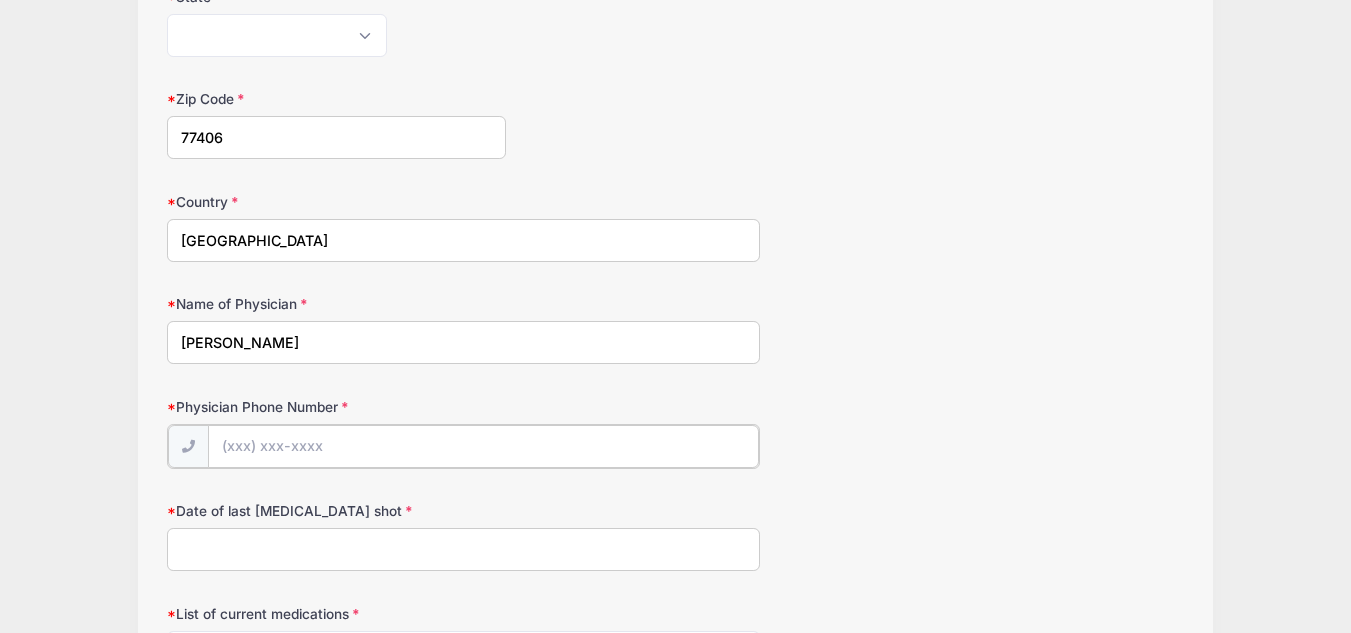 click on "Physician Phone Number" at bounding box center [483, 446] 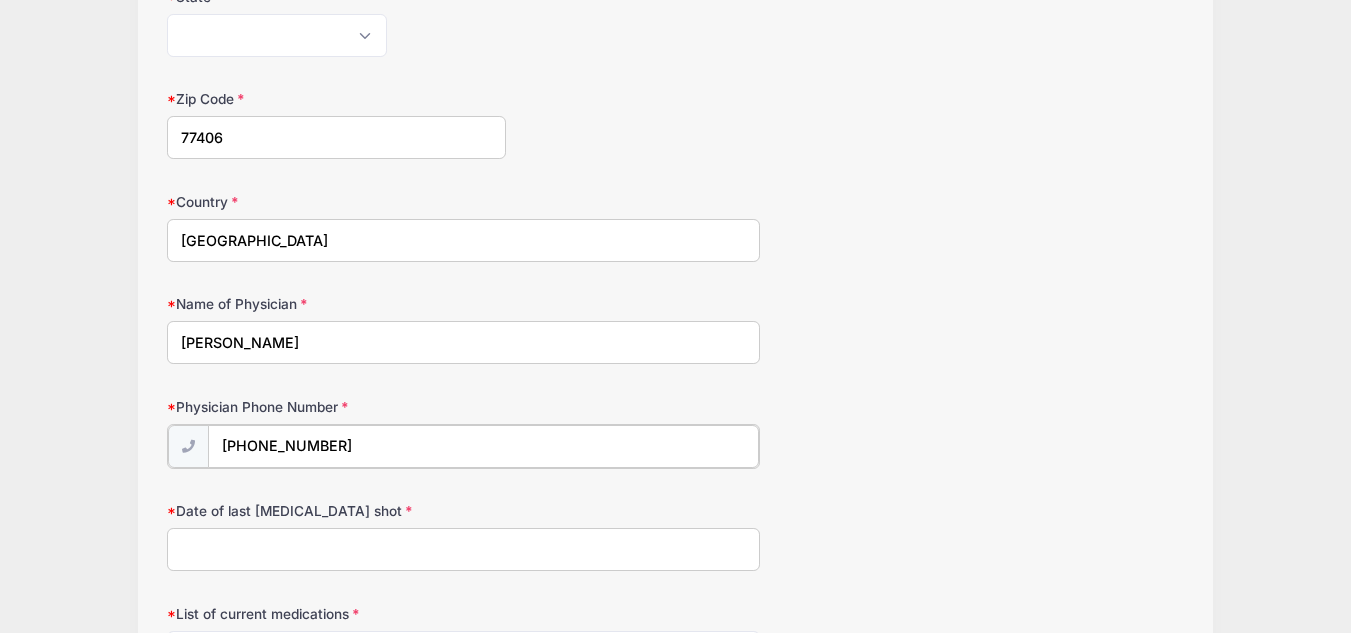 type on "[PHONE_NUMBER]" 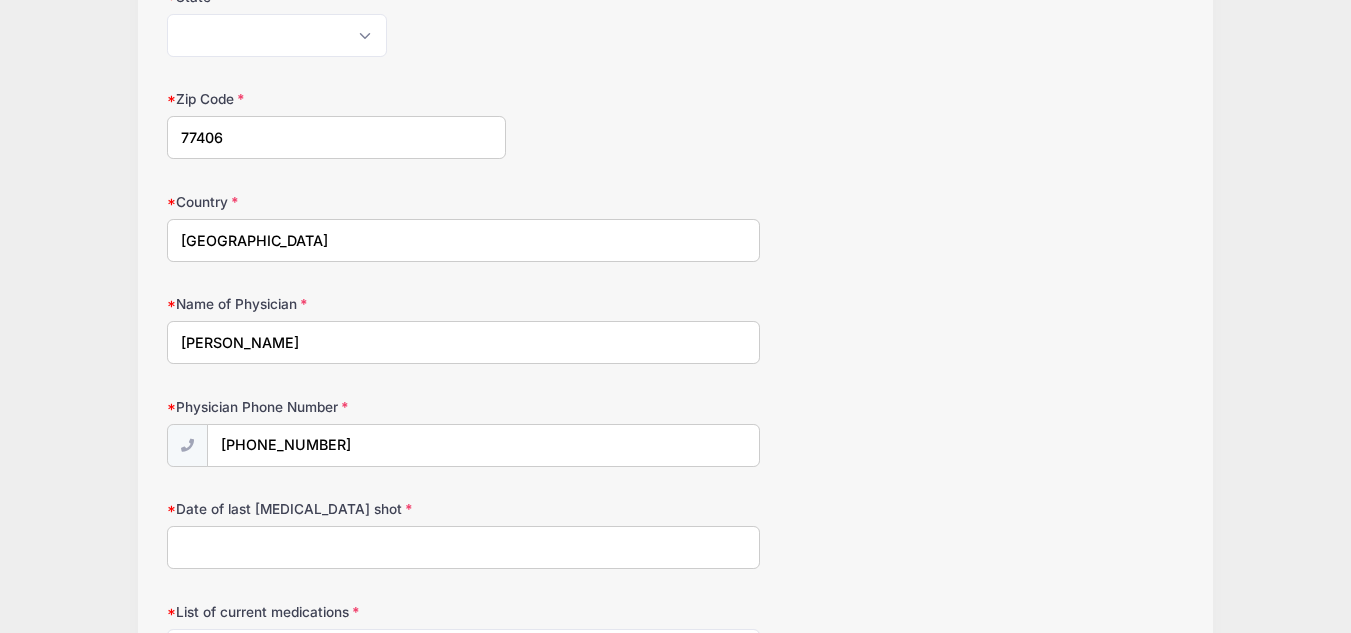 click on "Date of Birth
12/13/2007
Height
6 ft 4in
Position
Please Select PG
SG
SF
PF
C
Jersey Size
Please Select Small" at bounding box center (675, 659) 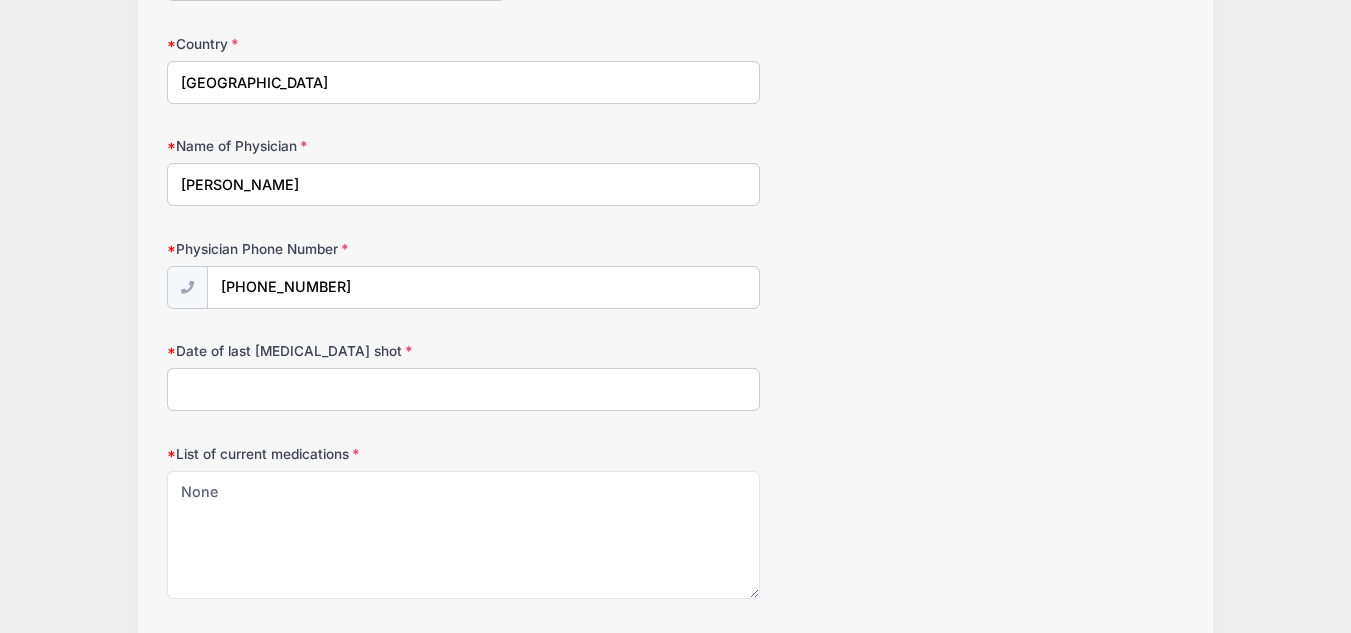 scroll, scrollTop: 1843, scrollLeft: 0, axis: vertical 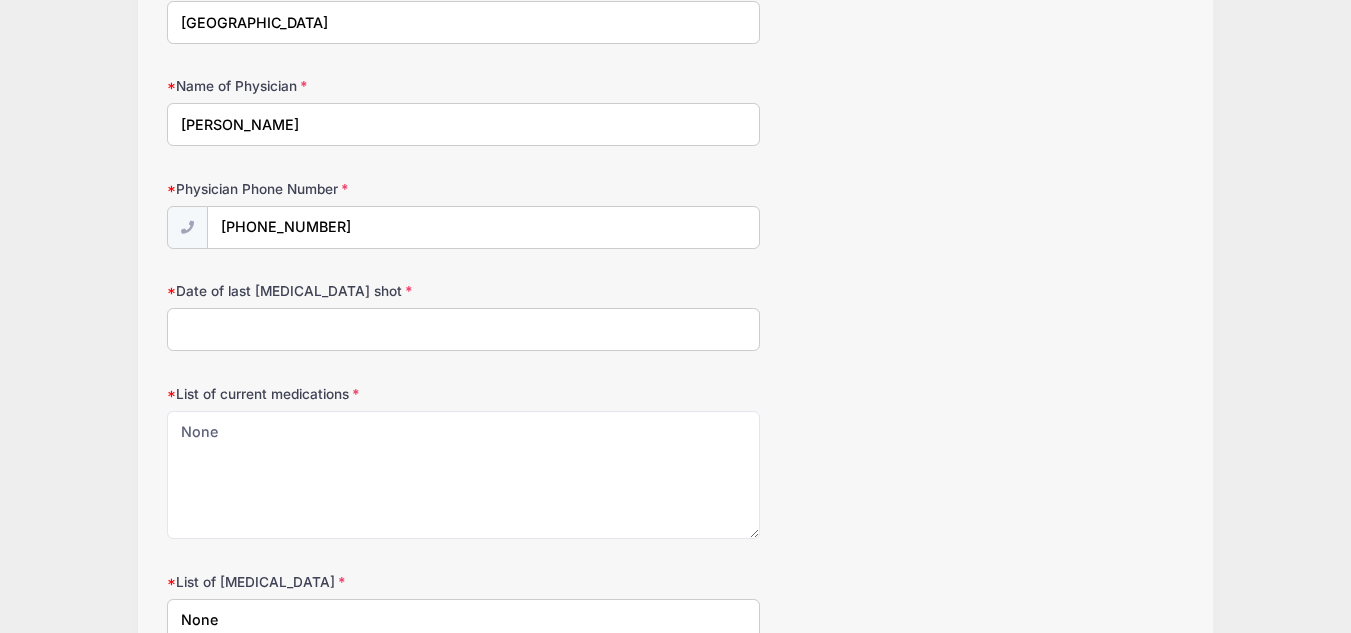 click on "Date of last [MEDICAL_DATA] shot" at bounding box center [463, 329] 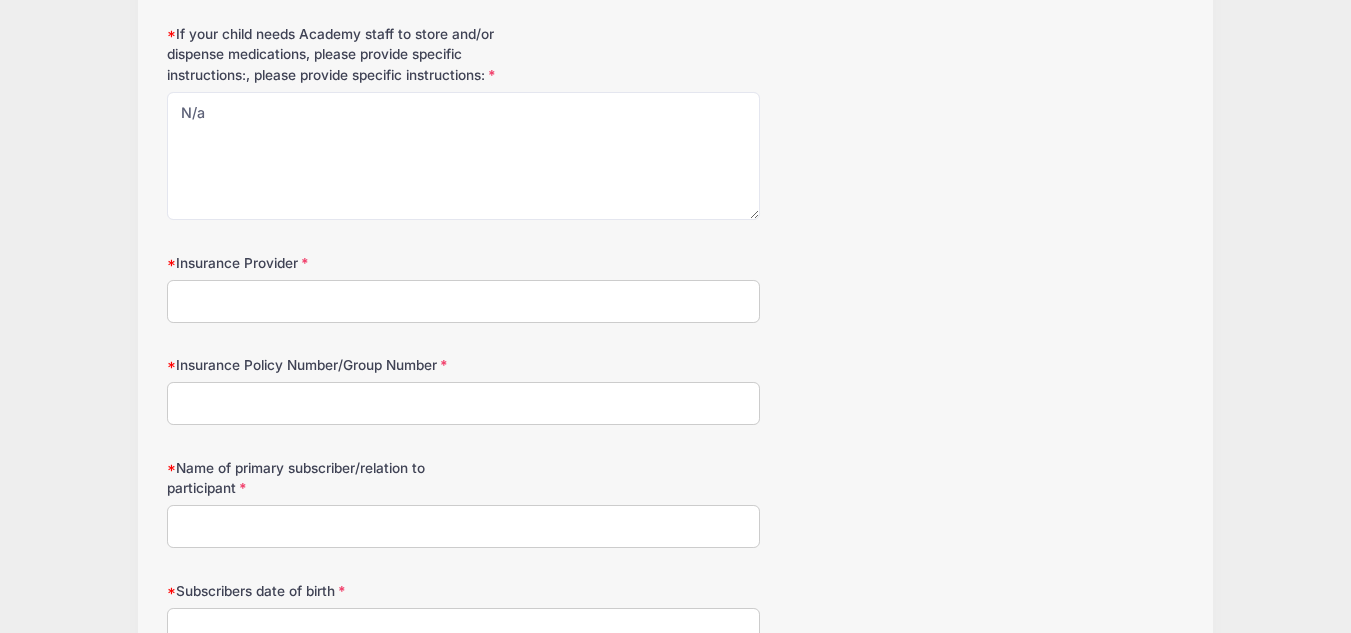 scroll, scrollTop: 2847, scrollLeft: 0, axis: vertical 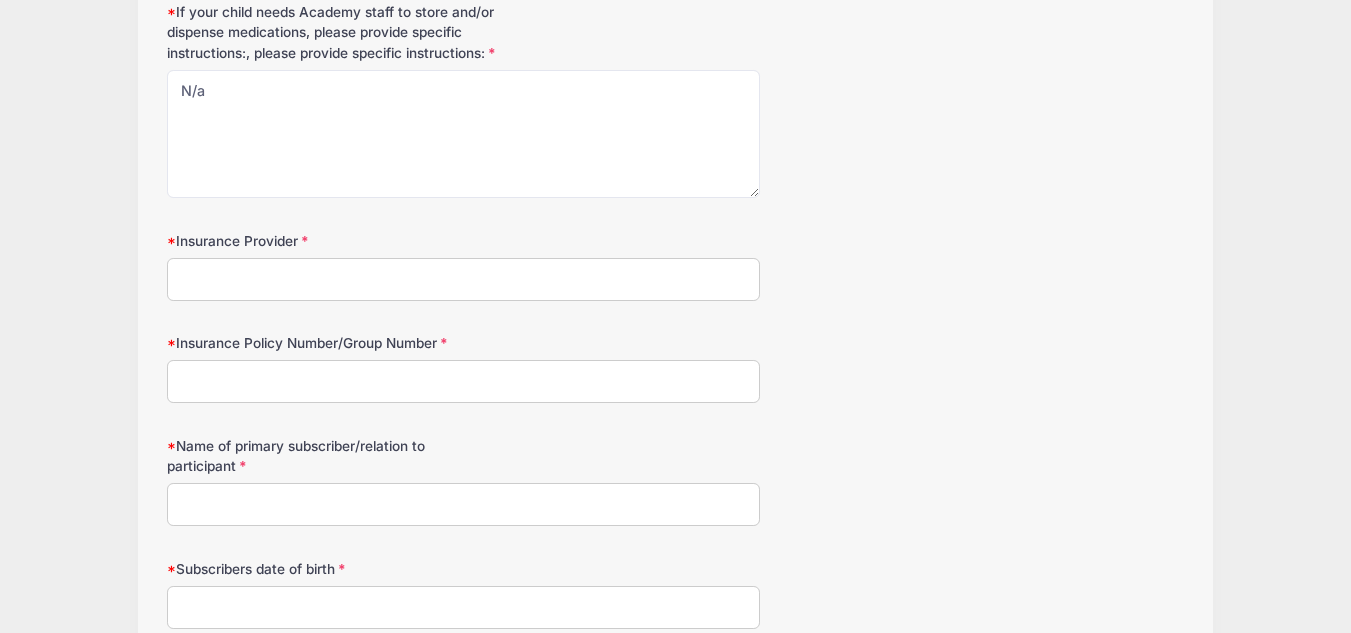 click on "Insurance Provider" at bounding box center [463, 279] 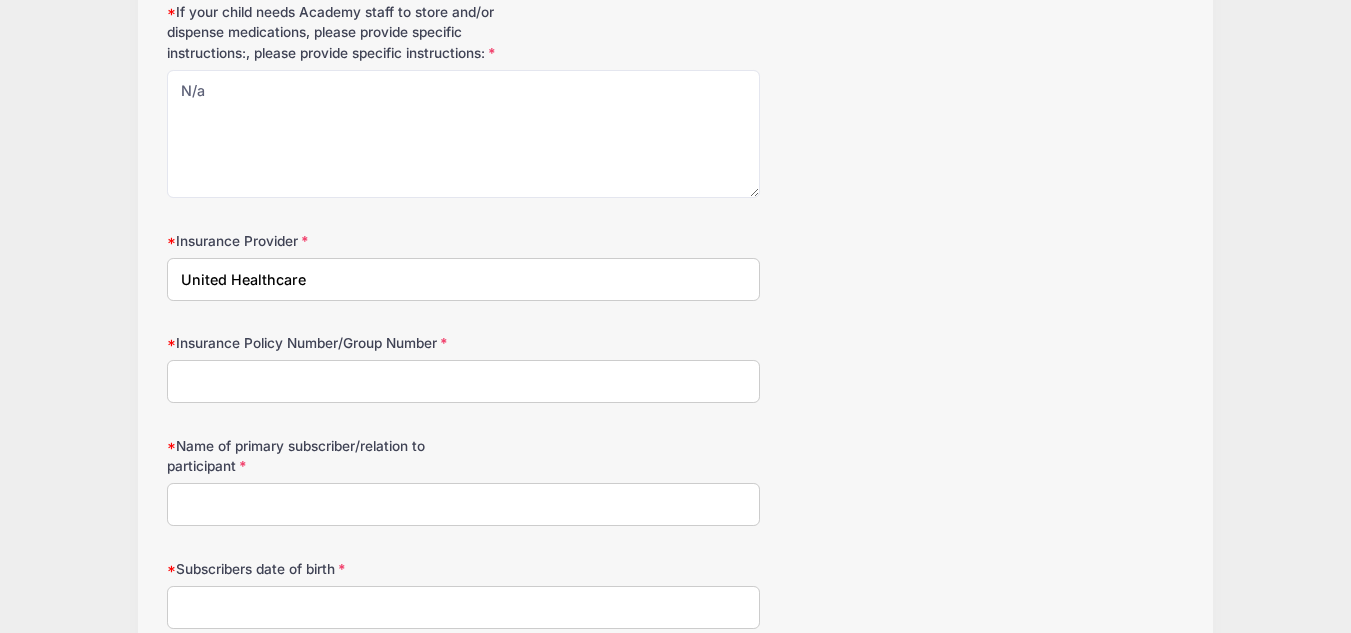type on "United Healthcare" 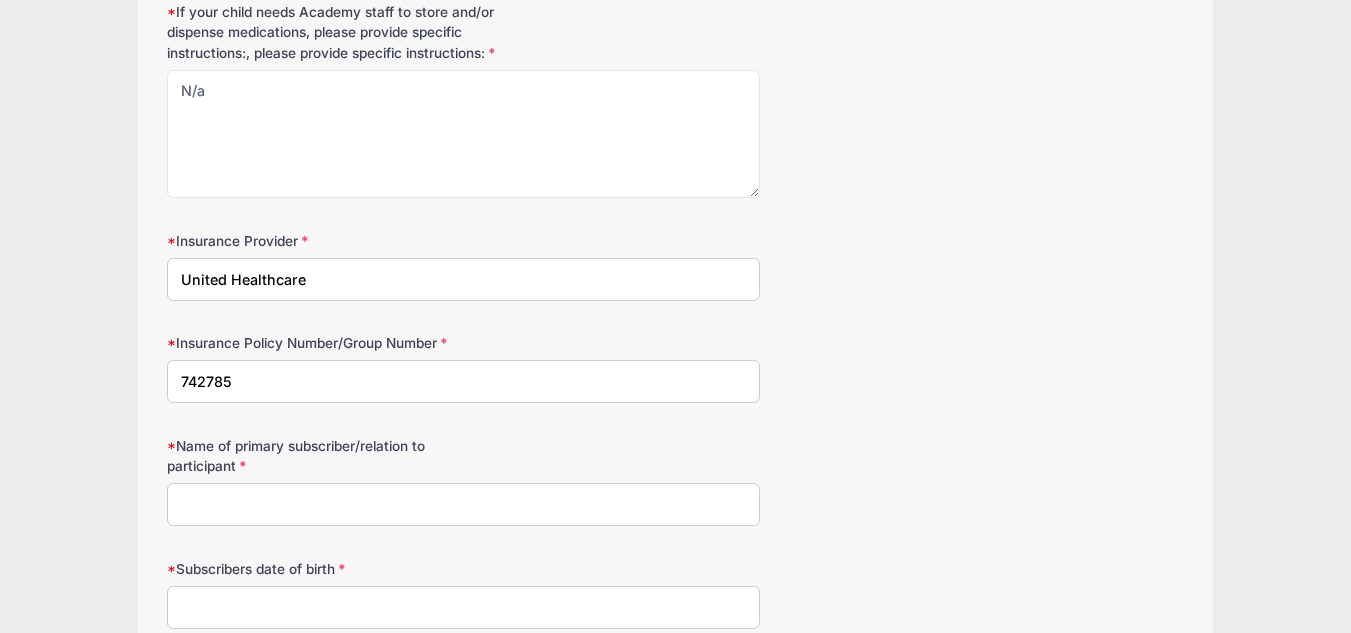 type on "742785" 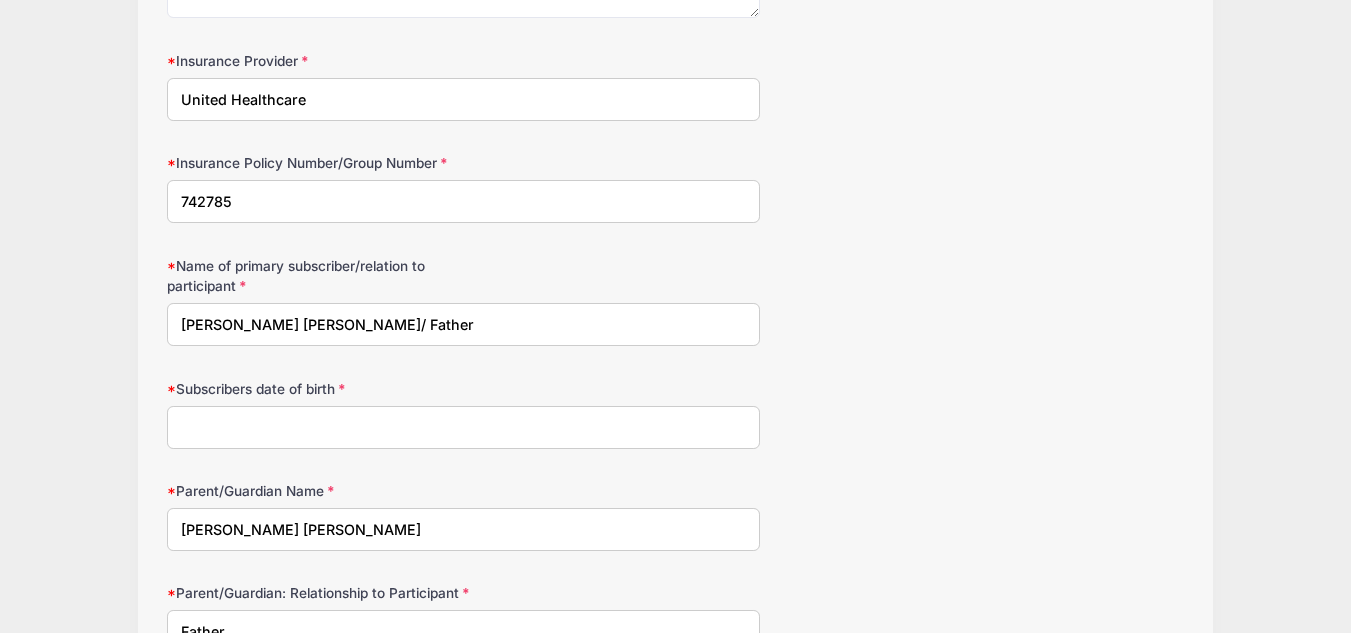 scroll, scrollTop: 3064, scrollLeft: 0, axis: vertical 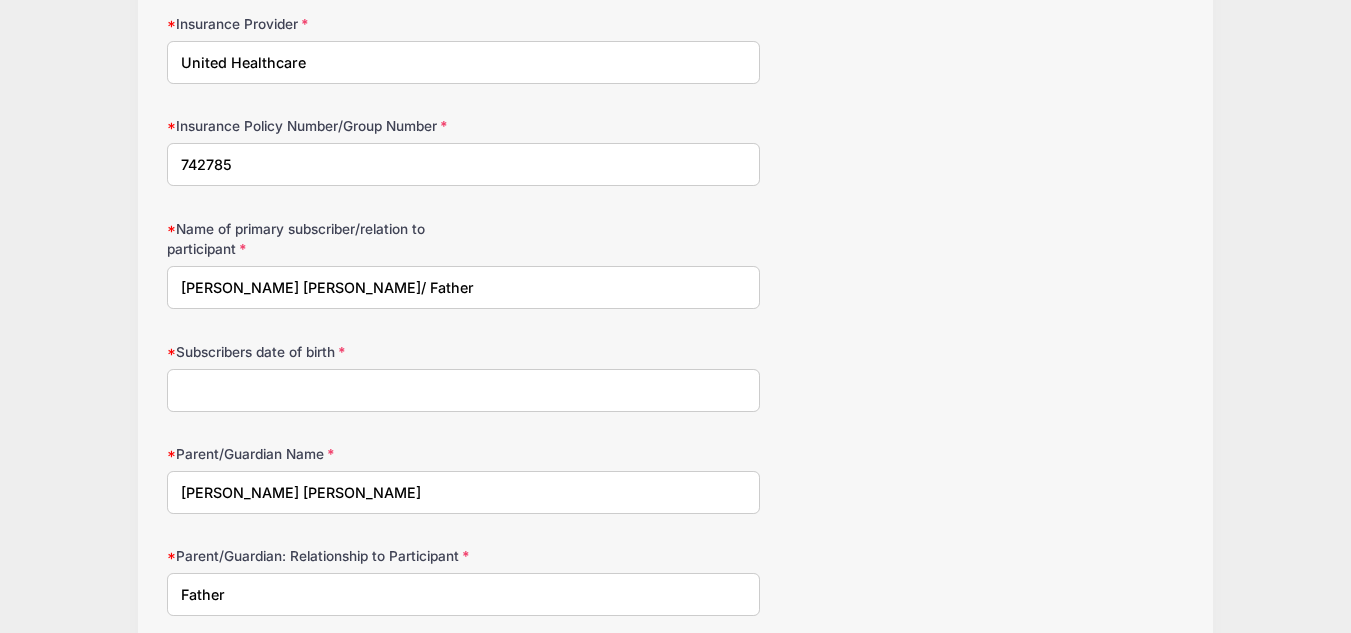 type on "Turik Campbell/ Father" 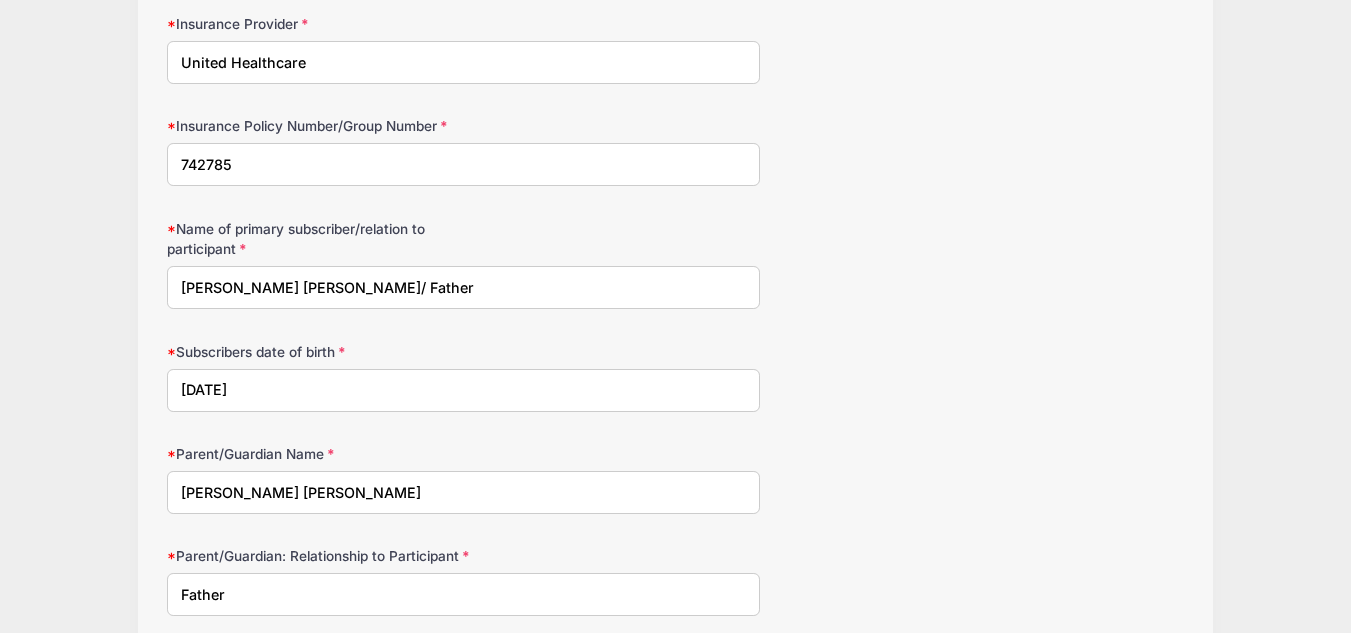 type on "3/17/1972" 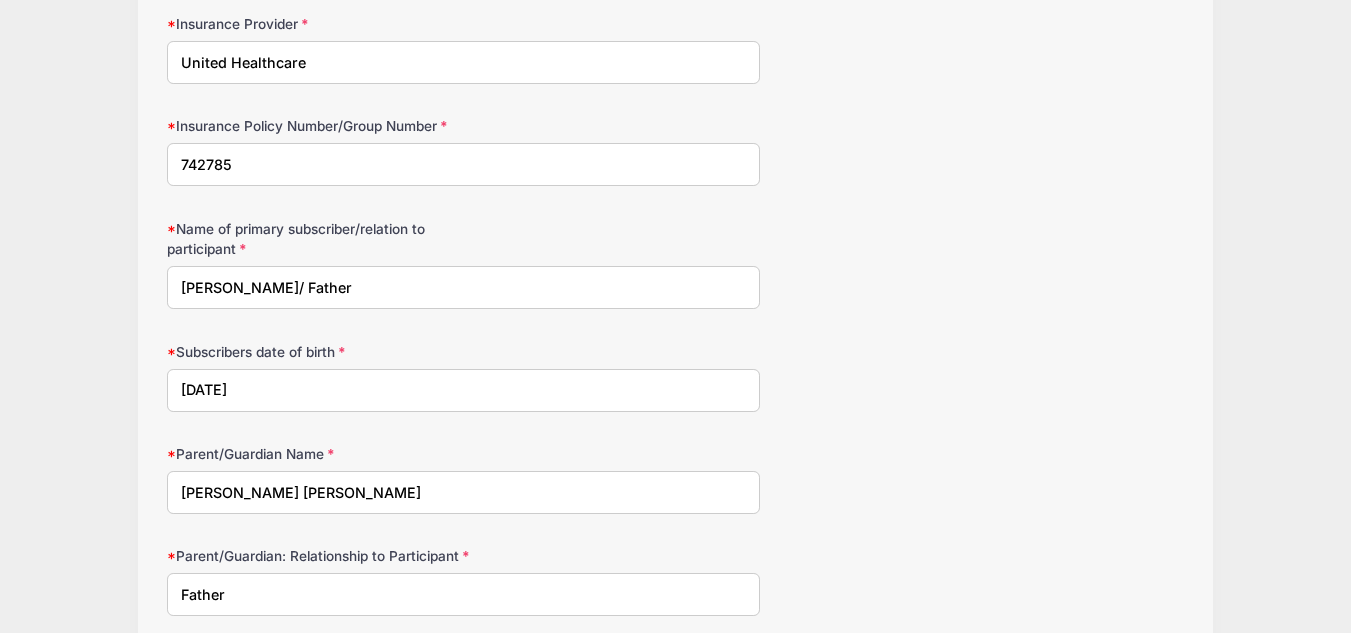 click on "Antoinette Campbell/ Father" at bounding box center [463, 287] 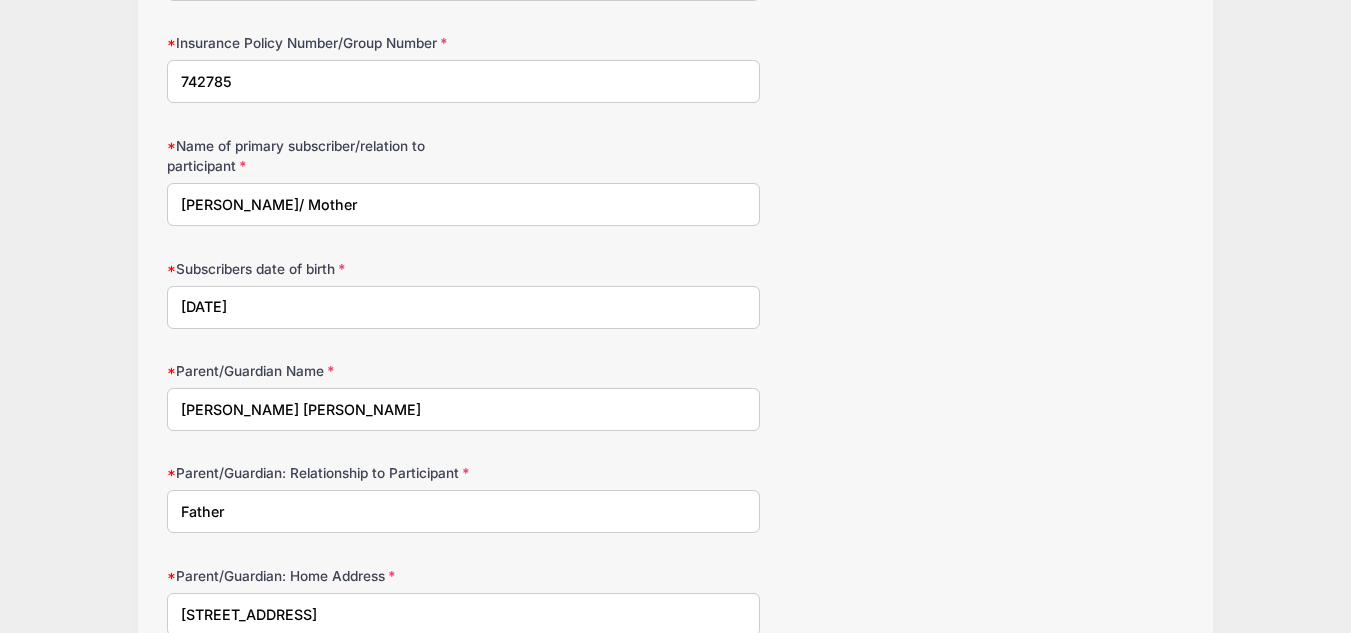 scroll, scrollTop: 3184, scrollLeft: 0, axis: vertical 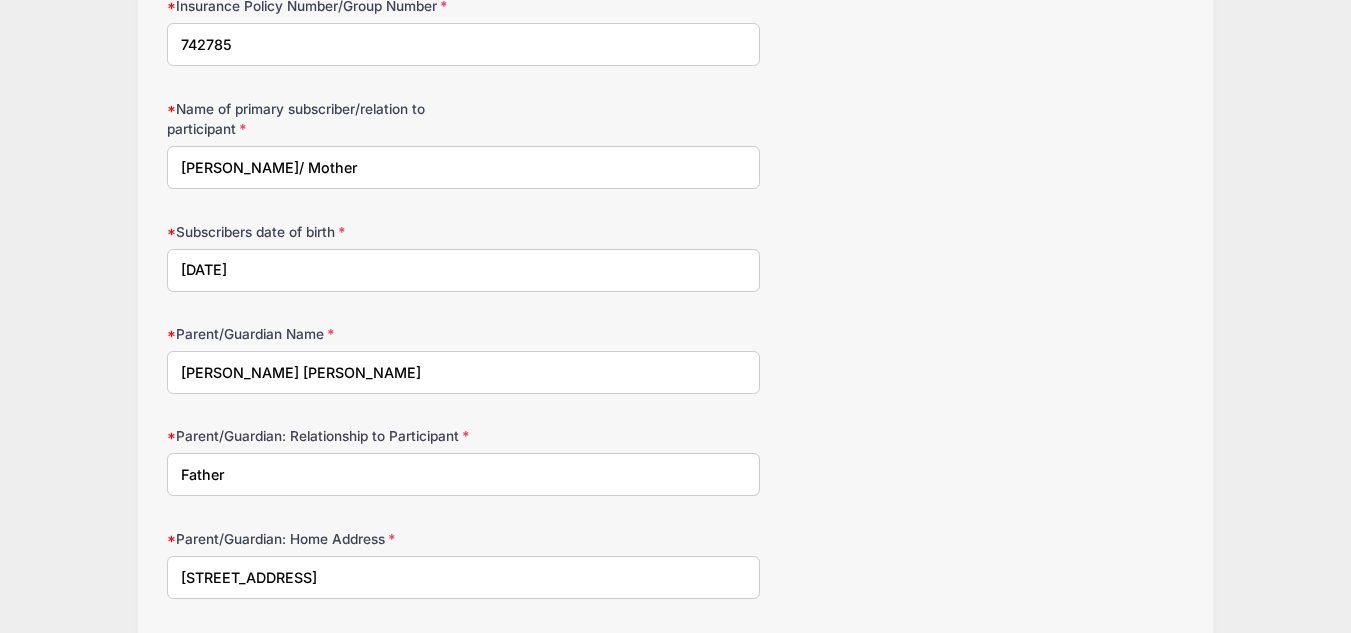 type on "[PERSON_NAME]/ Mother" 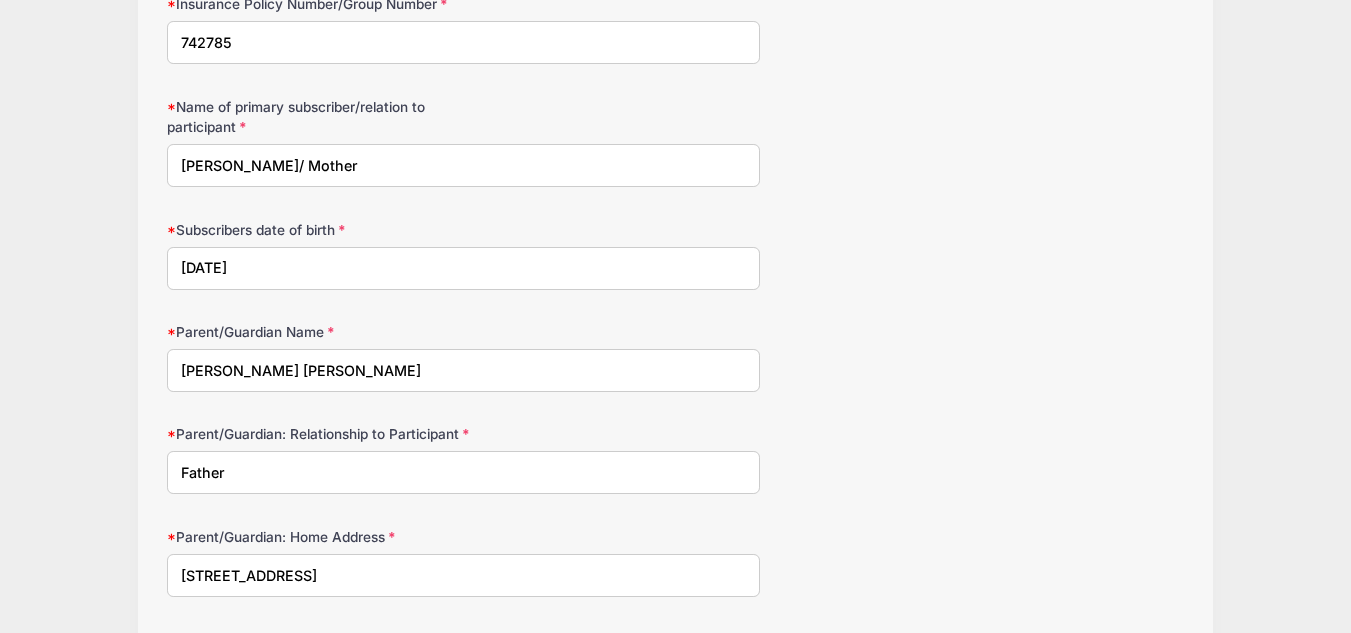 scroll, scrollTop: 3163, scrollLeft: 0, axis: vertical 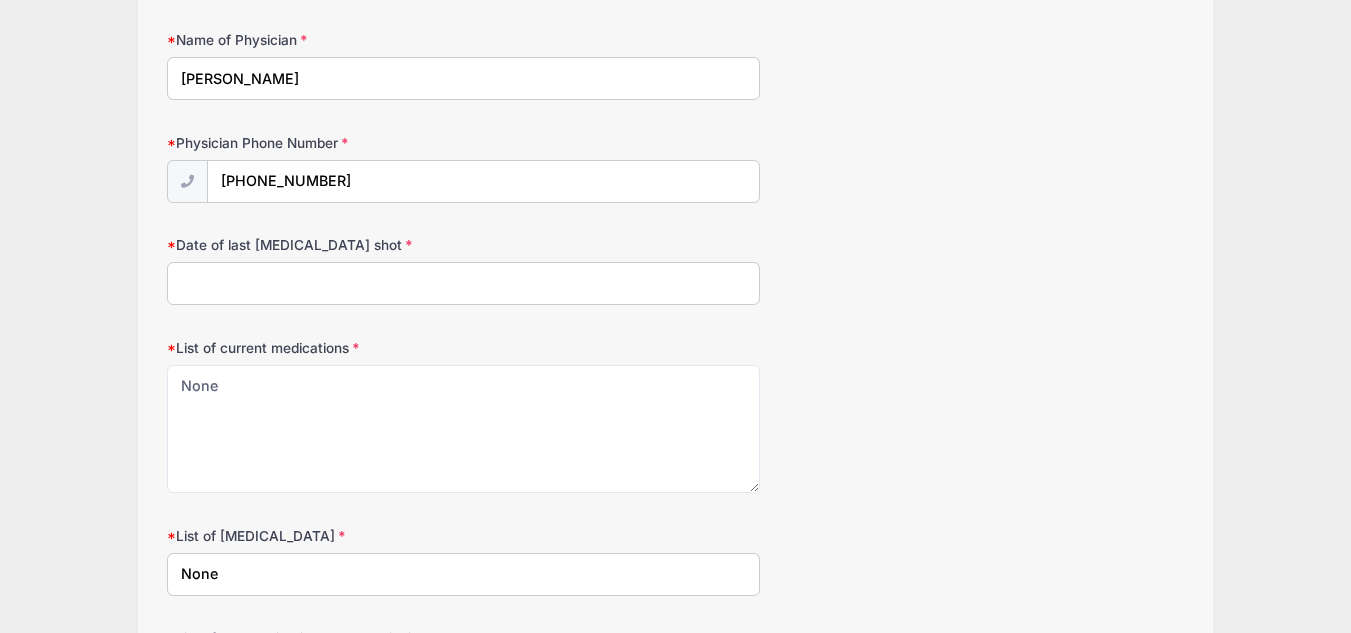 type on "[DATE]" 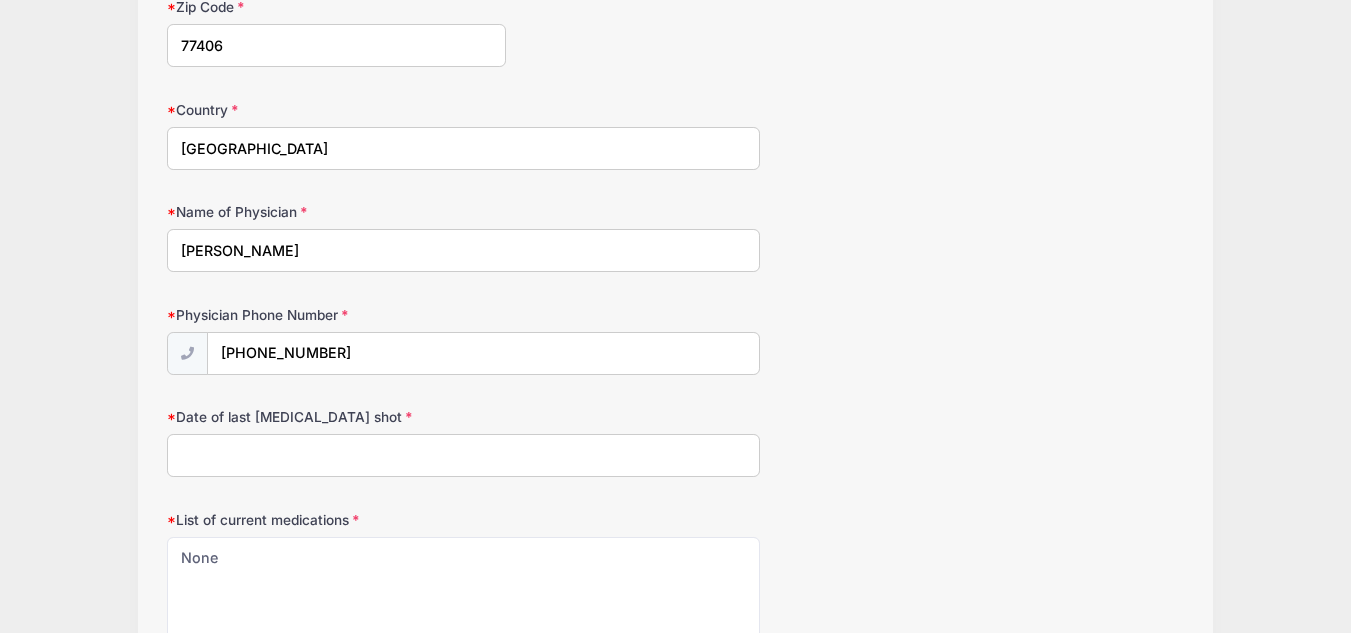 scroll, scrollTop: 1754, scrollLeft: 0, axis: vertical 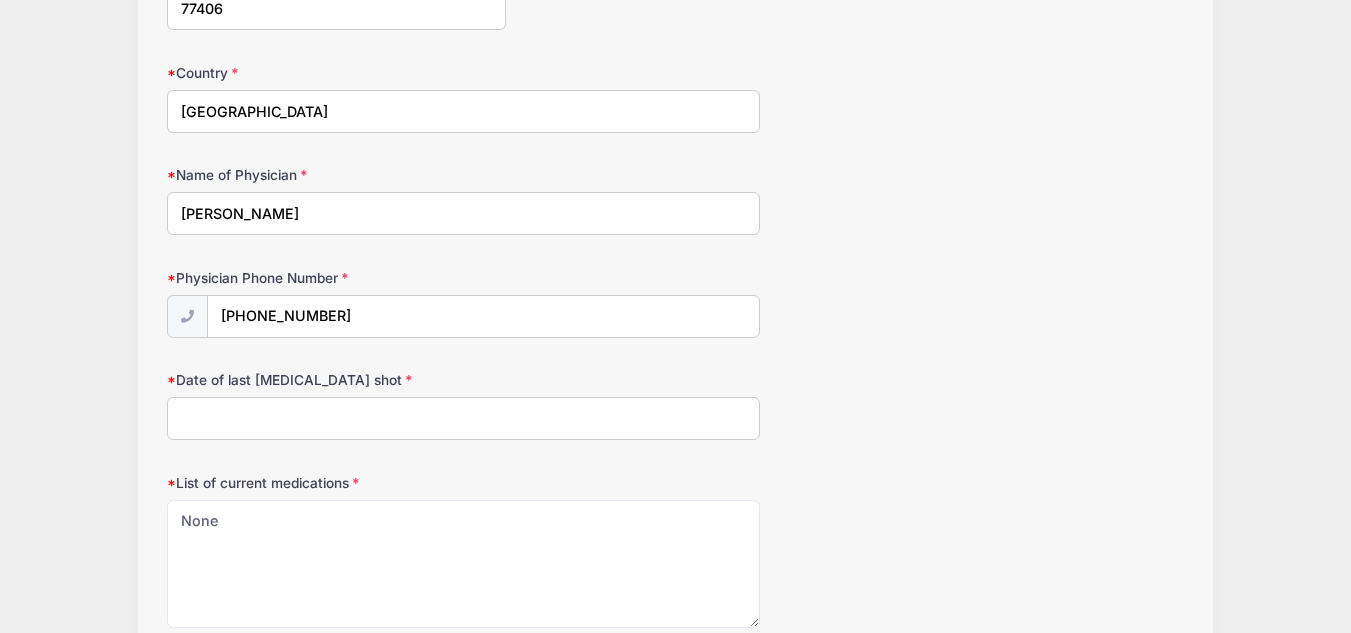 click on "Date of last [MEDICAL_DATA] shot" at bounding box center [463, 418] 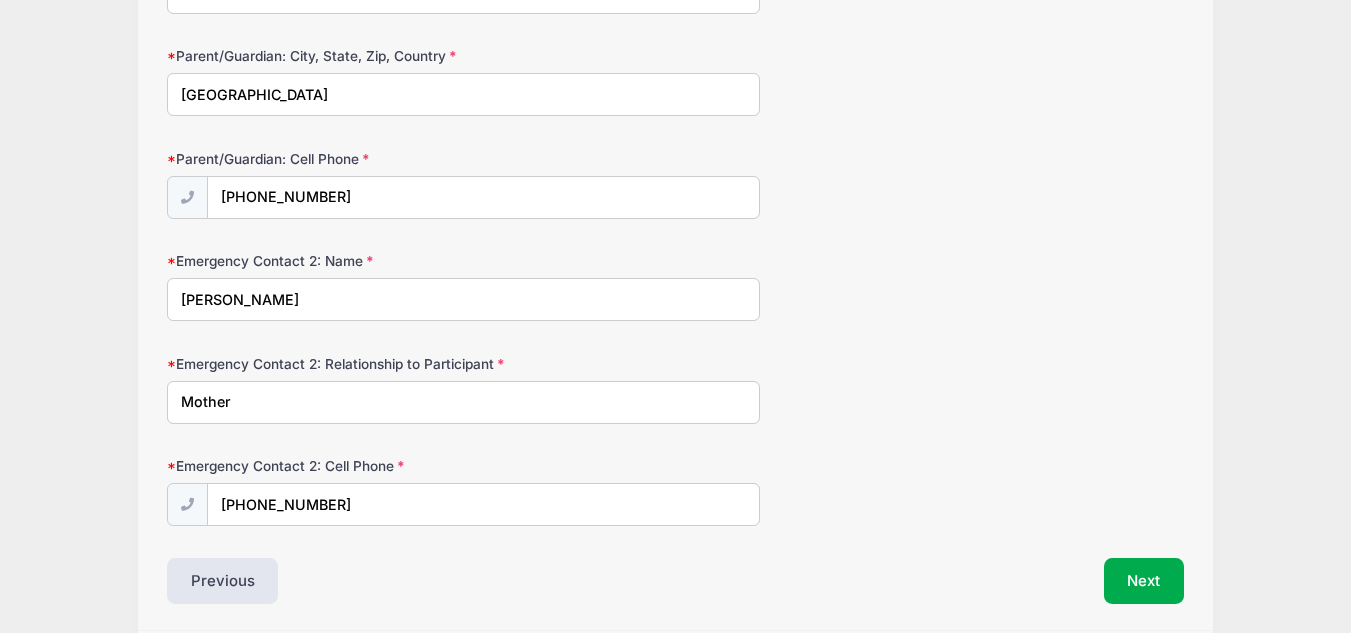 scroll, scrollTop: 3845, scrollLeft: 0, axis: vertical 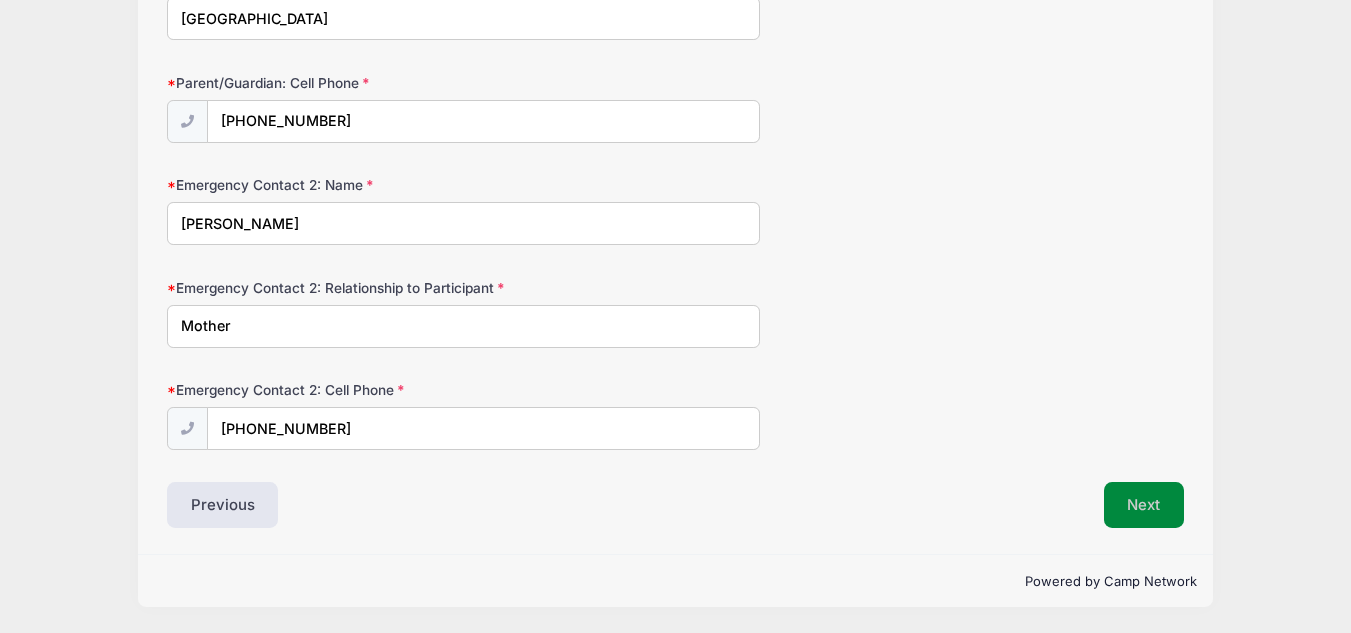 type on "[DATE]" 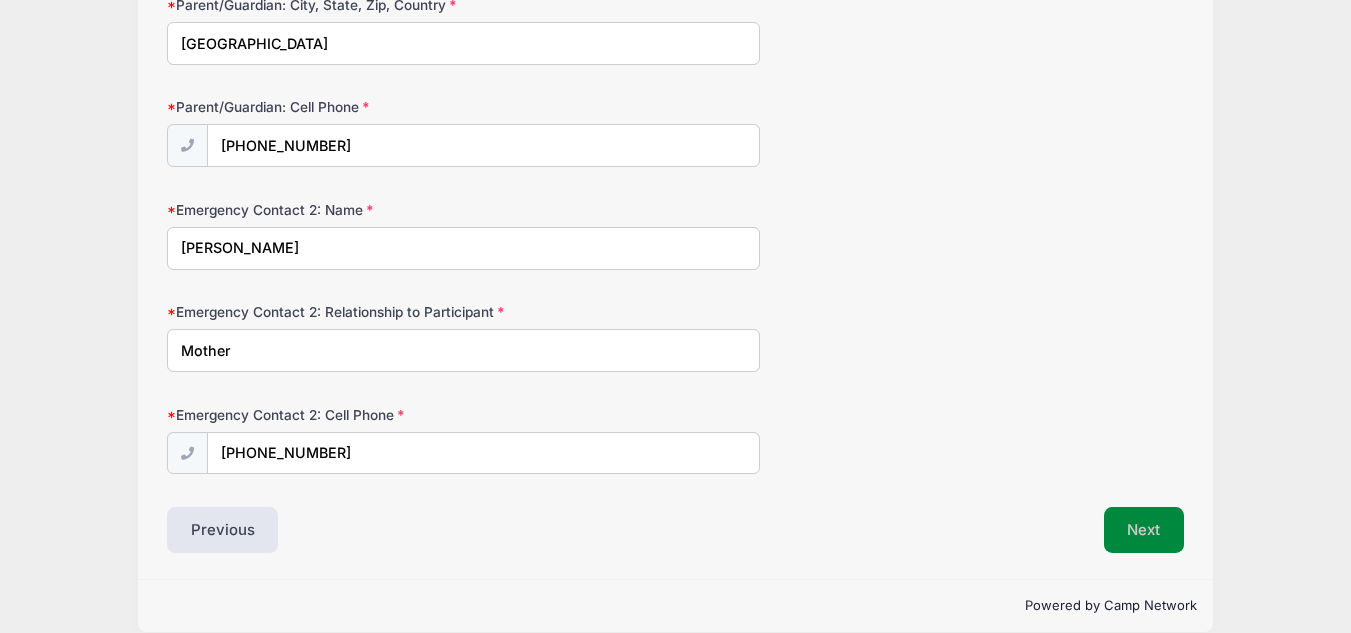 scroll, scrollTop: 3112, scrollLeft: 0, axis: vertical 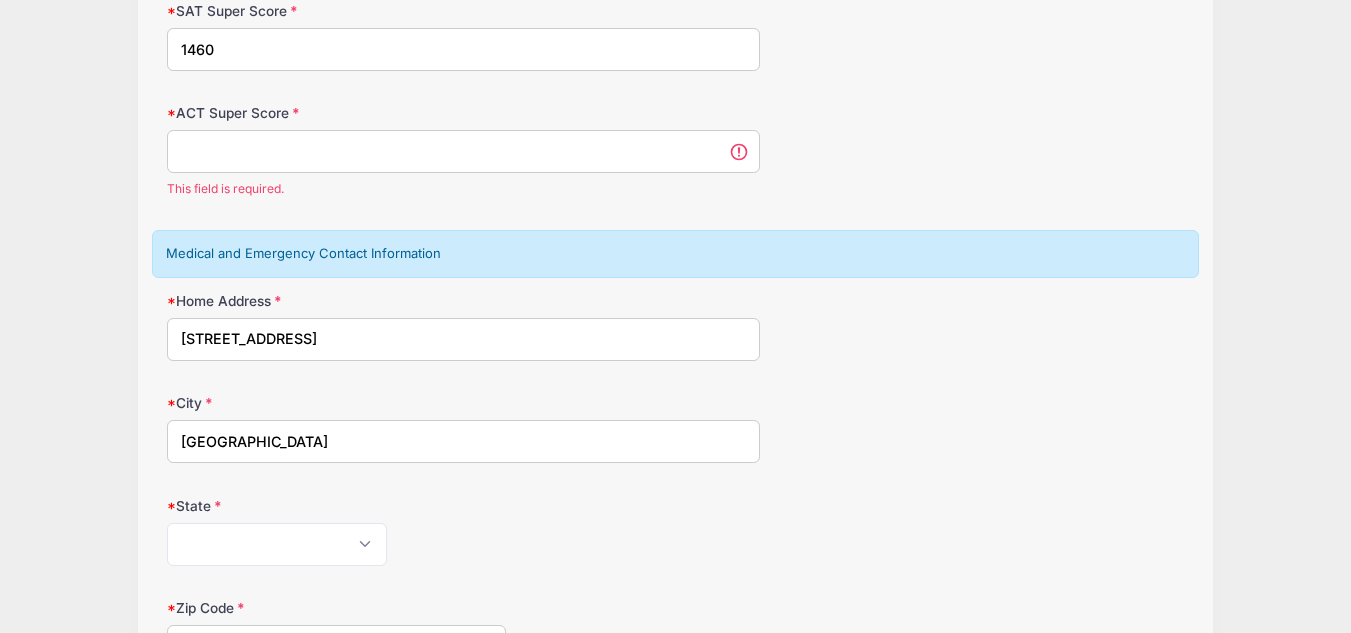 click on "ACT Super Score" at bounding box center [463, 151] 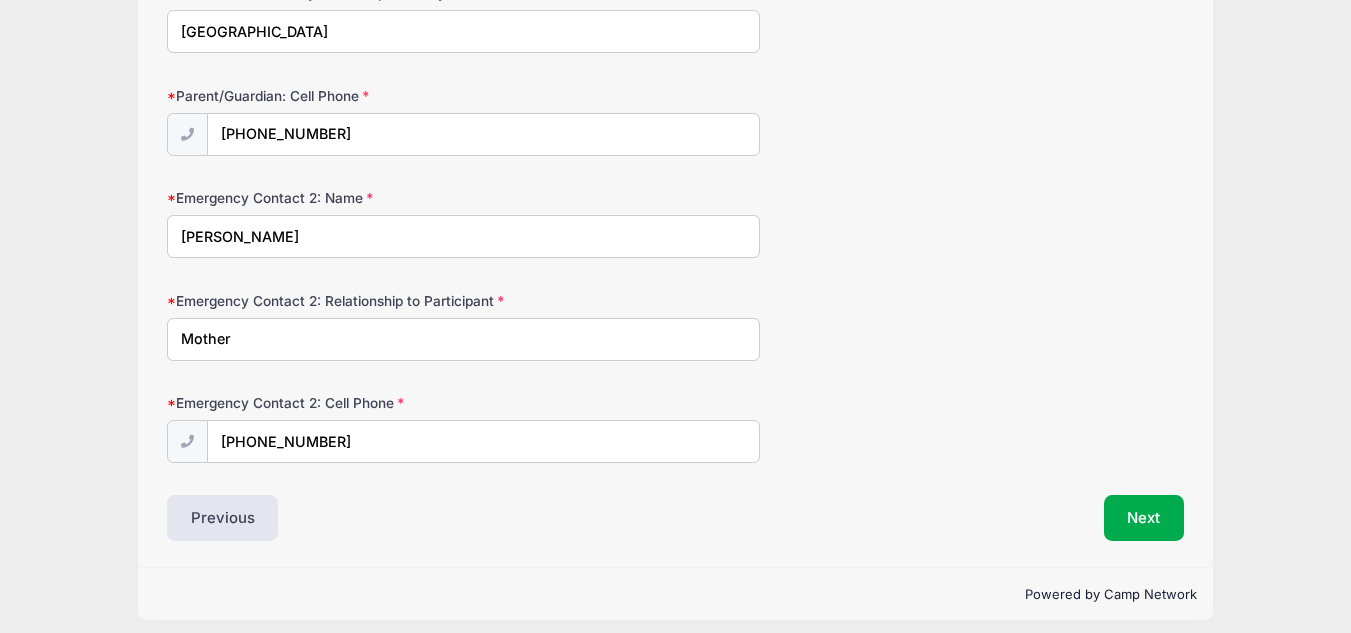 scroll, scrollTop: 3845, scrollLeft: 0, axis: vertical 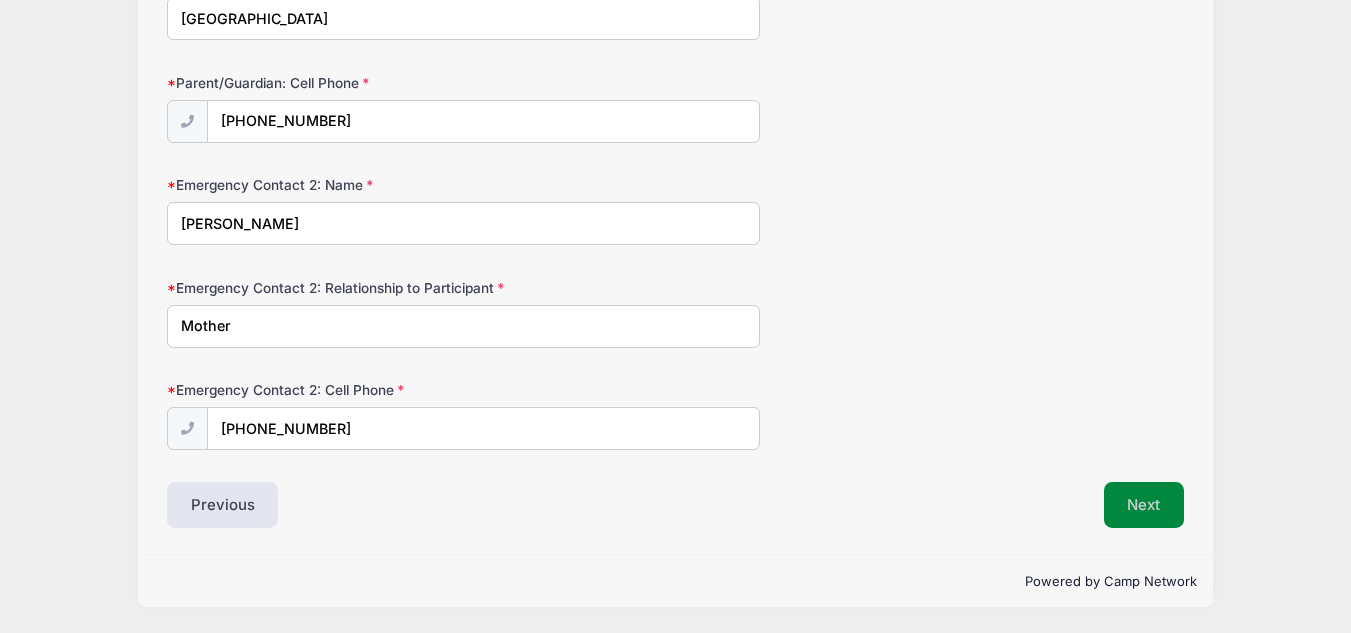 type on "N/A" 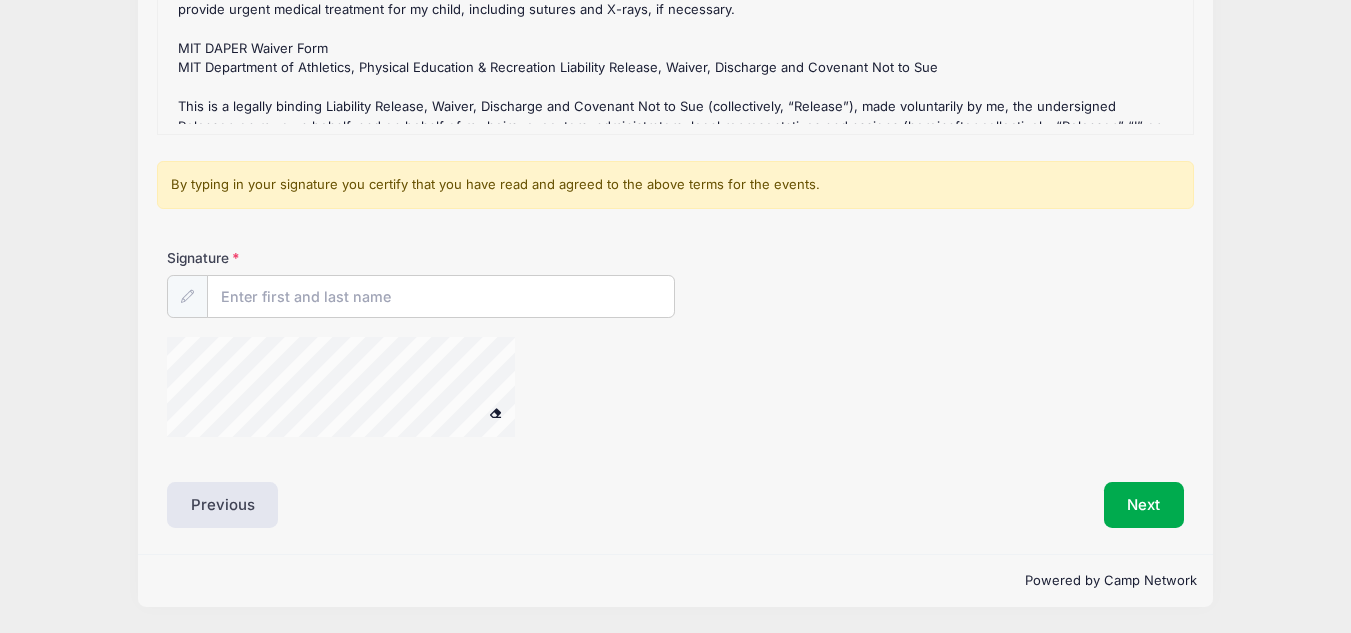 scroll, scrollTop: 217, scrollLeft: 0, axis: vertical 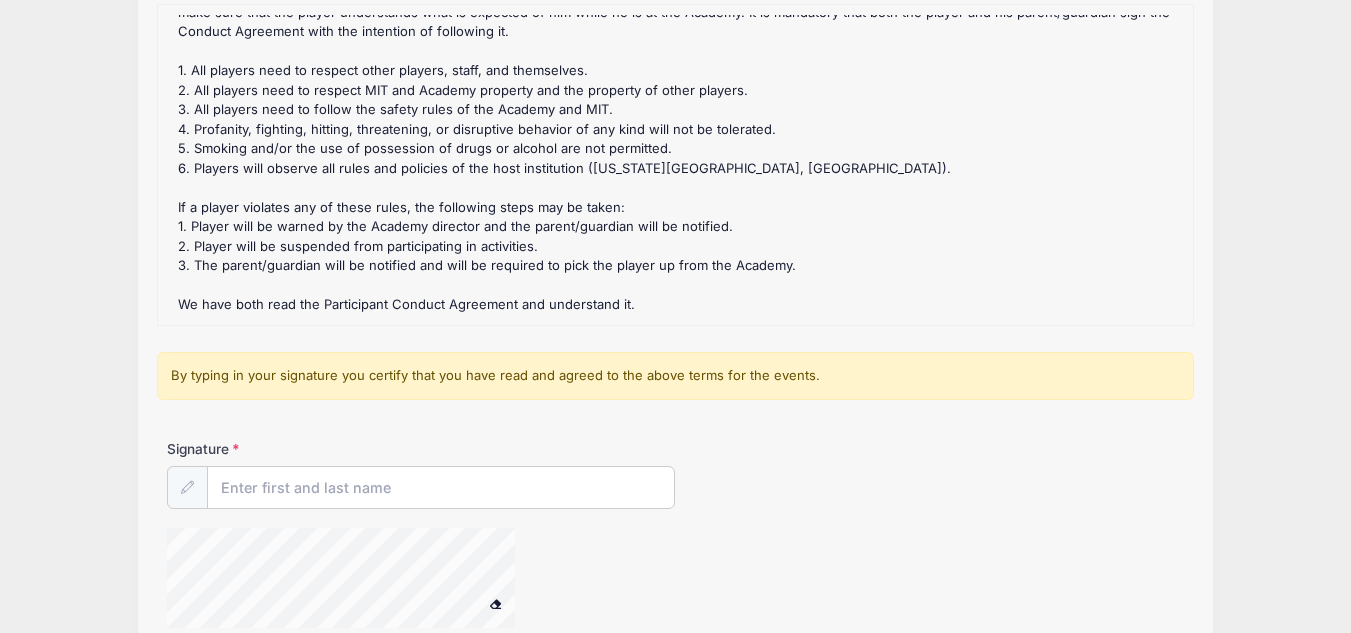 click on "DAY 1 - August 9 Refund Policy :
Cancellation and Refund Policy
$50 Administrative fee on all cancellations prior to 7/22/19. No refunds given for any cancellations that occur after 7/29/19.​
DAY 1 - August 9 Waiver(s) :
Medical Treatment Consent
In case of emergency, if parent or guardian cannot be reached, I herby grant permission to MIT Medical Department or the local Emergency Department to provide urgent medical treatment for my child, including sutures and X-rays, if necessary.
MIT DAPER Waiver Form
MIT Department of Athletics, Physical Education & Recreation Liability Release, Waiver, Discharge and Covenant Not to Sue
I have read this entire Release. I fully understand the entire Release and acknowledge that I have had the opportunity to review this Release with an attorney of my choosing if I so desire, and I agree to be legally bound by the Release.
THIS IS A RELEASE OF YOUR RIGHTS, READ CAREFULLY AND UNDERSTAND BEFORE SIGNING." at bounding box center [675, 165] 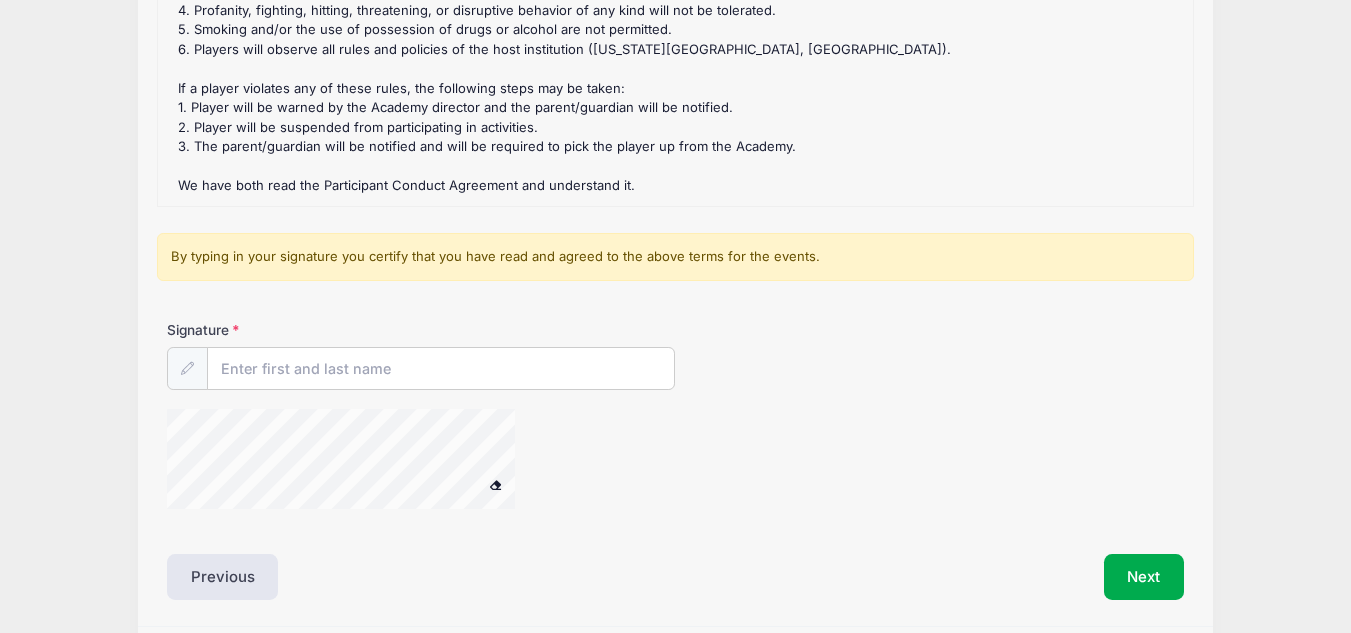 scroll, scrollTop: 305, scrollLeft: 0, axis: vertical 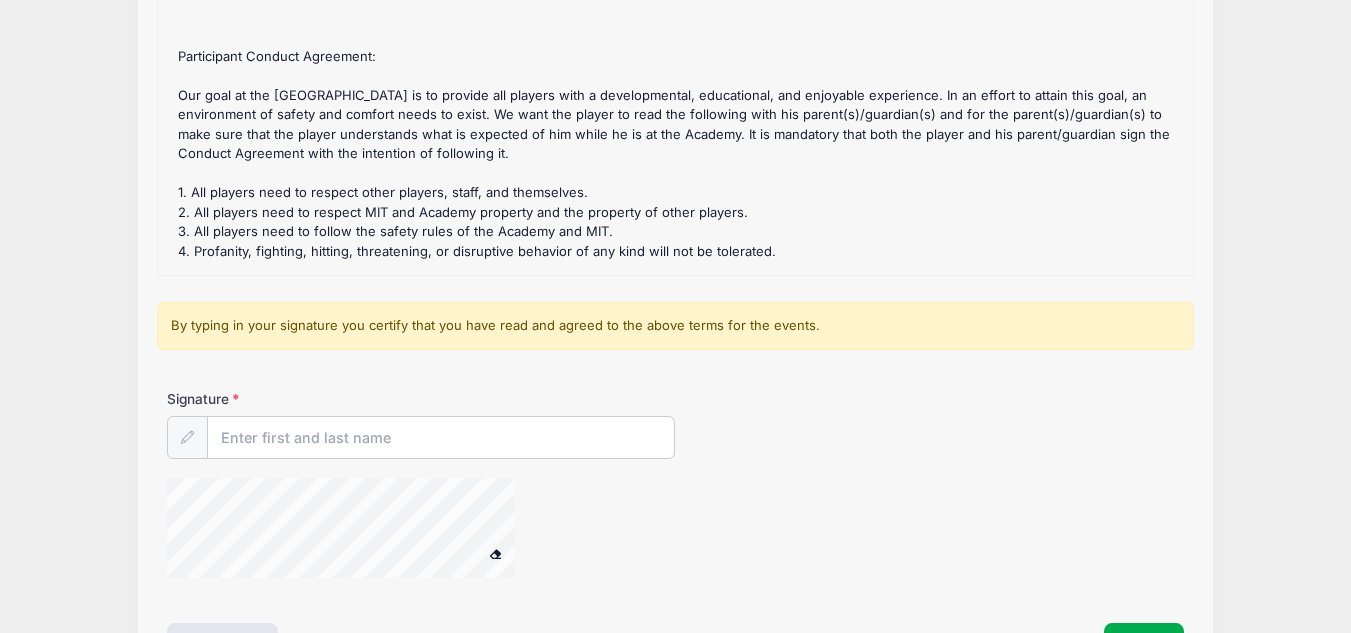 click on "By typing in your signature you certify that you have read and agreed to the above terms for the events." at bounding box center [675, 326] 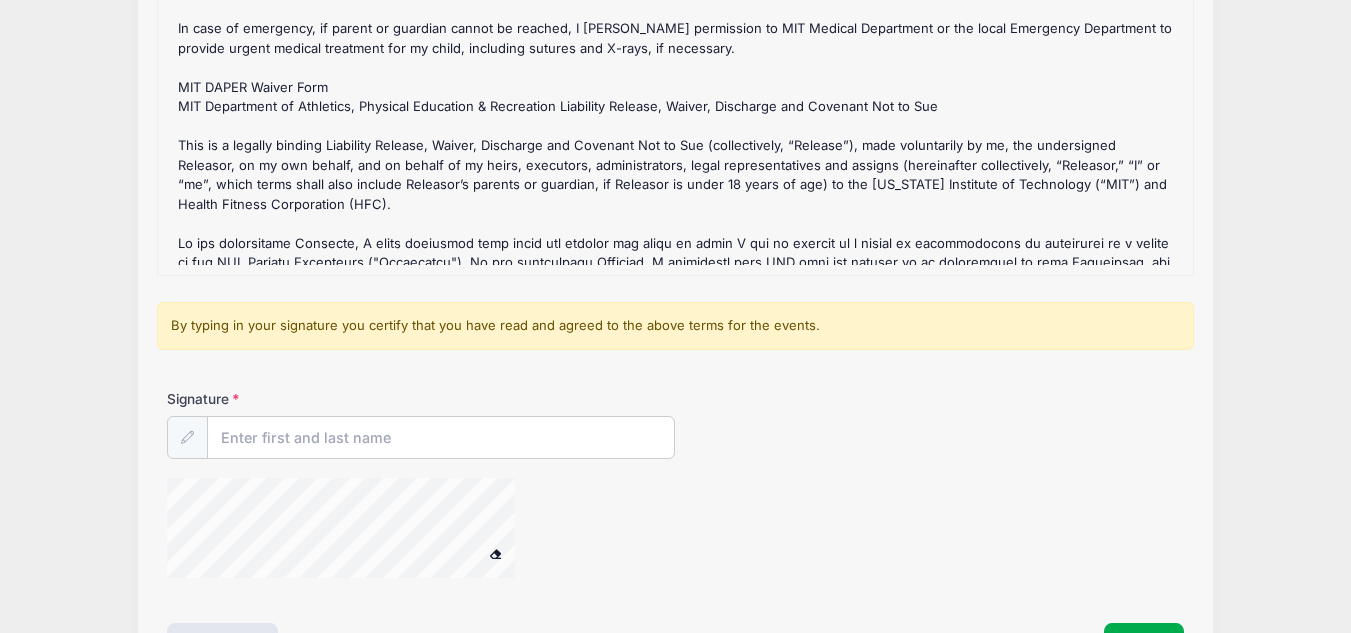 scroll, scrollTop: 0, scrollLeft: 0, axis: both 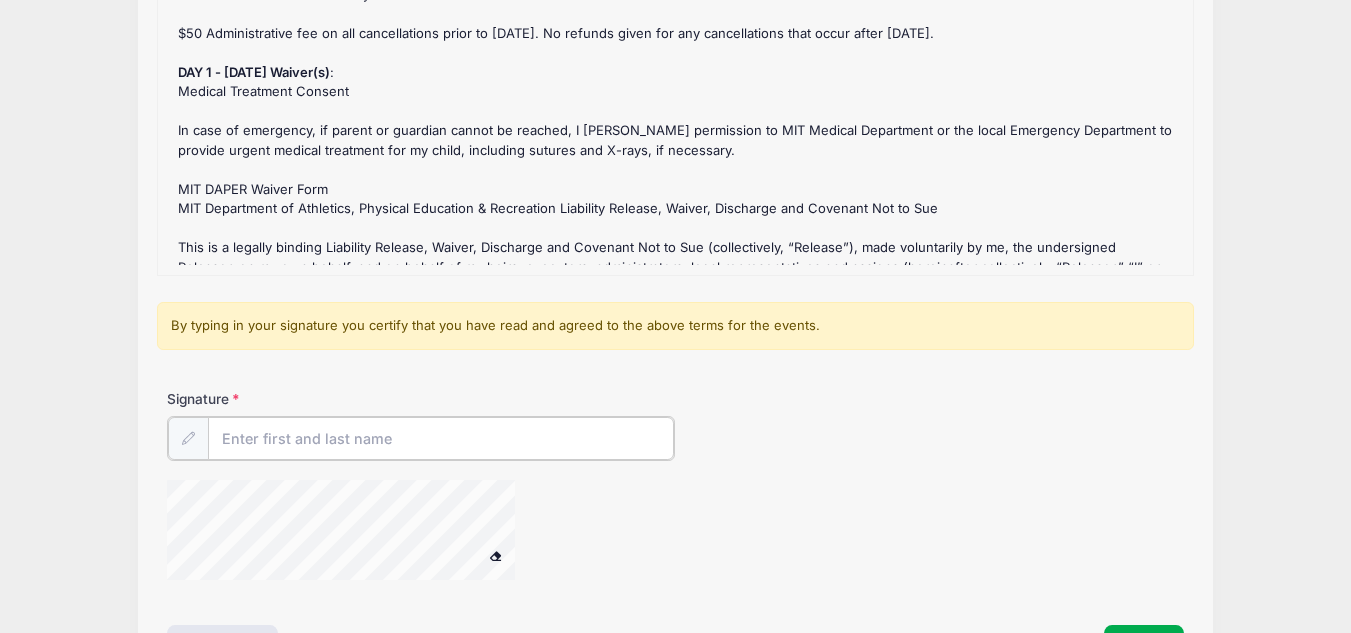 click on "Signature" at bounding box center (441, 438) 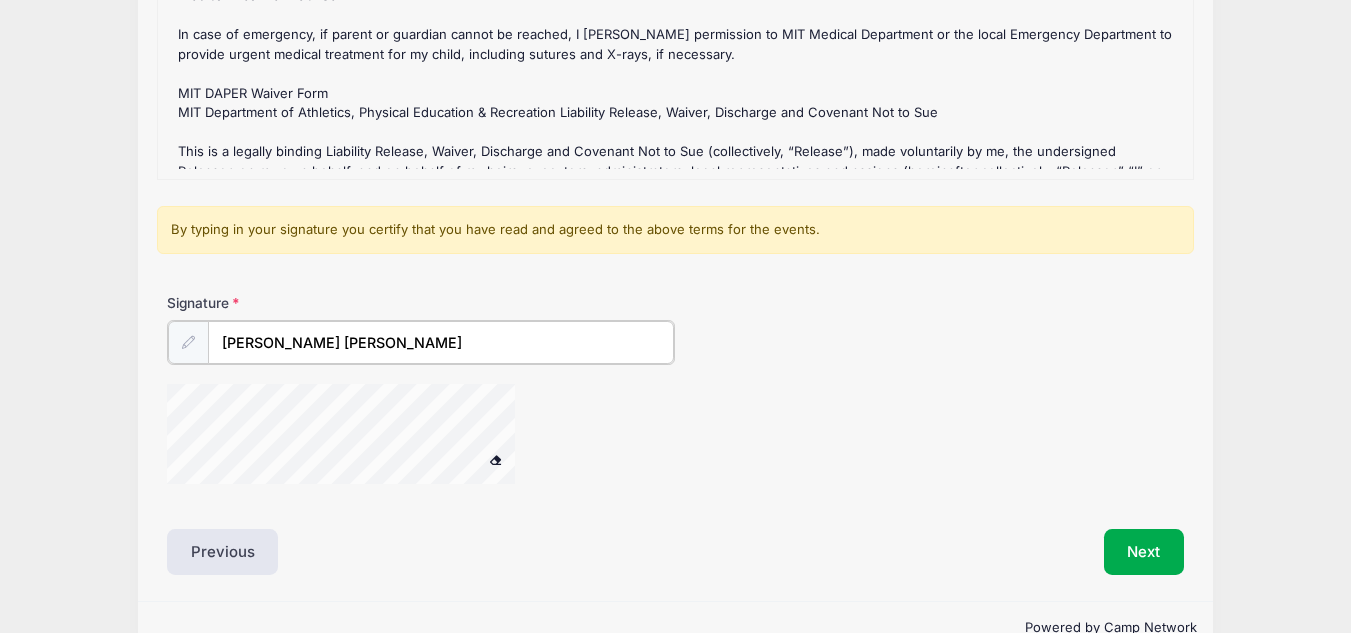 scroll, scrollTop: 394, scrollLeft: 0, axis: vertical 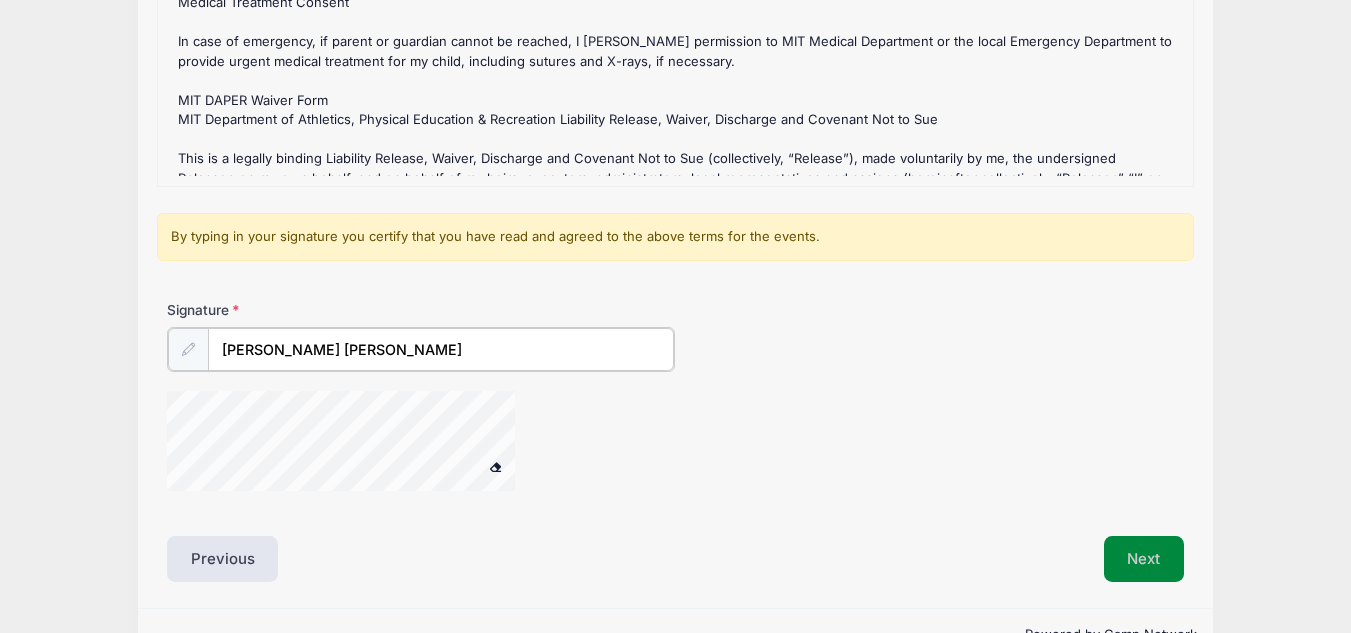 type on "[PERSON_NAME] [PERSON_NAME]" 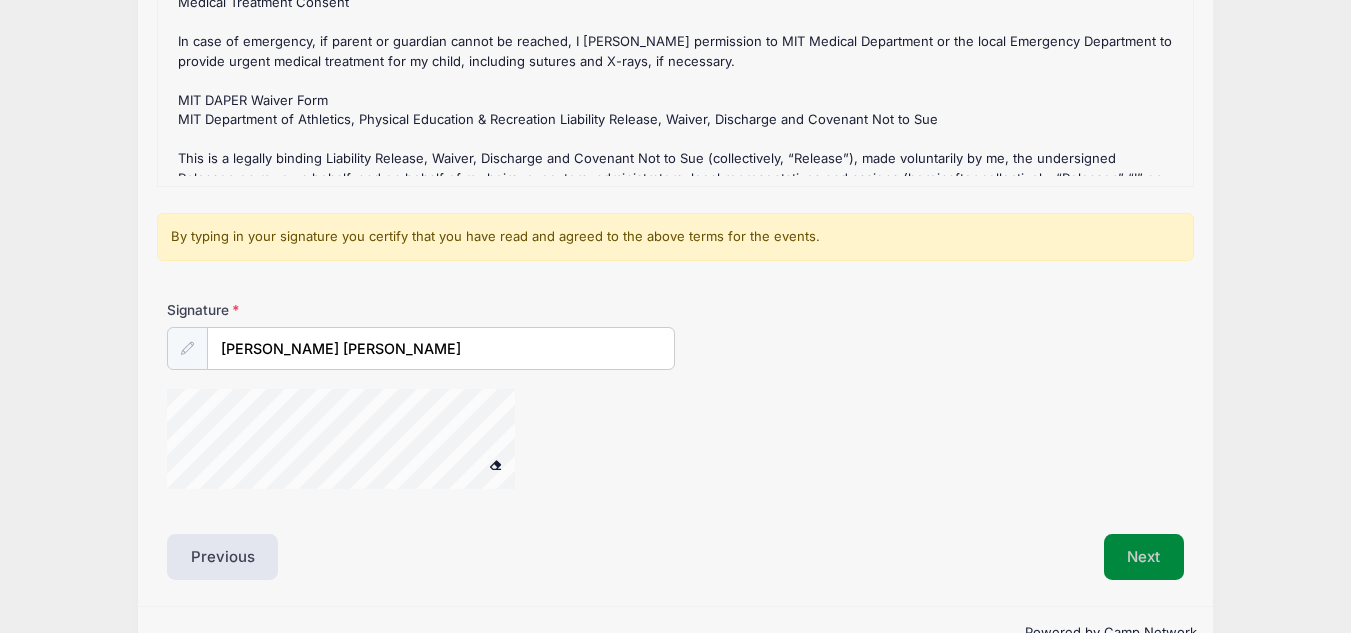 click on "Next" at bounding box center (1144, 557) 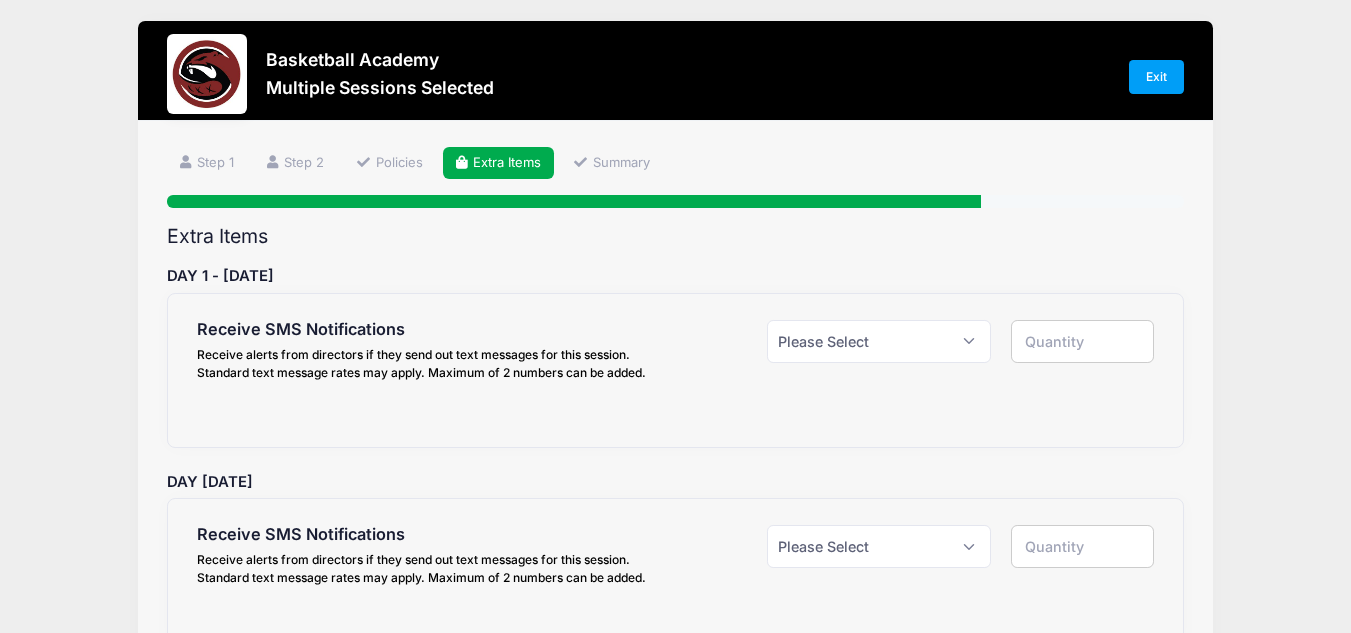 scroll, scrollTop: 0, scrollLeft: 0, axis: both 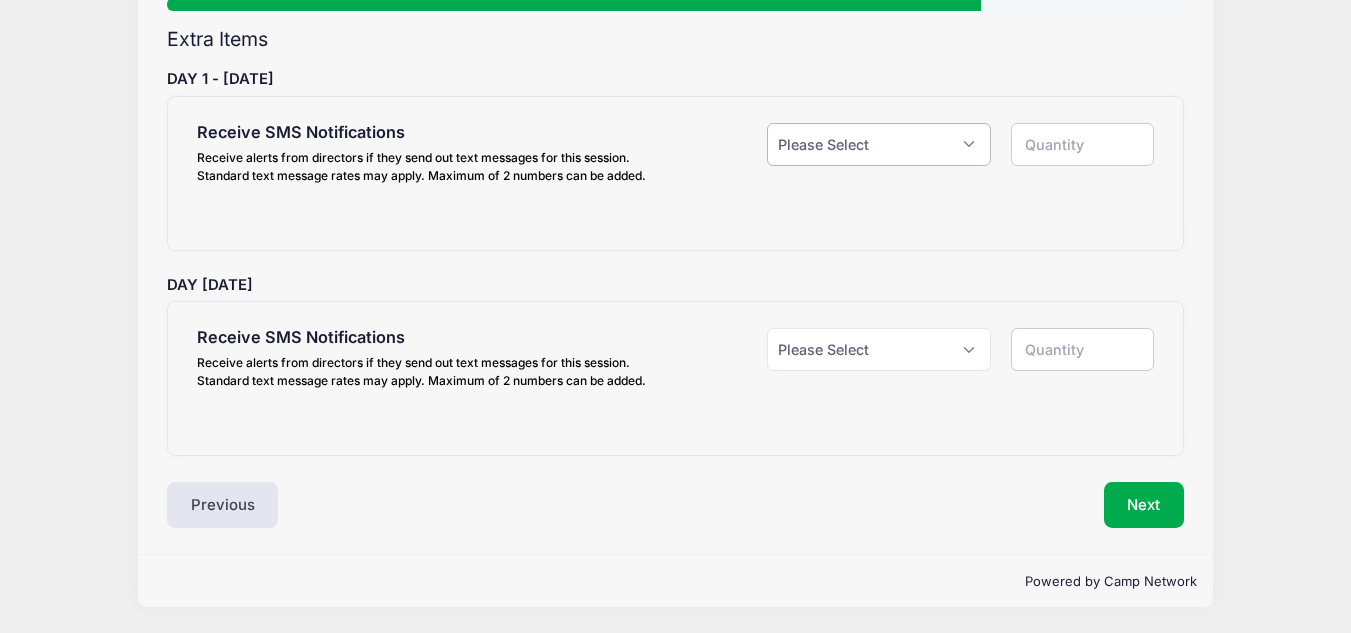 click on "Please Select Yes ($0.00)
No" at bounding box center [879, 144] 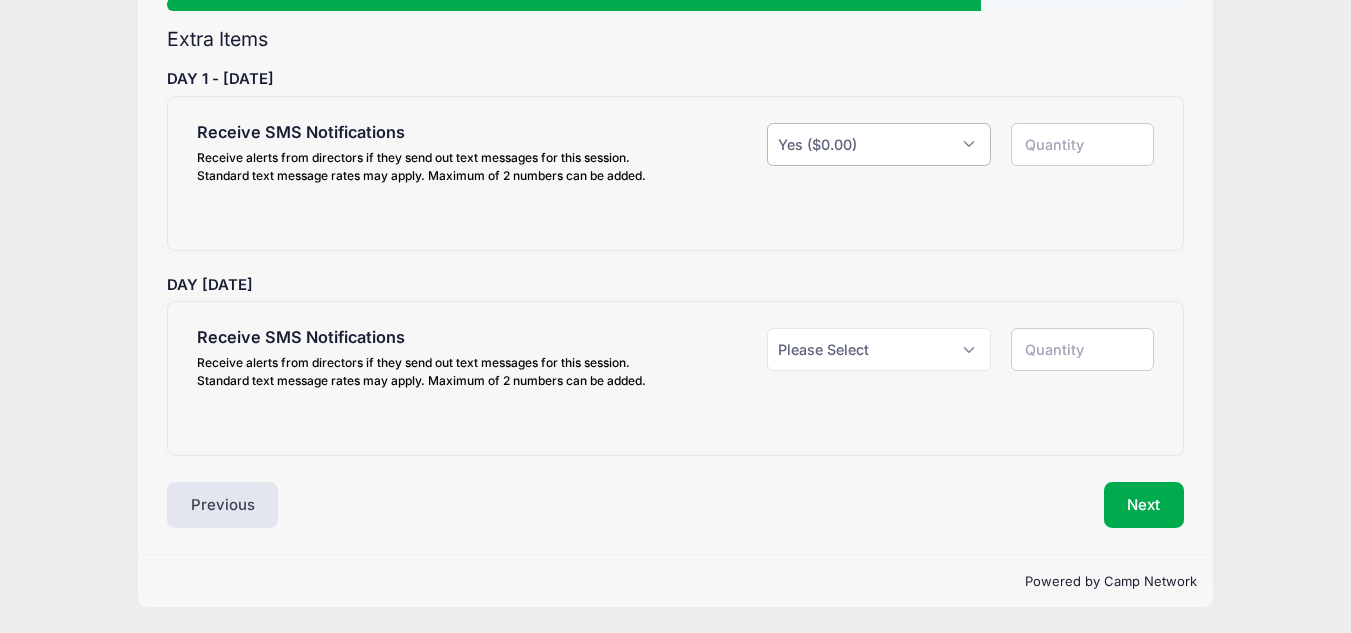 click on "Please Select Yes ($0.00)
No" at bounding box center (879, 144) 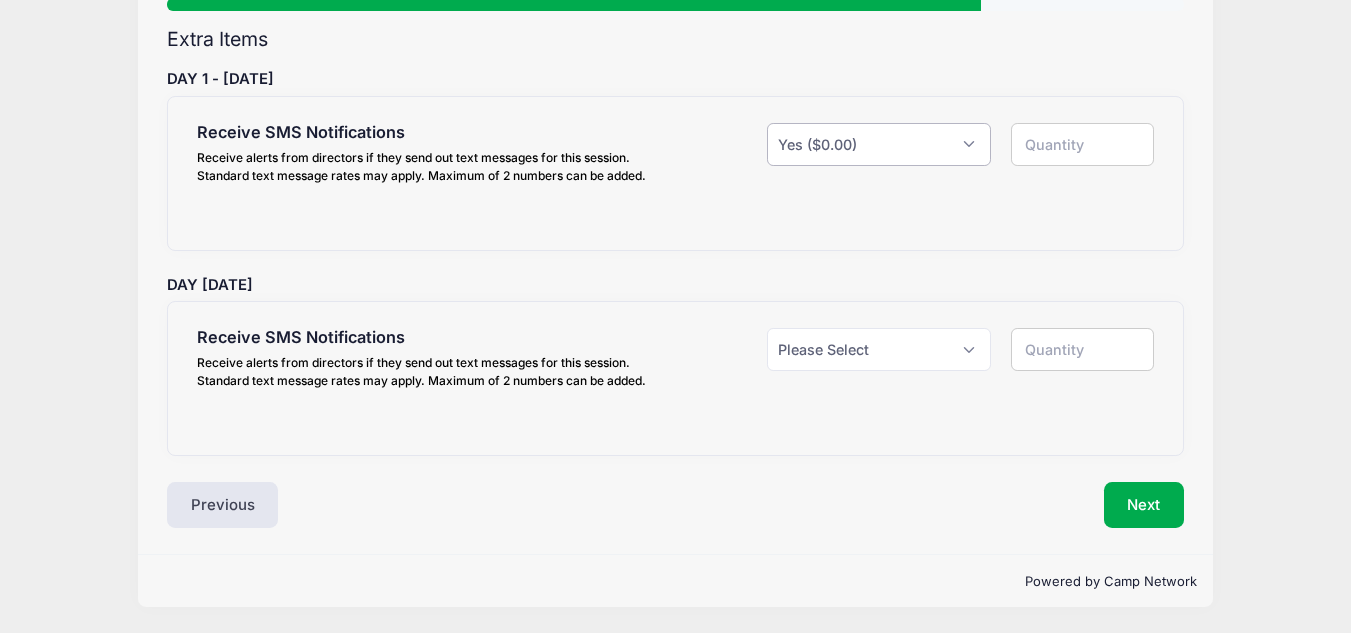 type on "1" 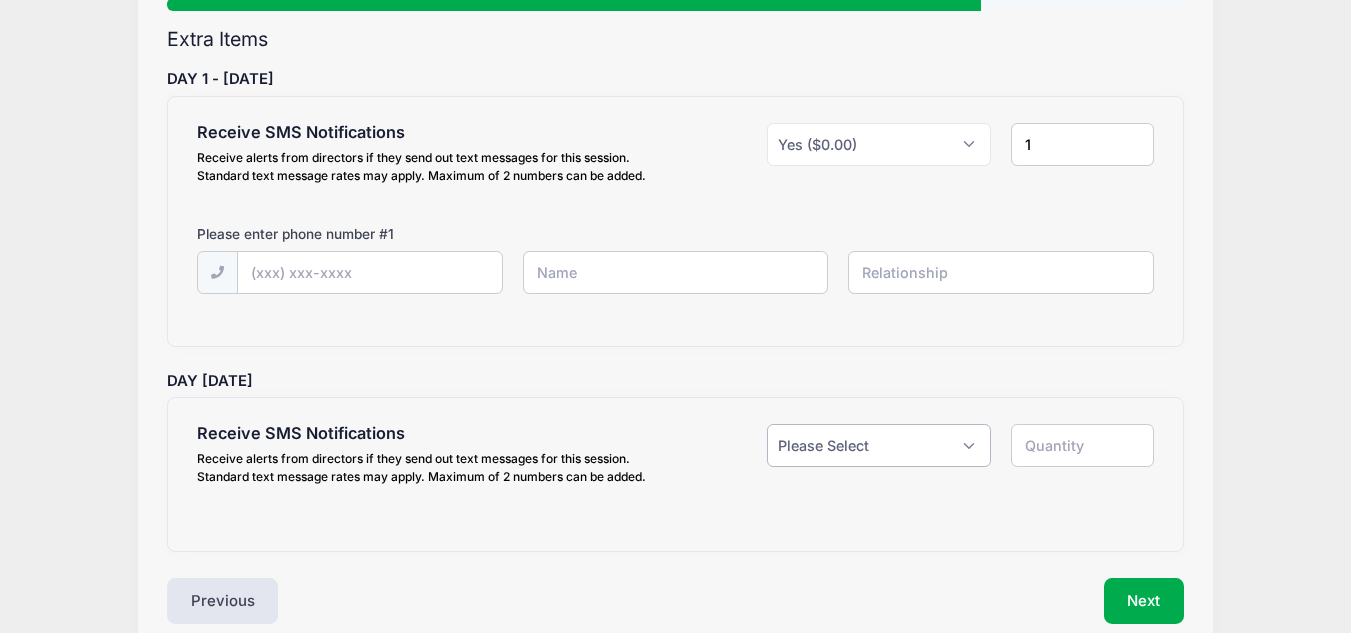 click on "Please Select Yes ($0.00)
No" at bounding box center (879, 445) 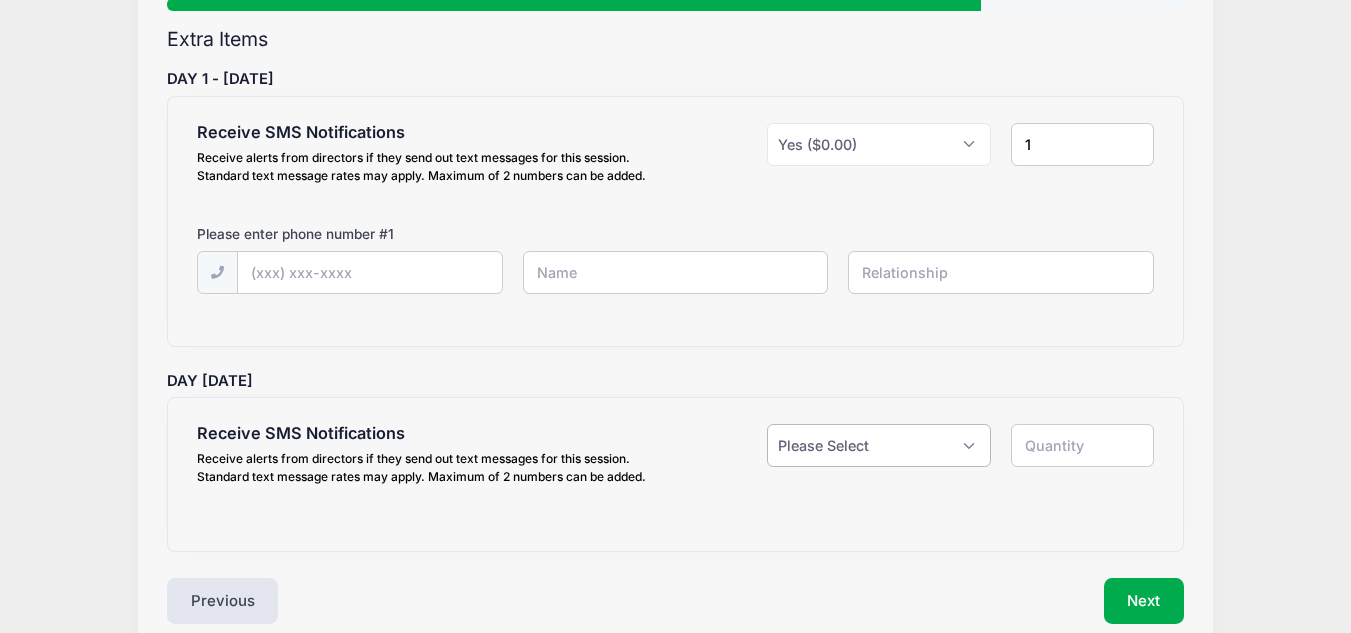 select on "1" 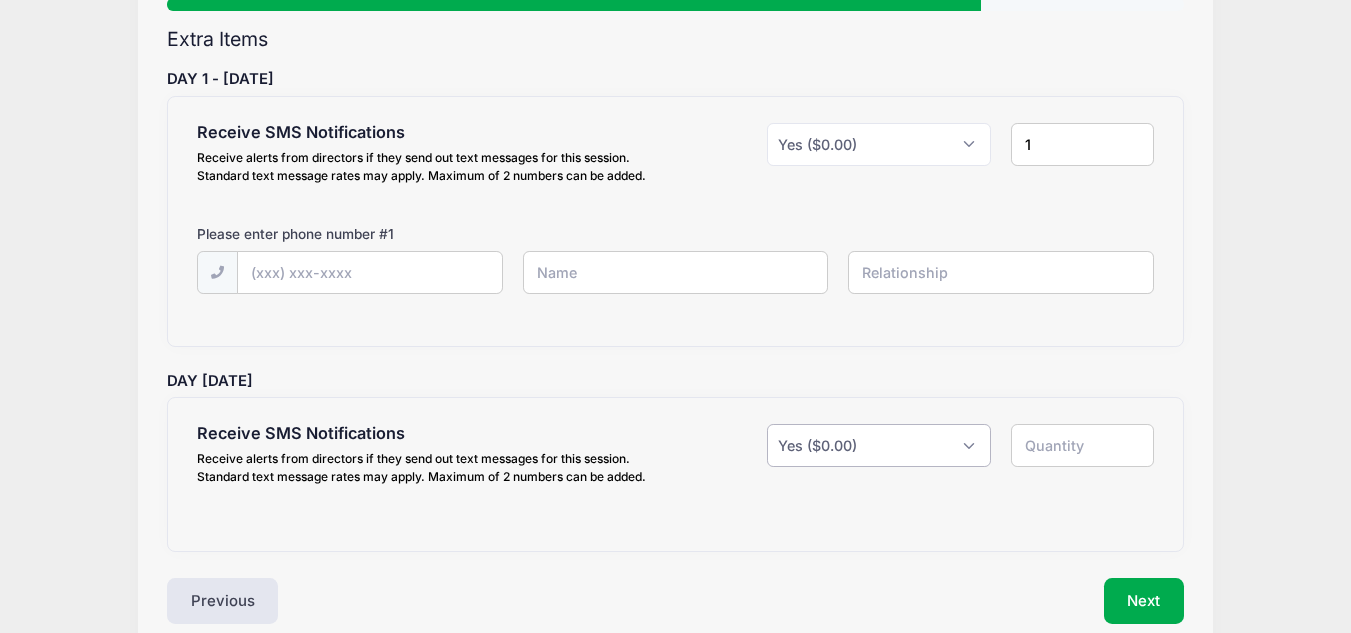 click on "Please Select Yes ($0.00)
No" at bounding box center [879, 445] 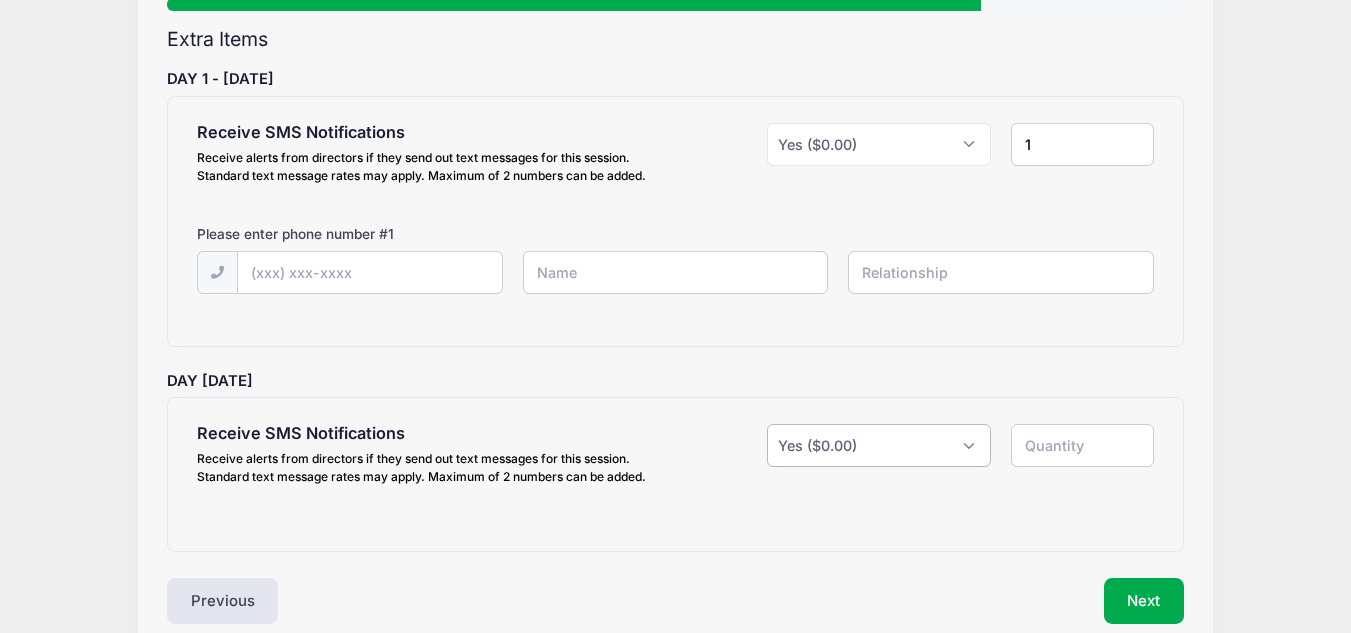 type on "1" 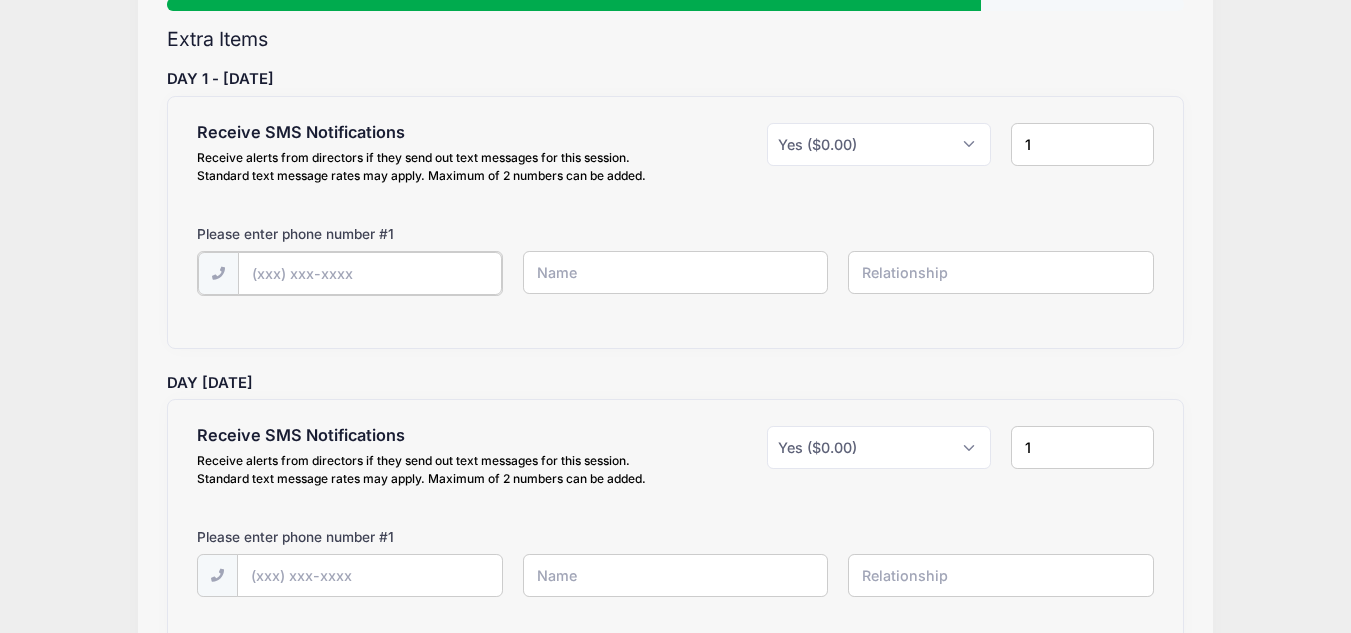 click at bounding box center [0, 0] 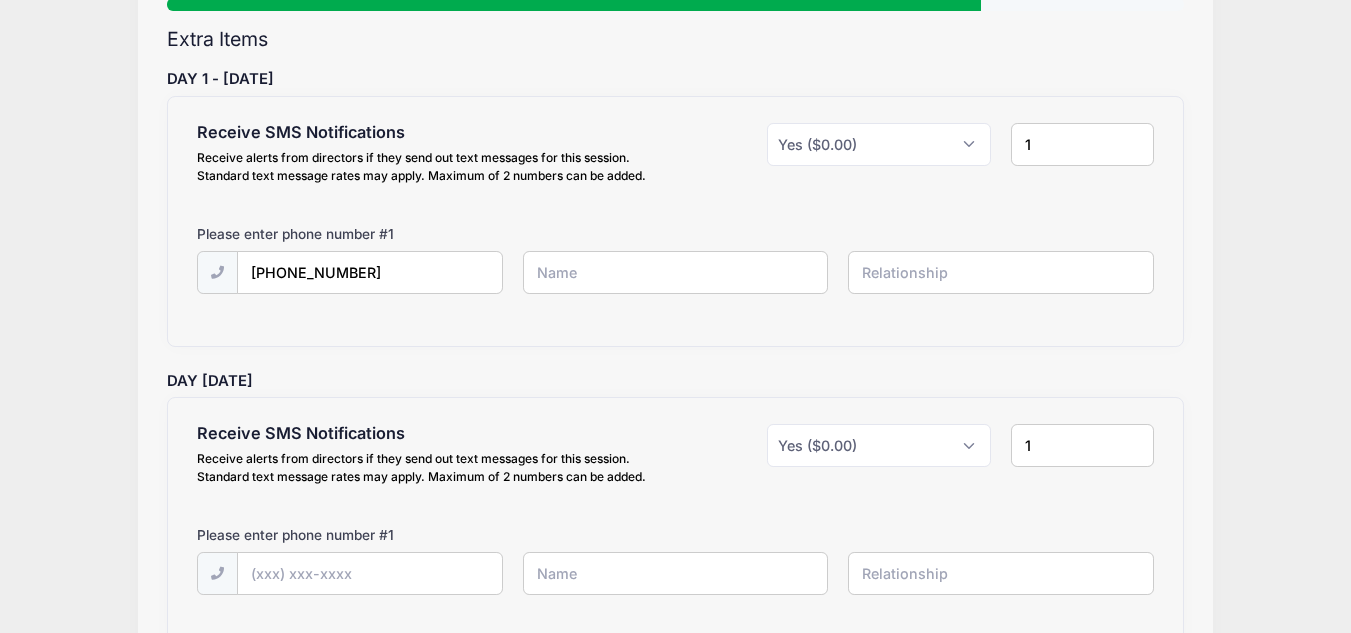 type on "[PERSON_NAME]" 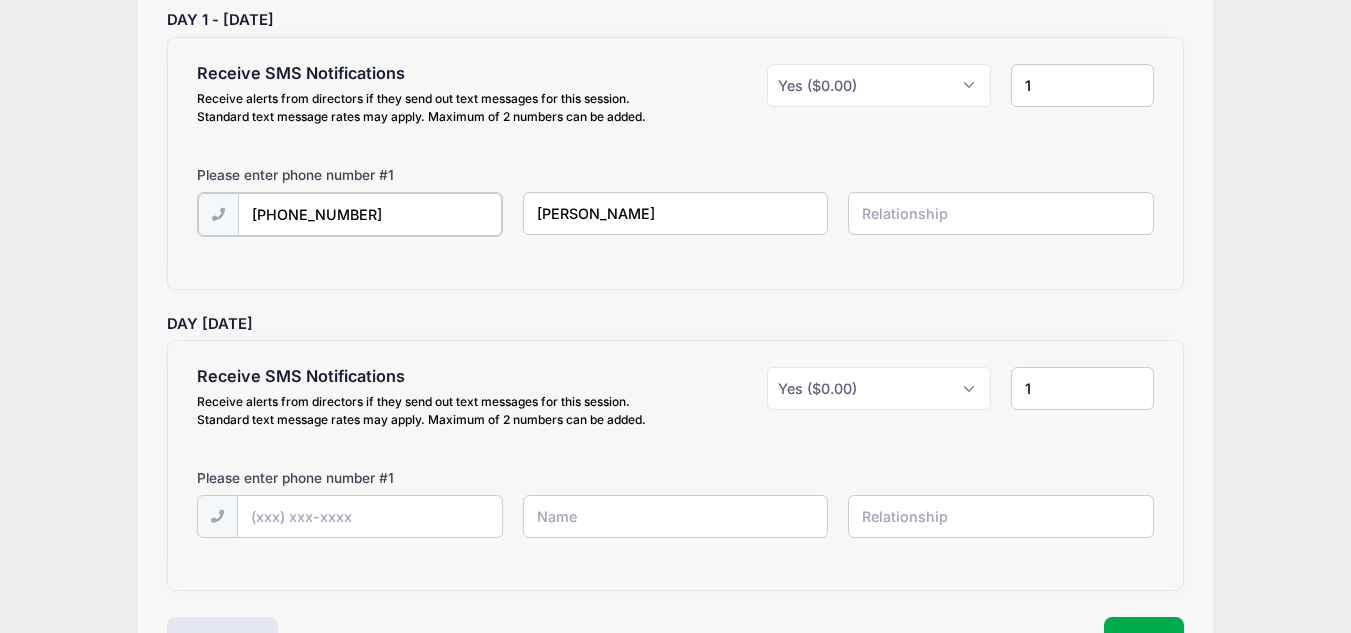scroll, scrollTop: 323, scrollLeft: 0, axis: vertical 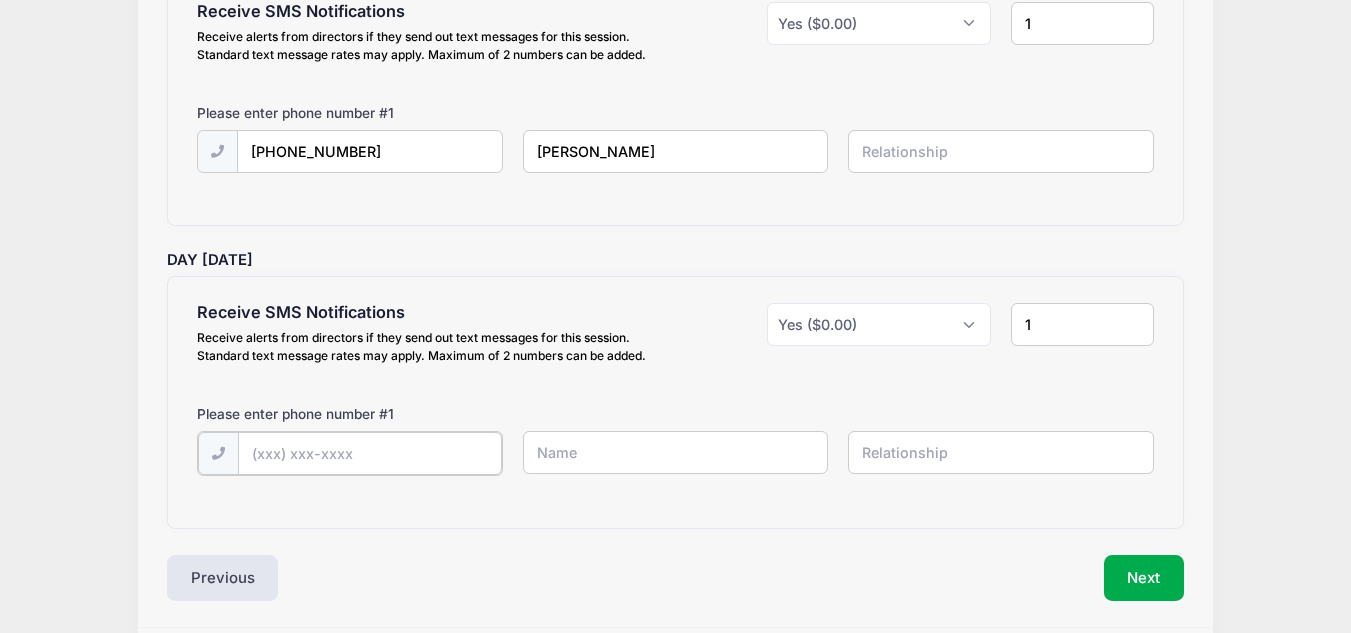 click at bounding box center [0, 0] 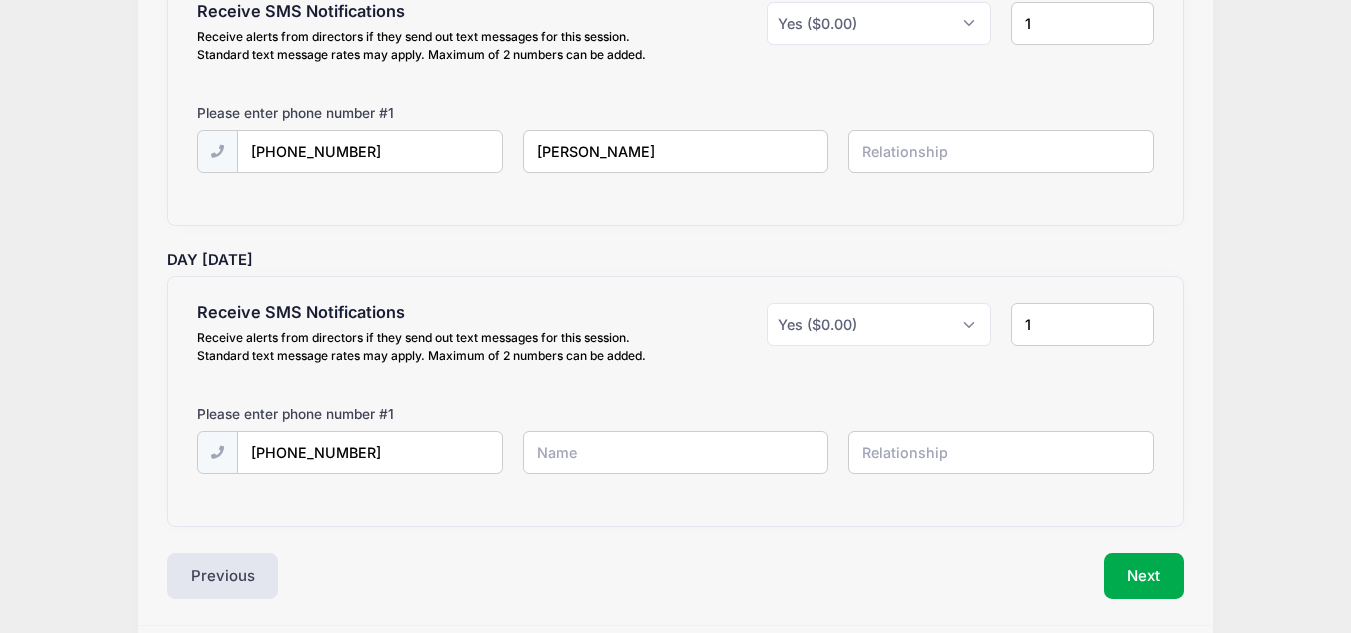click at bounding box center (0, 0) 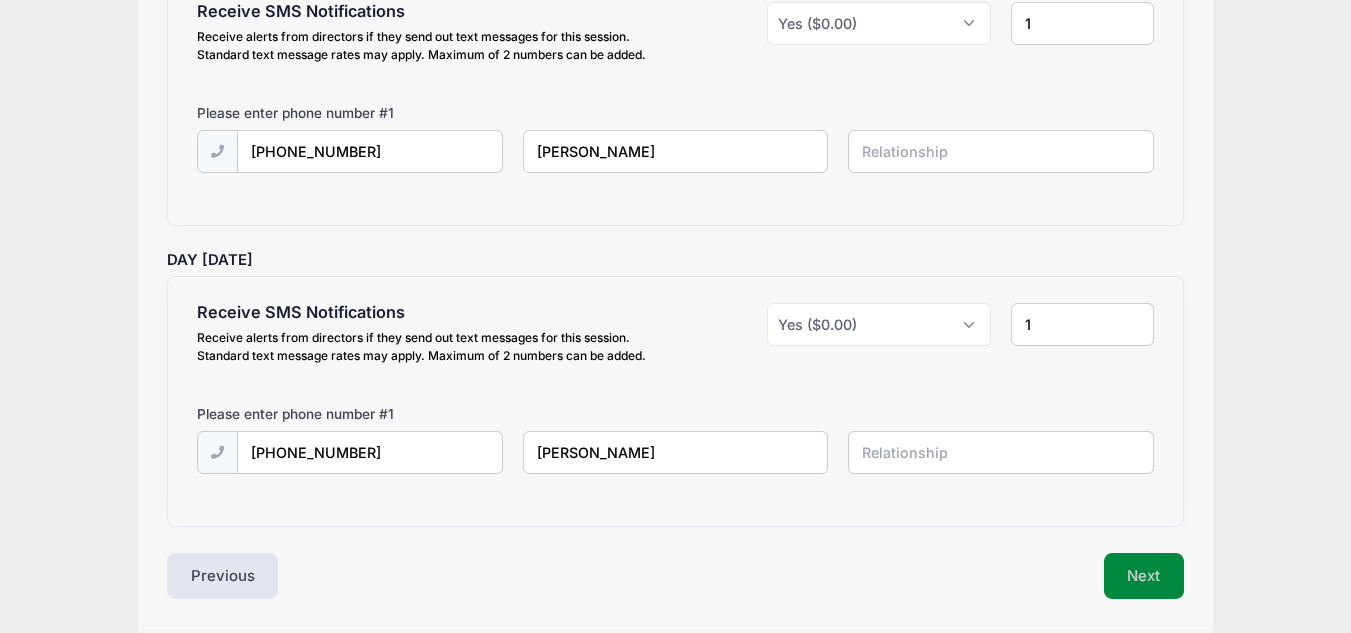 click on "Next" at bounding box center (1144, 576) 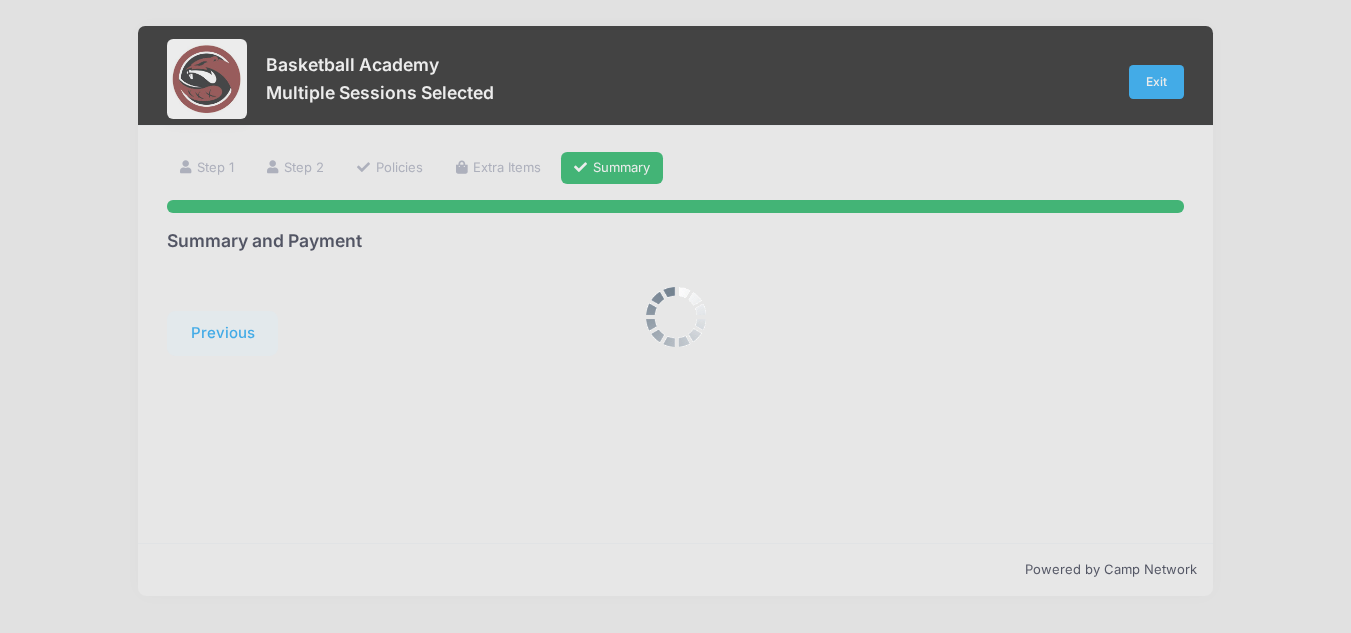 scroll, scrollTop: 0, scrollLeft: 0, axis: both 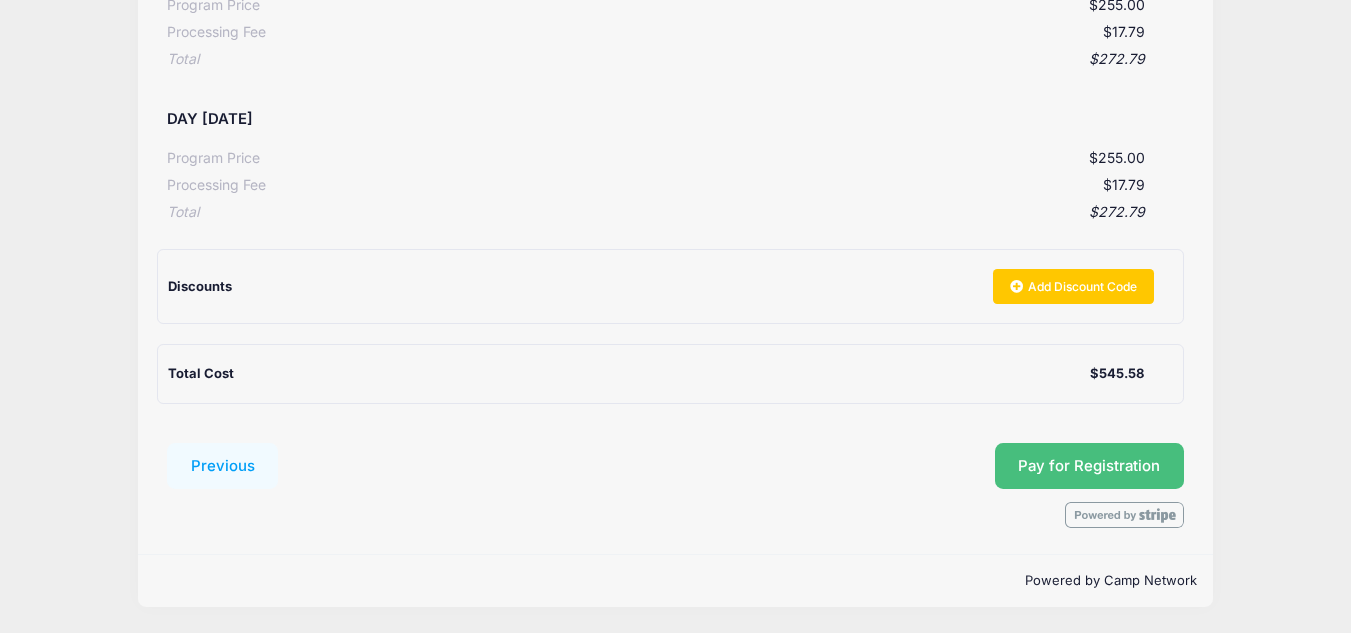 click on "Pay for Registration" at bounding box center (1089, 466) 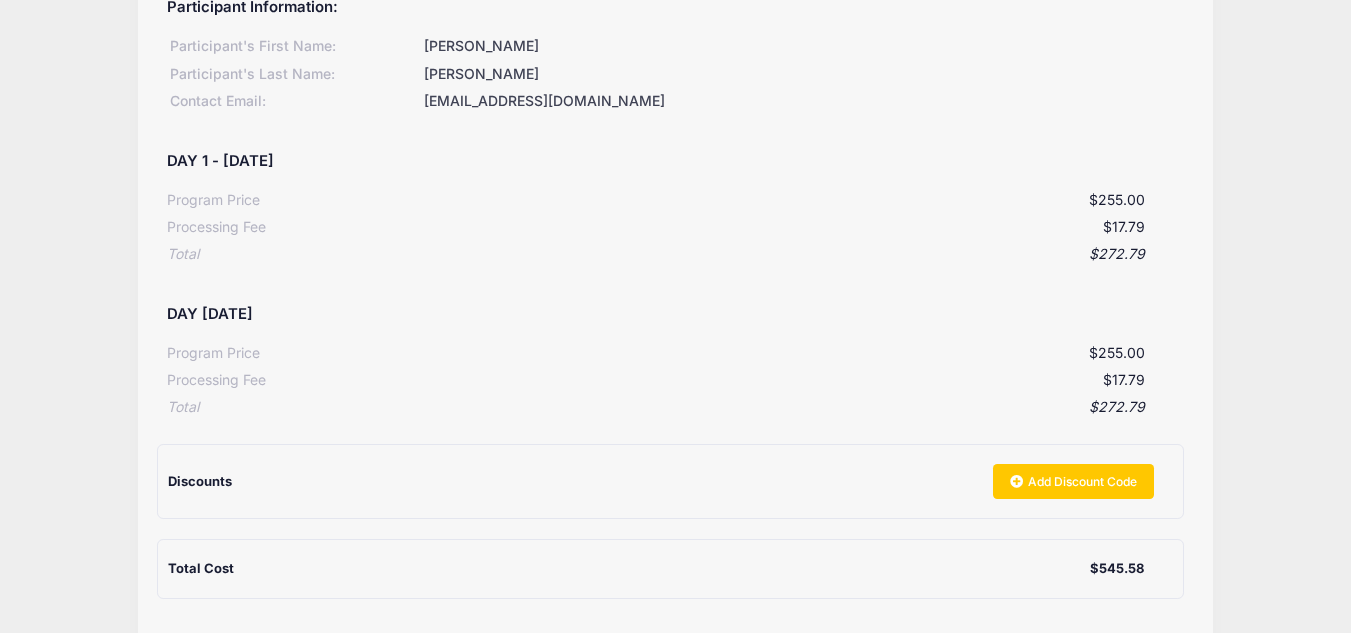 scroll, scrollTop: 276, scrollLeft: 0, axis: vertical 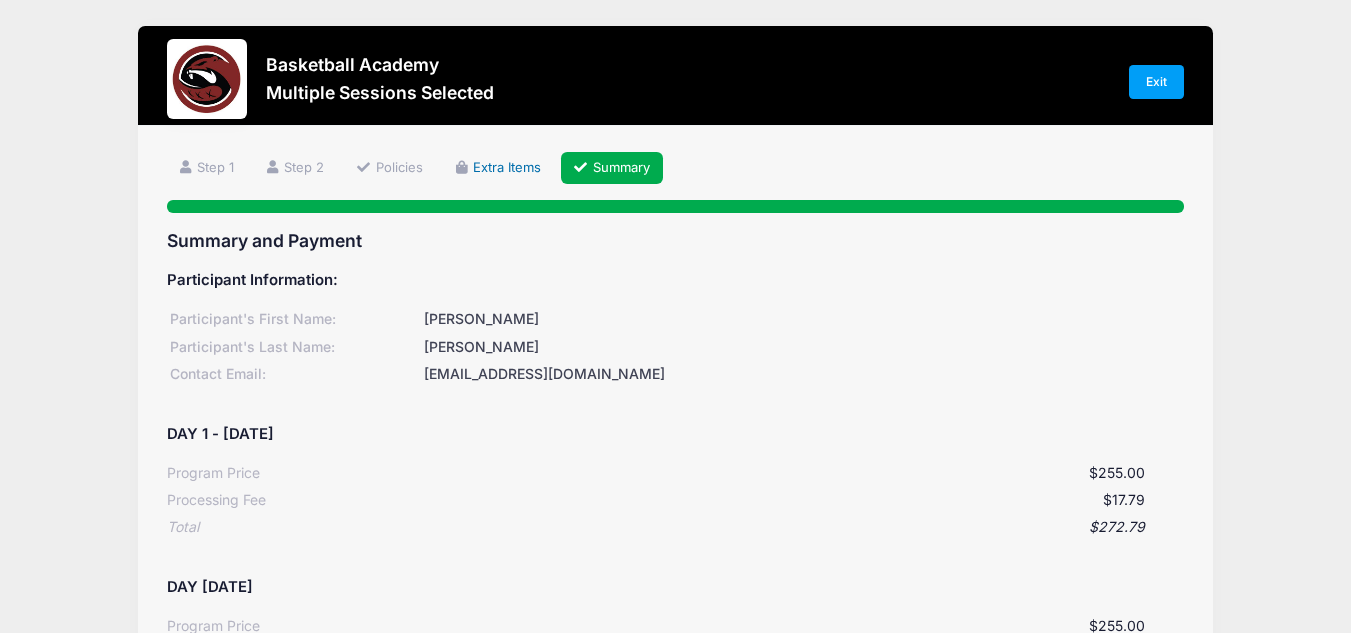 click on "Extra Items" at bounding box center [499, 168] 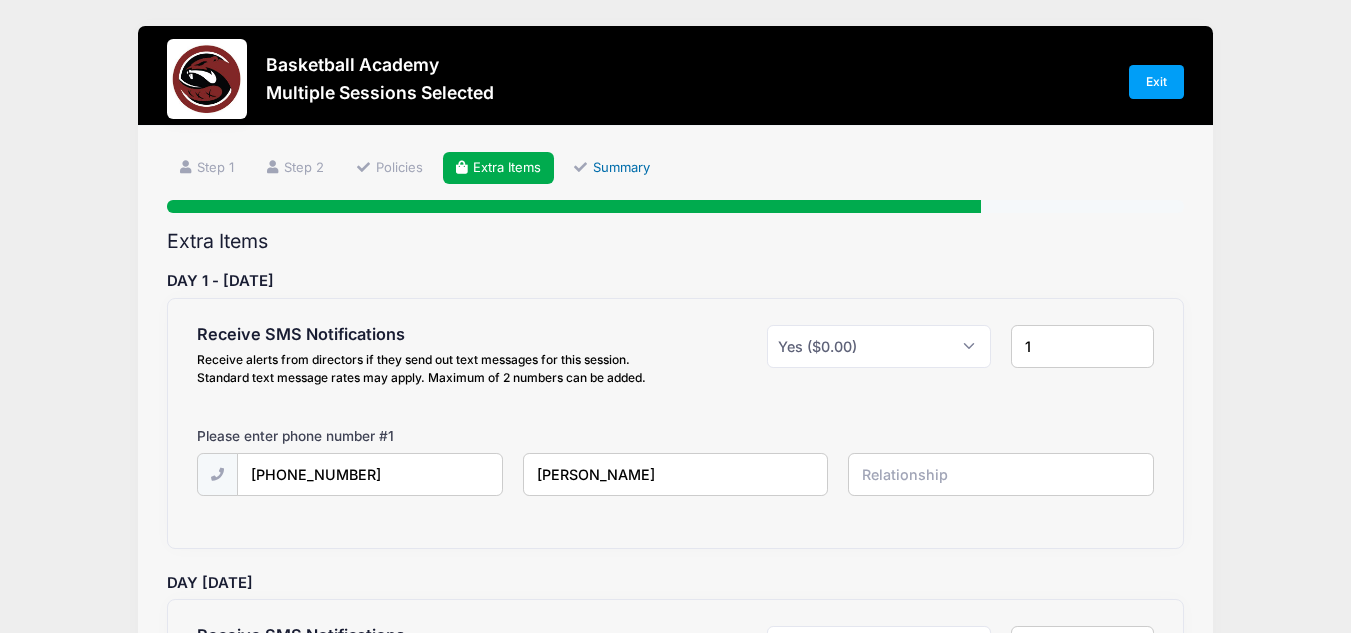 click on "Summary" at bounding box center [612, 168] 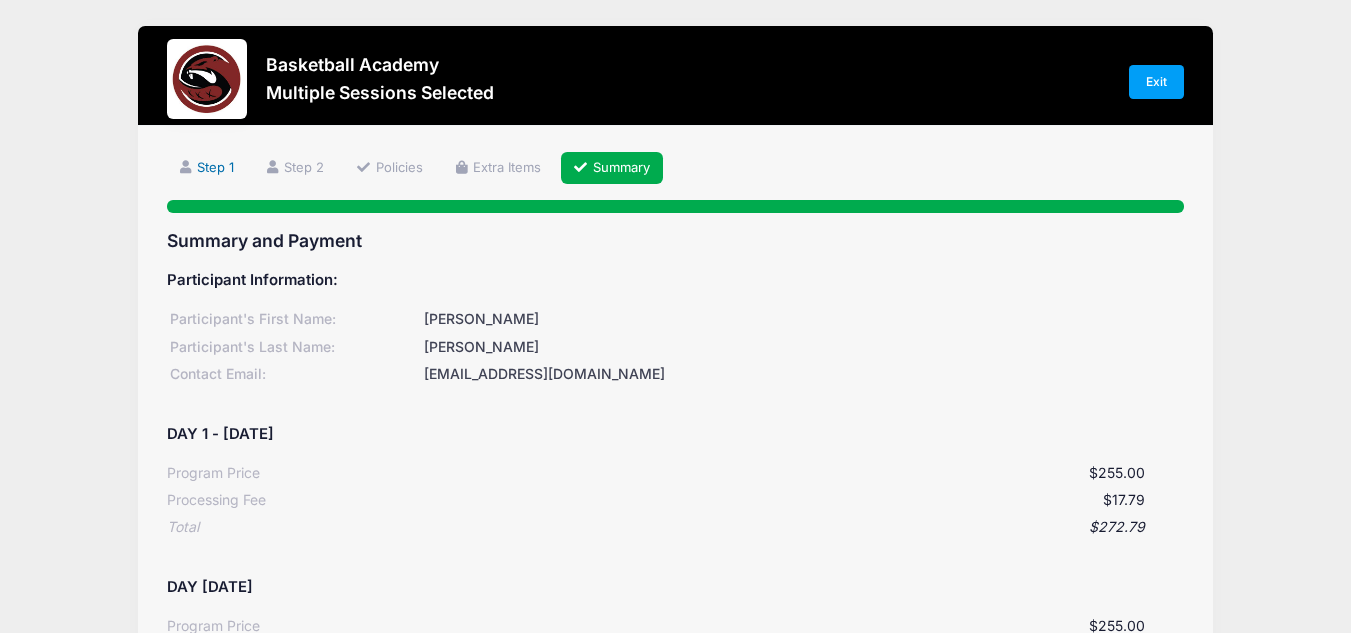 click on "Step 1" at bounding box center [207, 168] 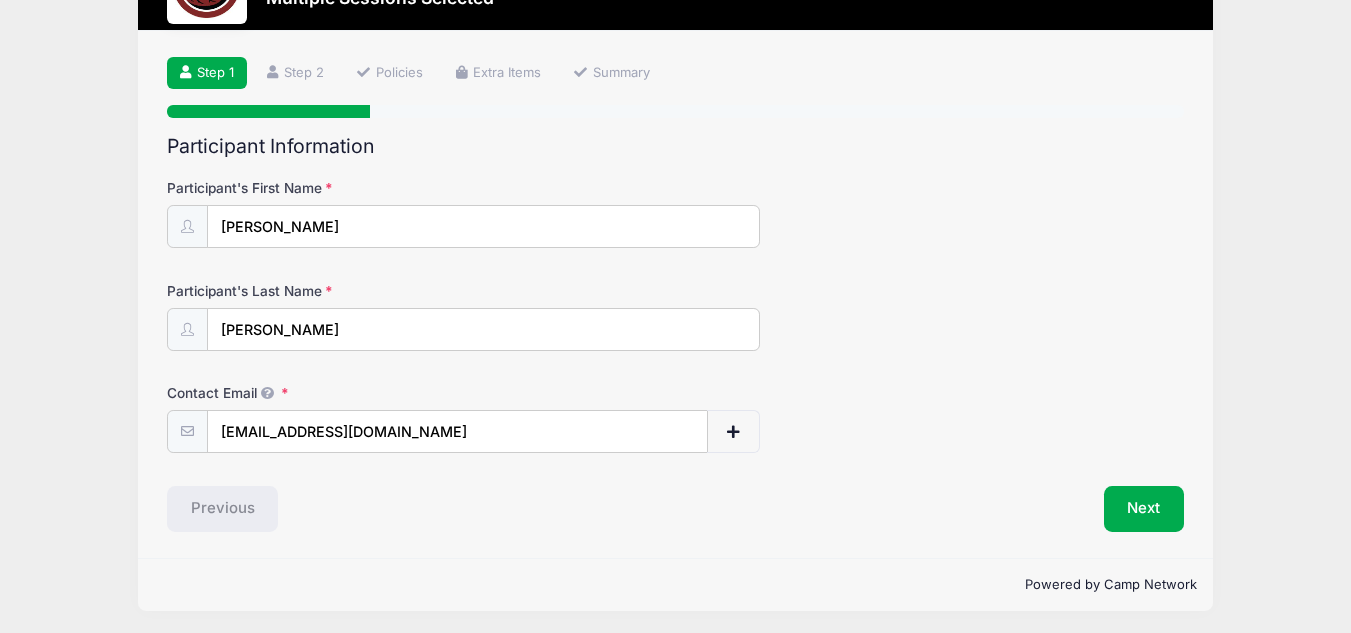 scroll, scrollTop: 99, scrollLeft: 0, axis: vertical 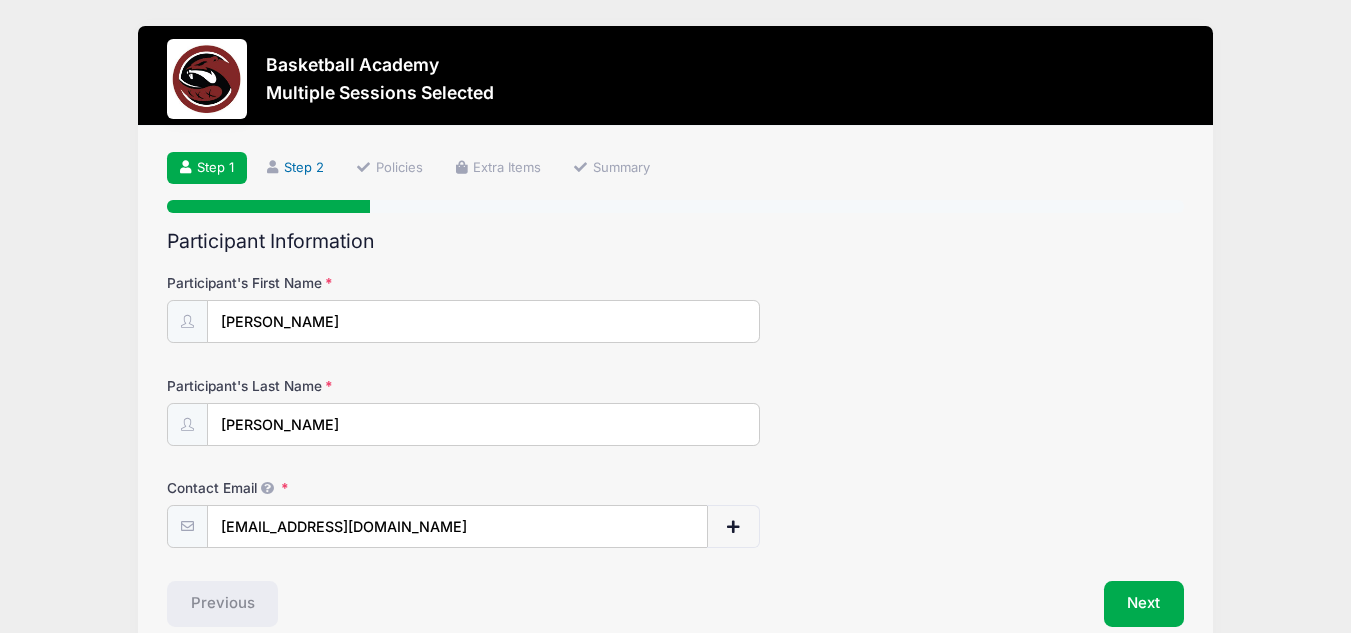 click on "Step 2" at bounding box center [296, 168] 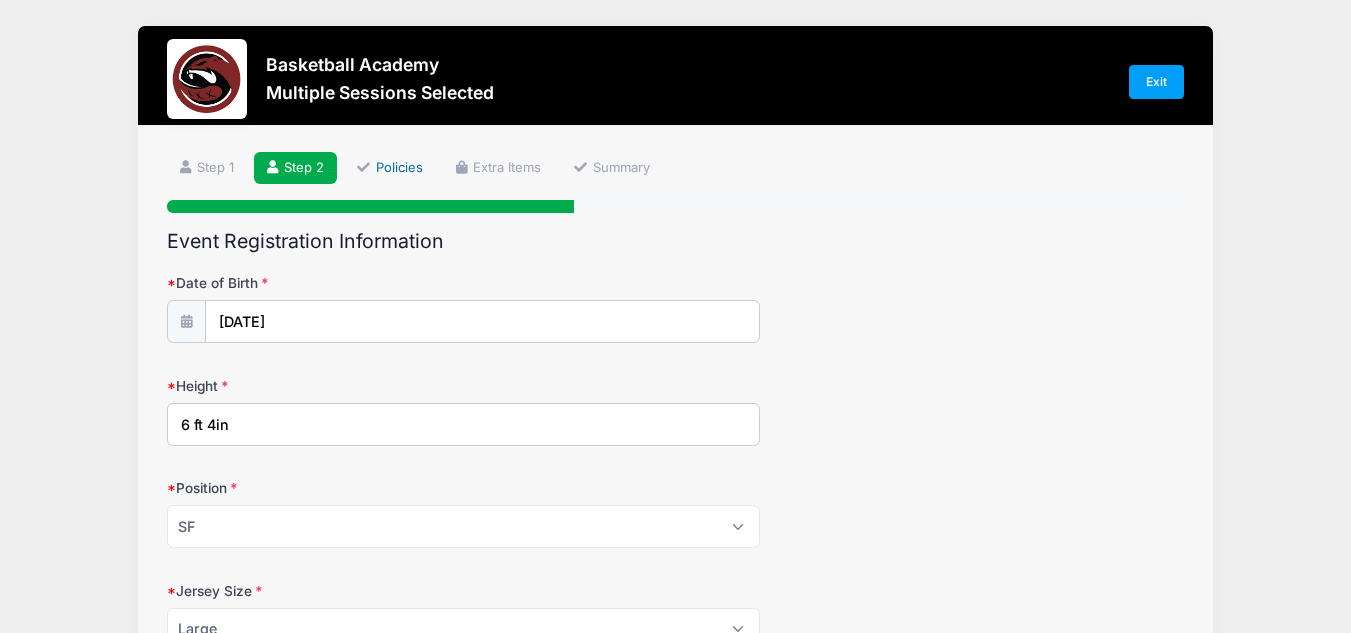 click at bounding box center (363, 167) 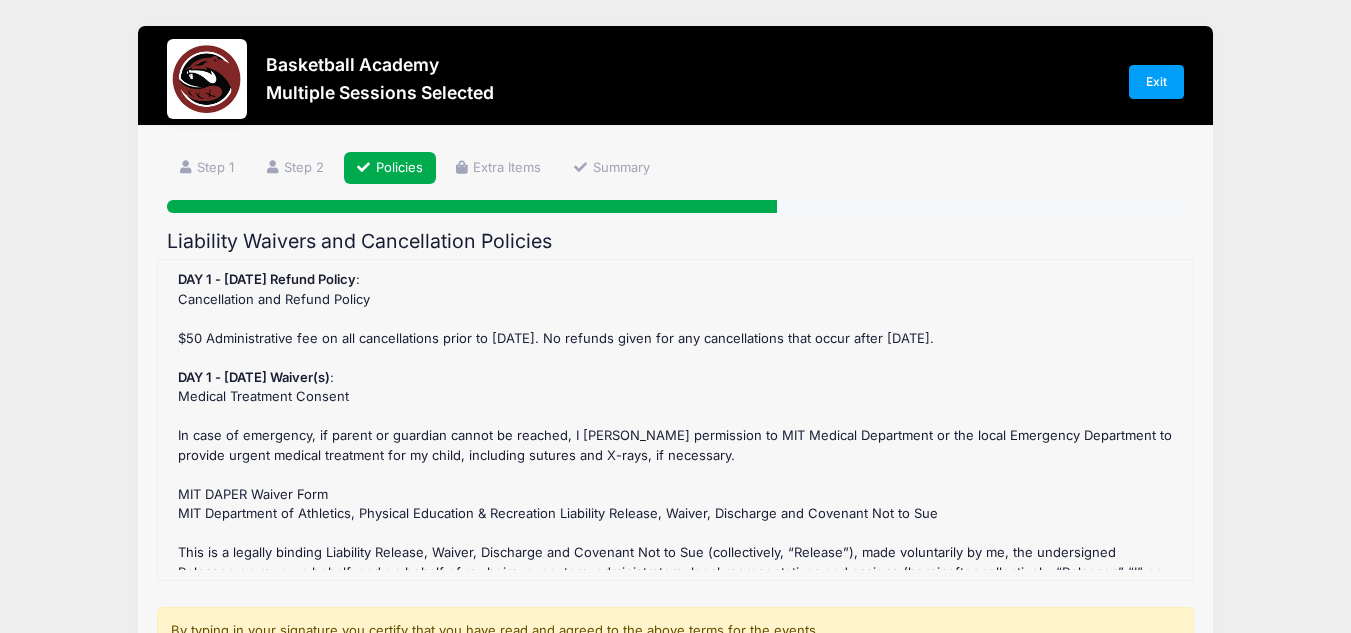 scroll, scrollTop: 0, scrollLeft: 0, axis: both 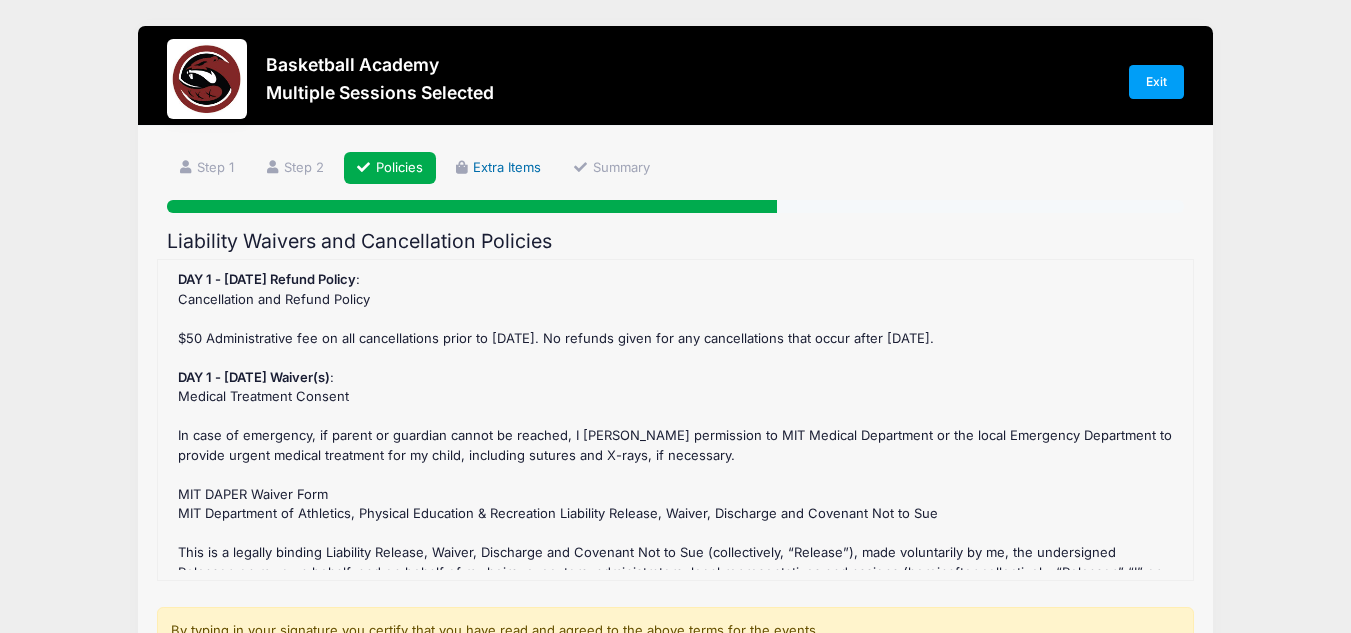 click on "Extra Items" at bounding box center (499, 168) 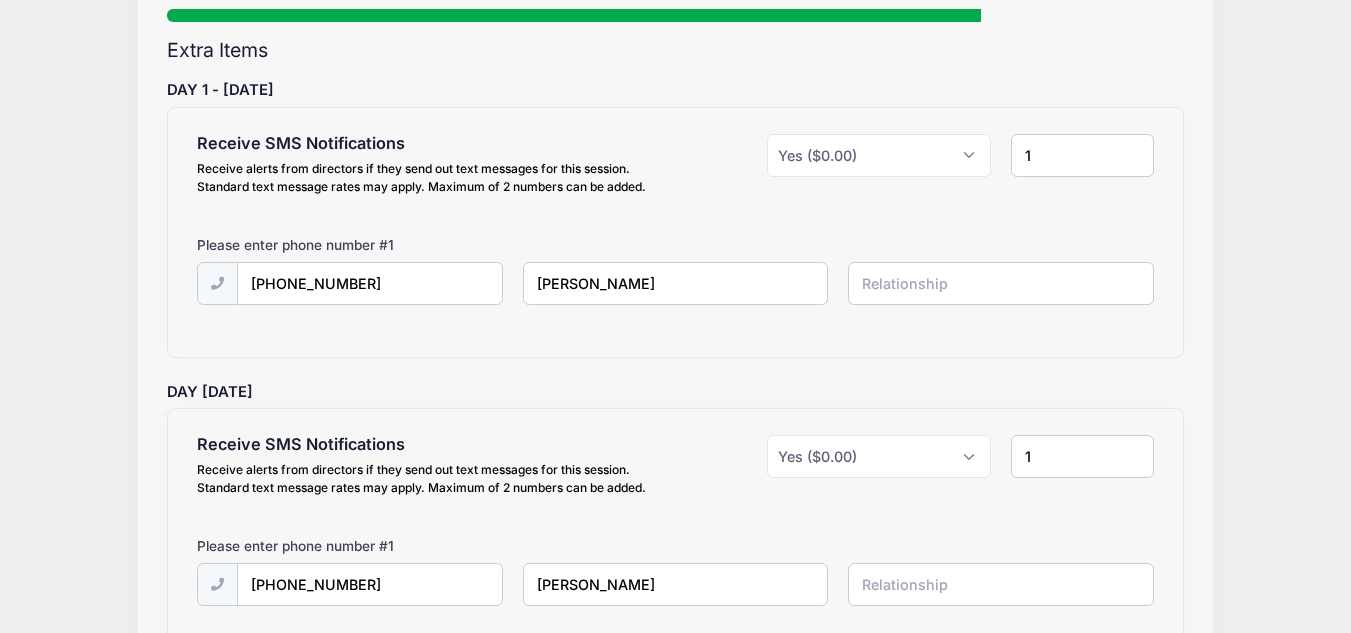 scroll, scrollTop: 385, scrollLeft: 0, axis: vertical 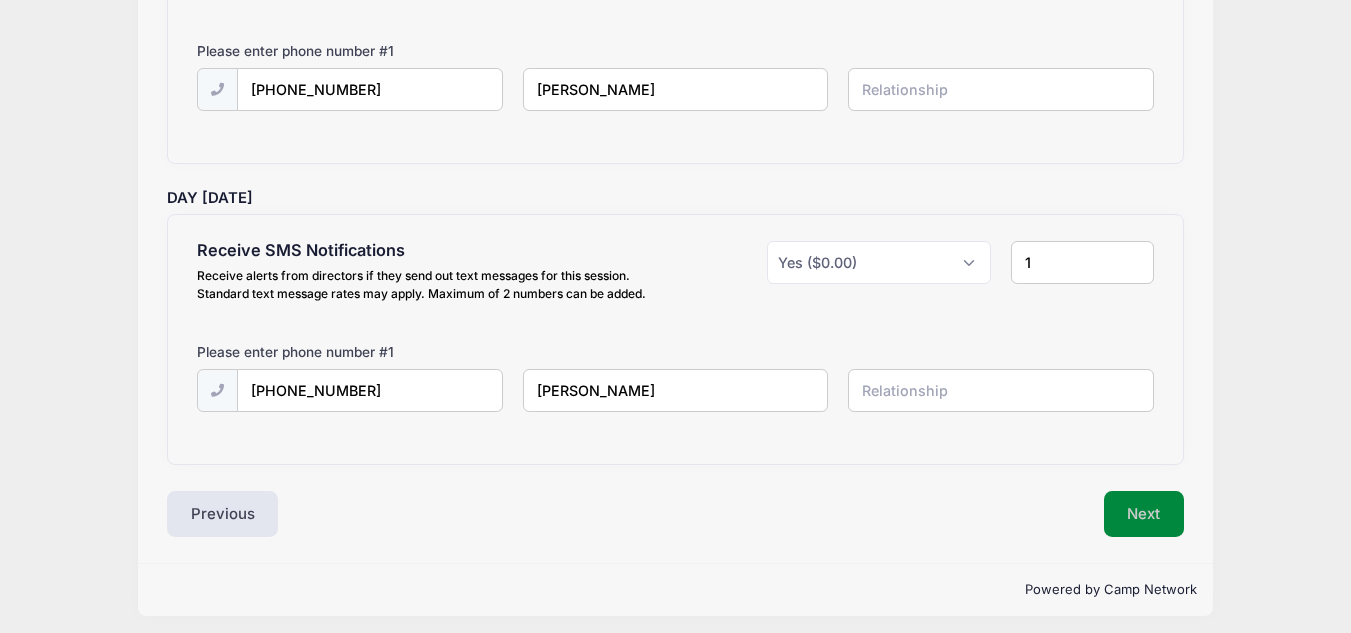 click on "Next" at bounding box center [1144, 514] 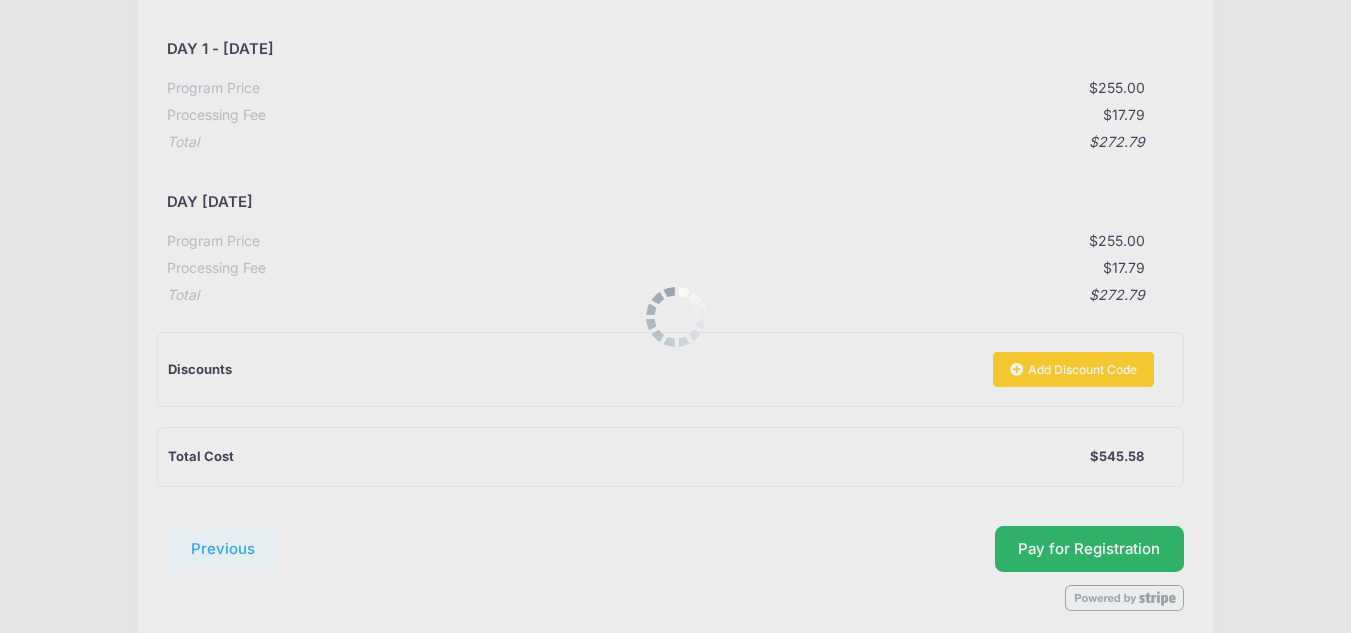 scroll, scrollTop: 0, scrollLeft: 0, axis: both 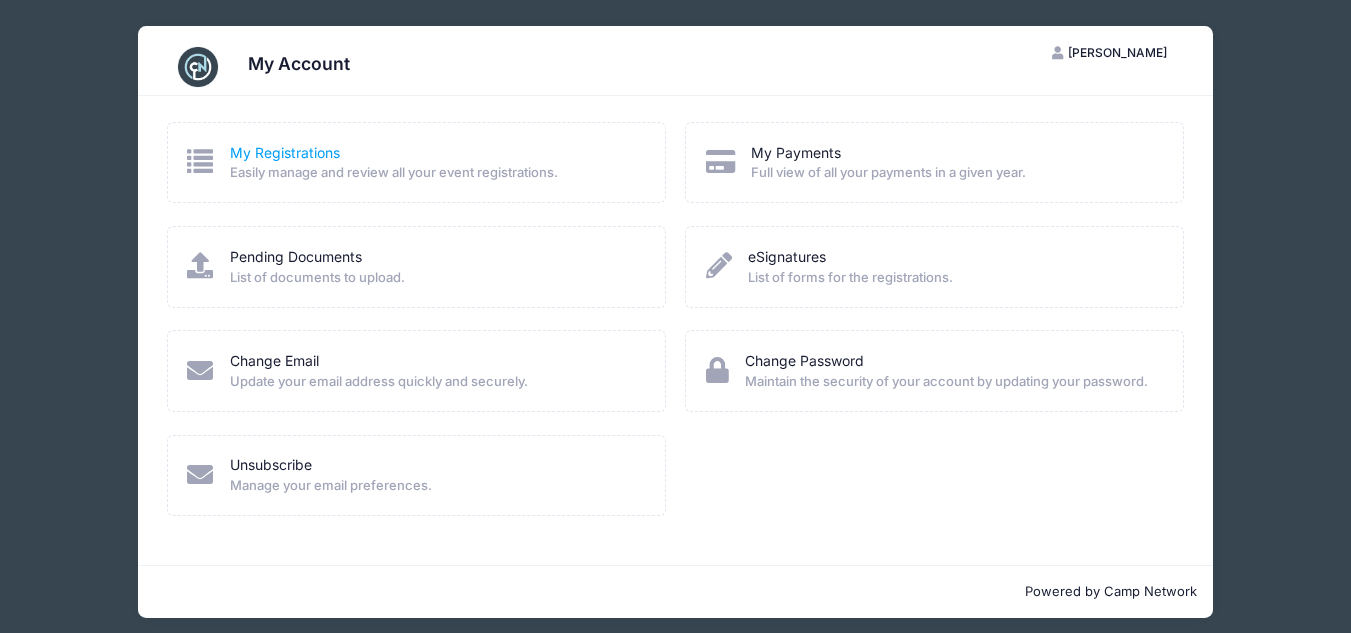 click on "My Registrations" at bounding box center (285, 152) 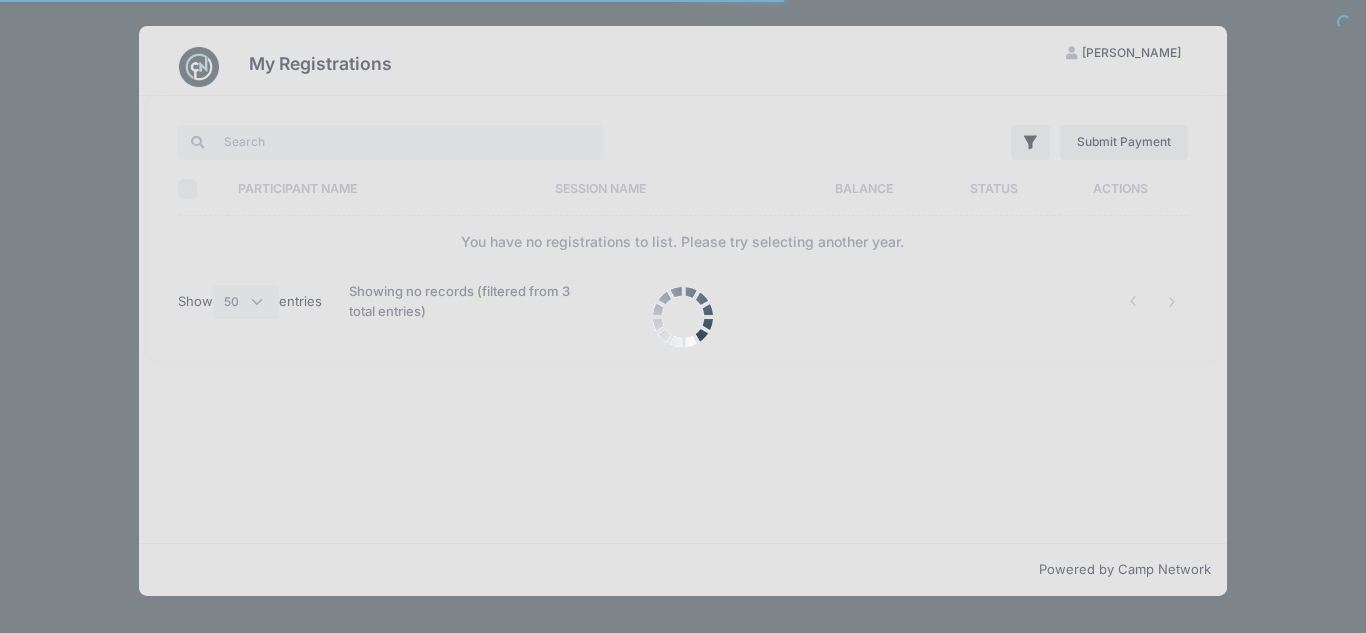 select on "50" 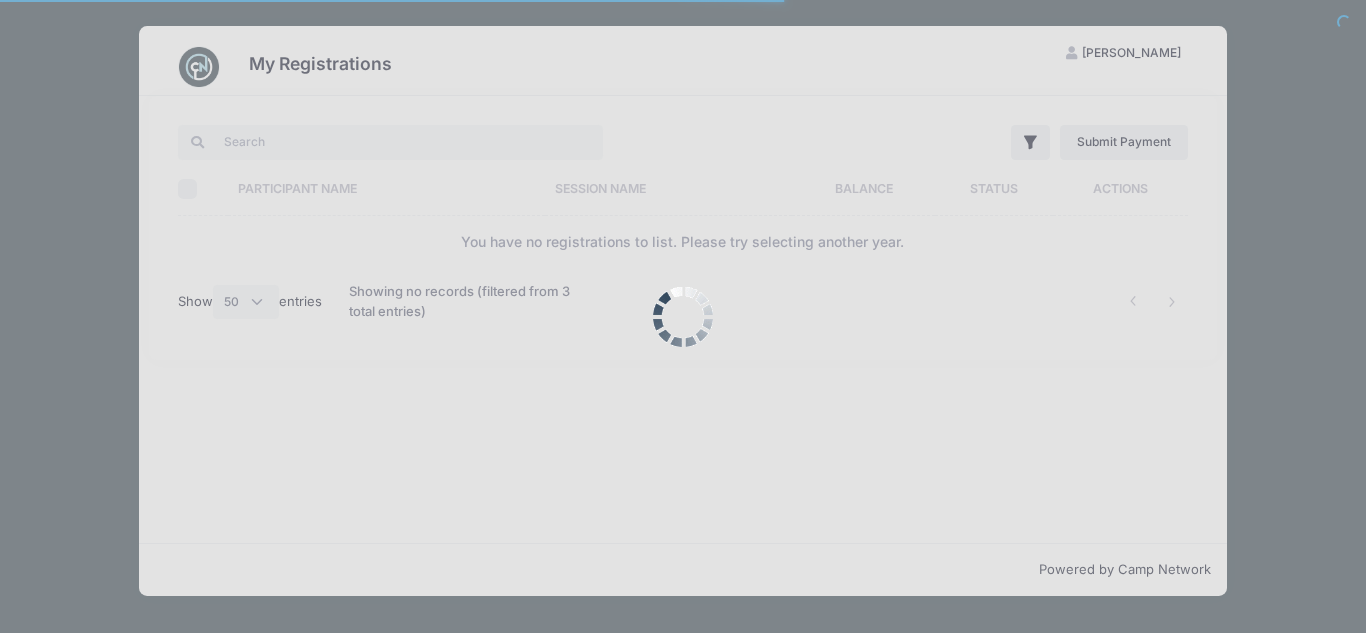 scroll, scrollTop: 0, scrollLeft: 0, axis: both 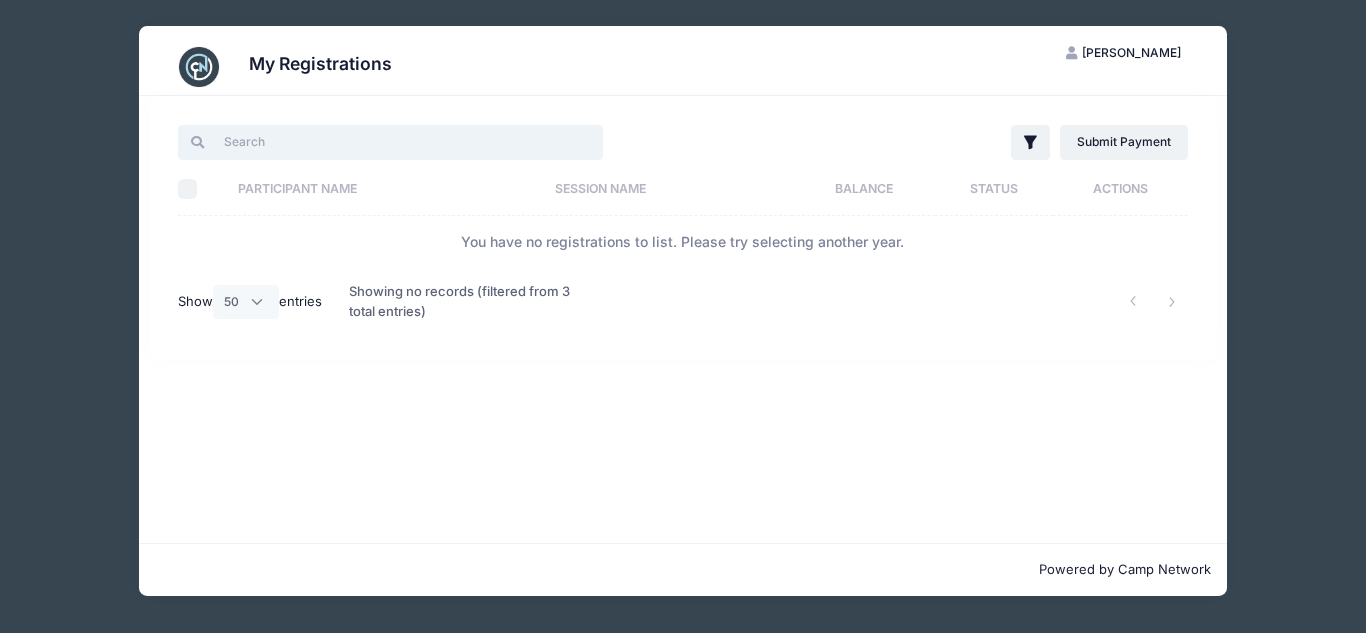 drag, startPoint x: 0, startPoint y: 0, endPoint x: 1207, endPoint y: 17, distance: 1207.1198 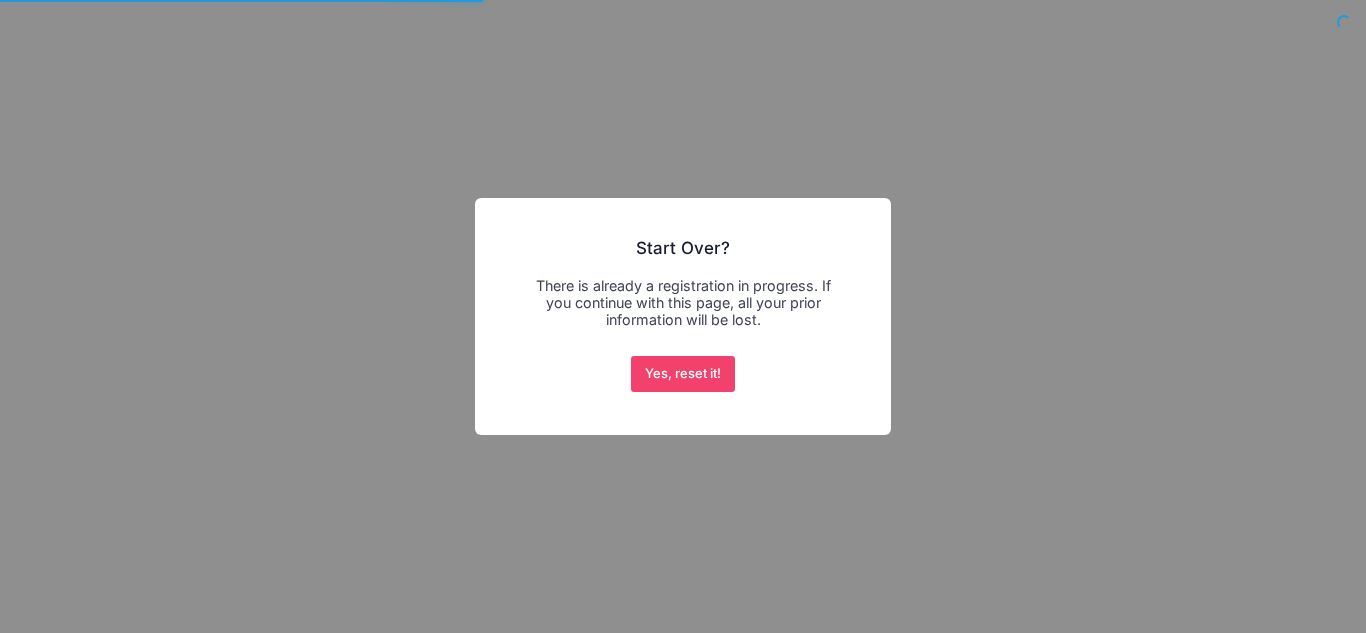 scroll, scrollTop: 0, scrollLeft: 0, axis: both 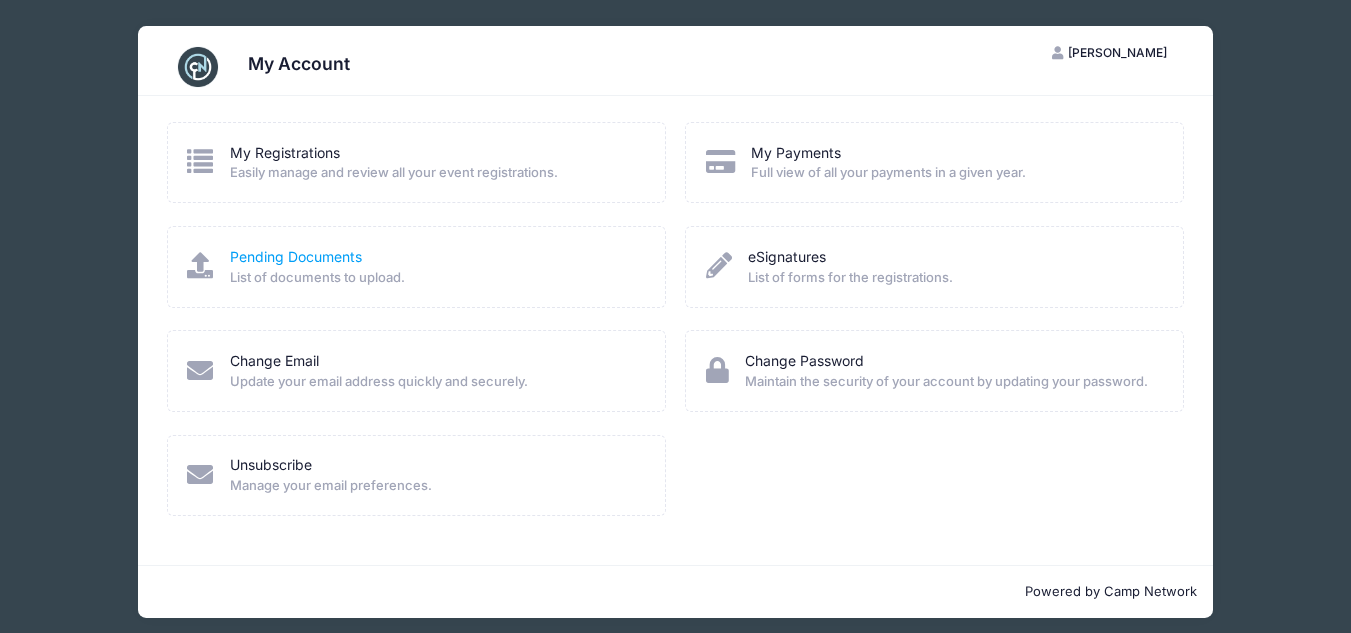 click on "Pending Documents" at bounding box center (296, 256) 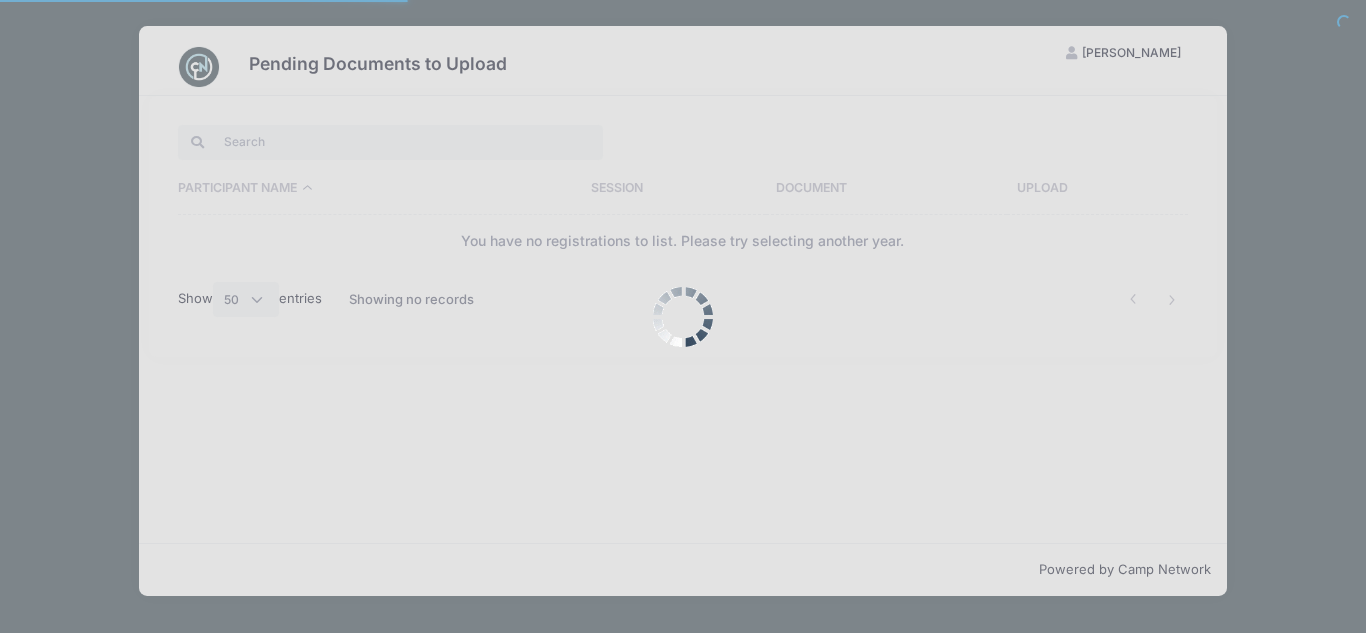 select on "50" 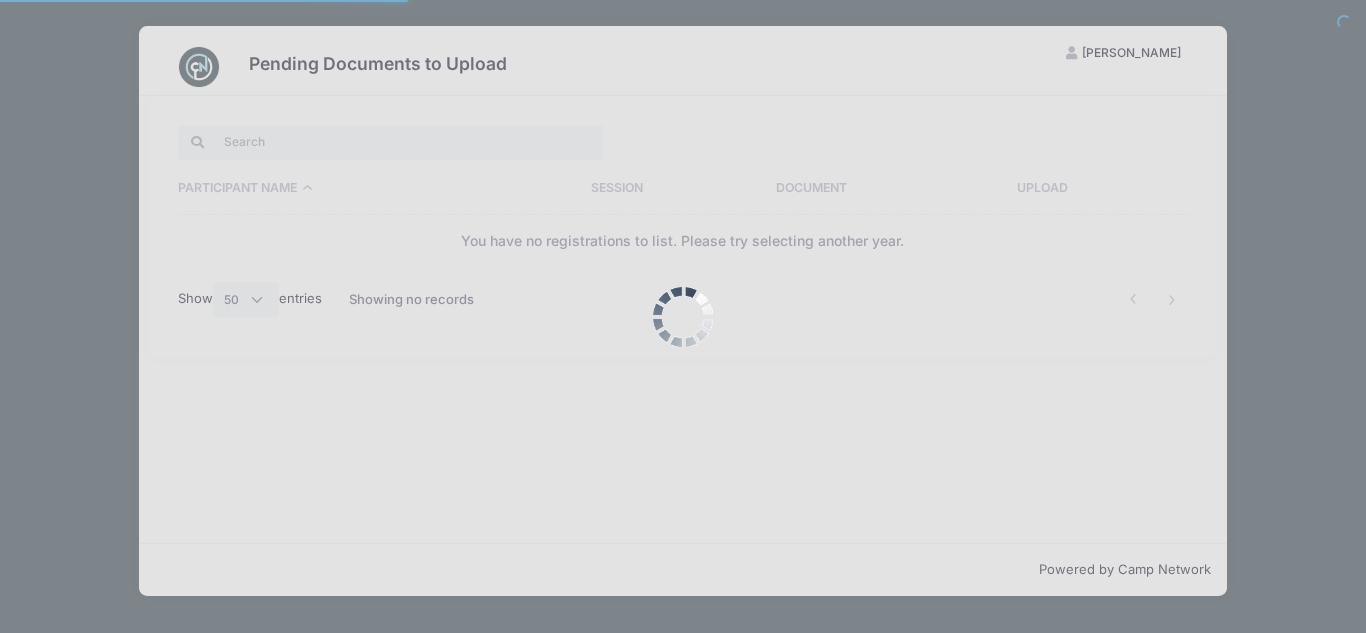 scroll, scrollTop: 0, scrollLeft: 0, axis: both 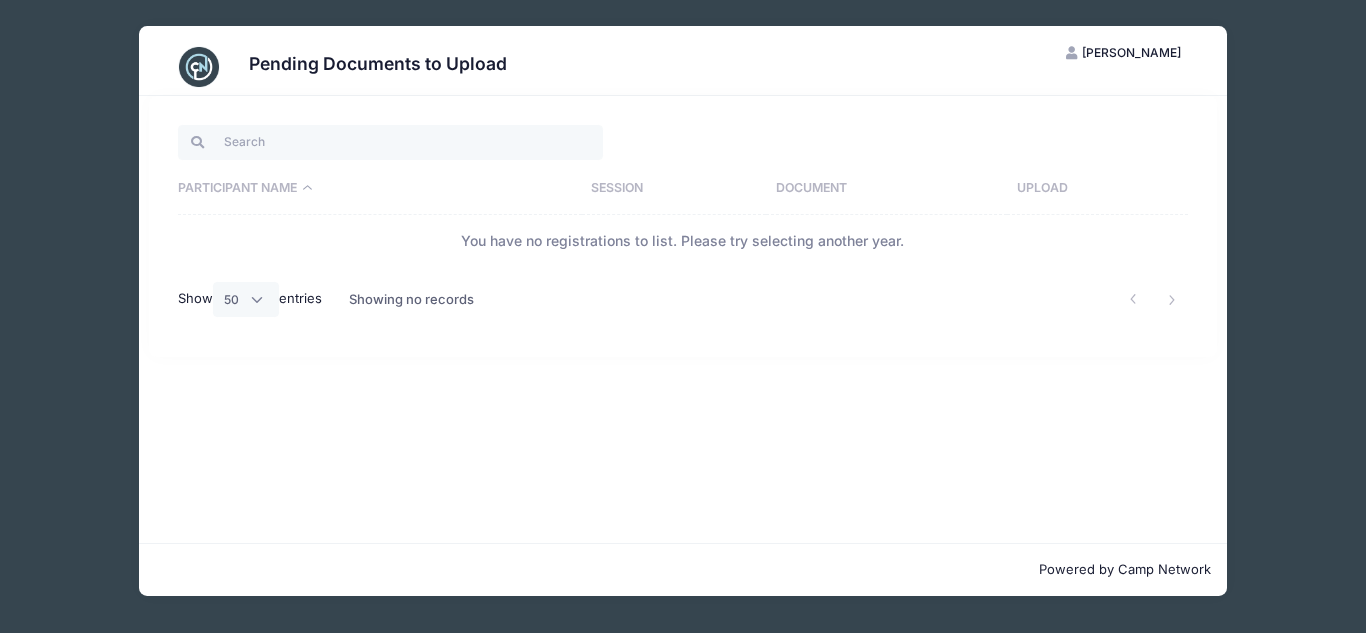 click at bounding box center [199, 67] 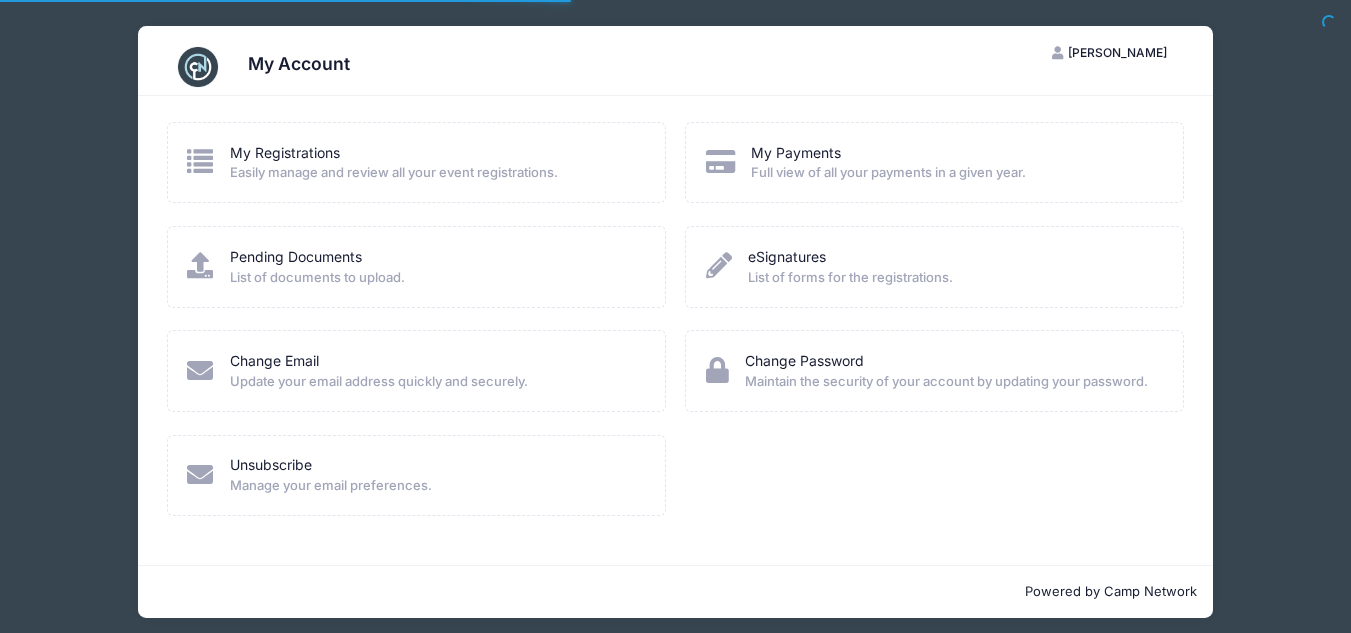 scroll, scrollTop: 0, scrollLeft: 0, axis: both 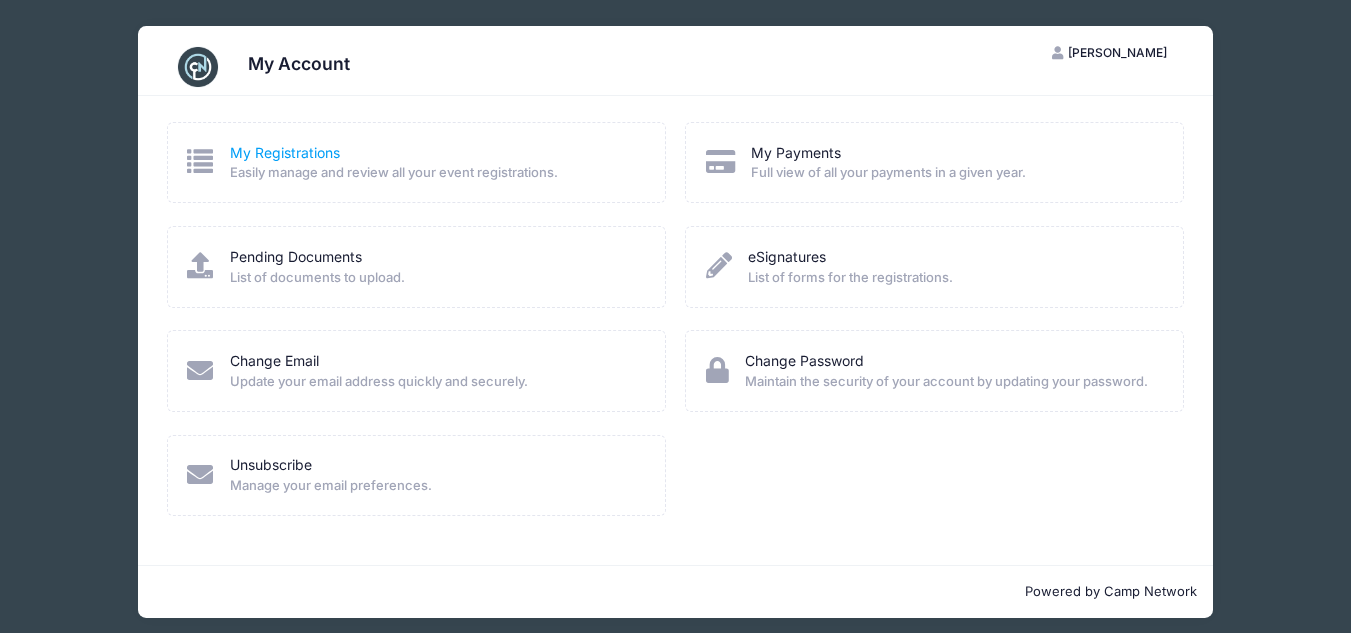 click on "My Registrations" at bounding box center [285, 152] 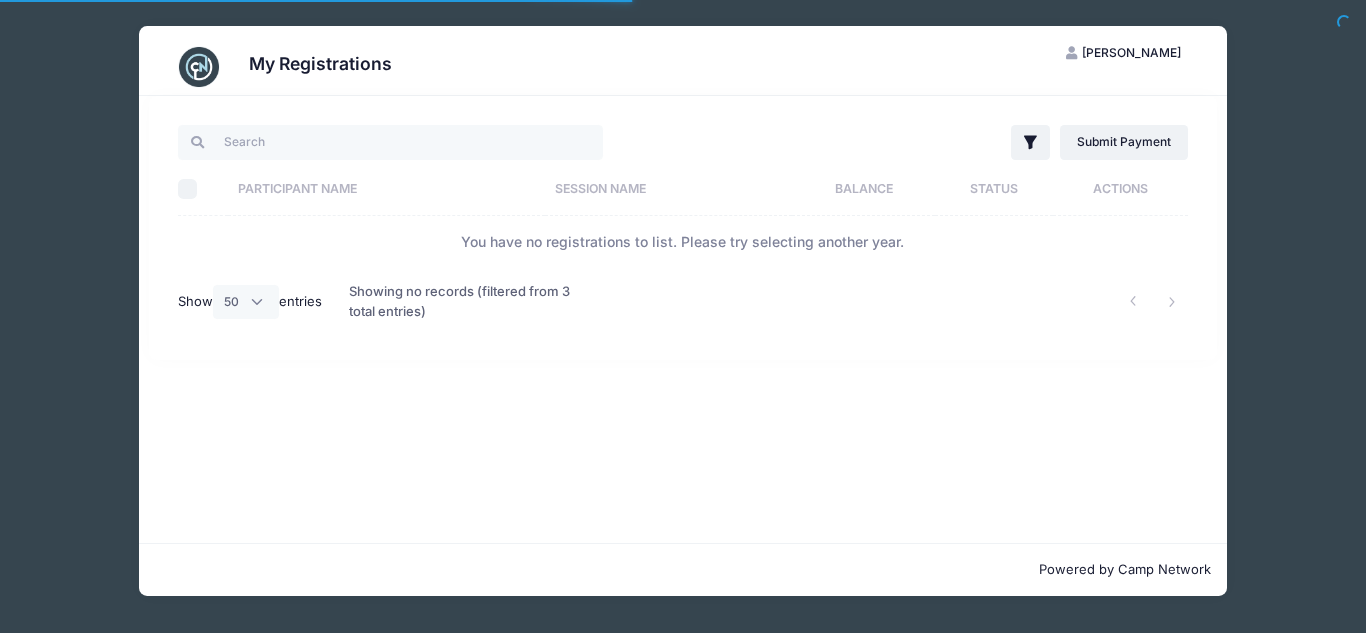 select on "50" 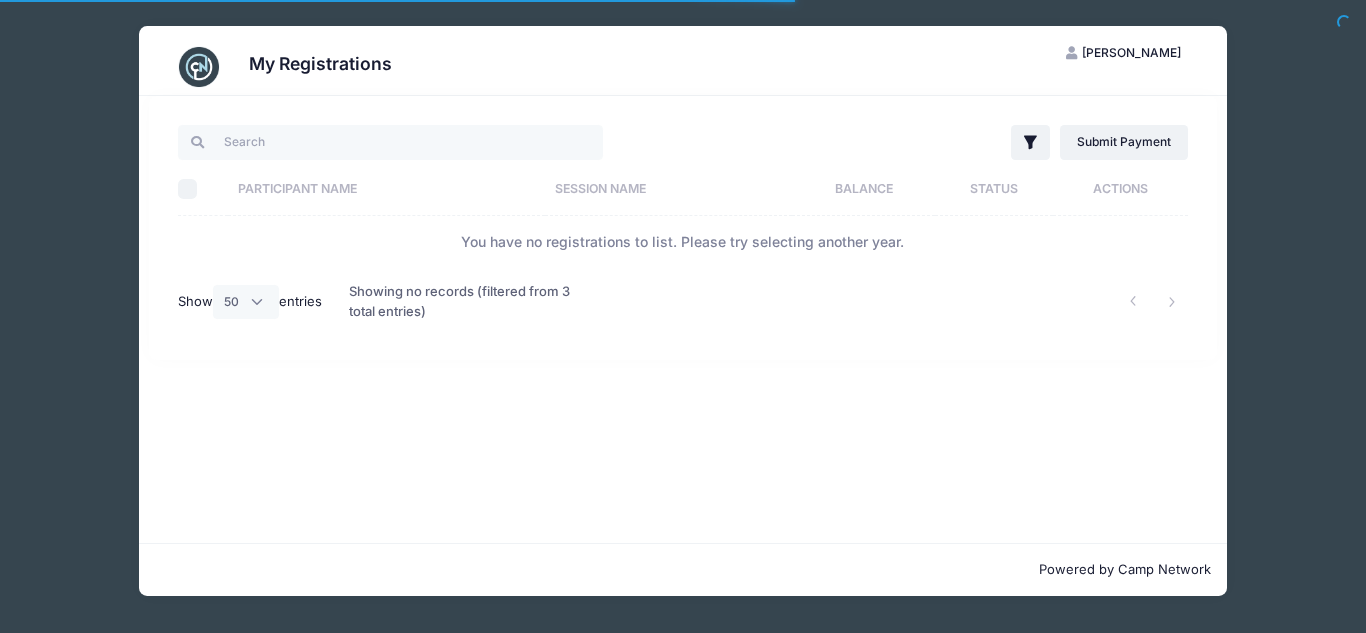 scroll, scrollTop: 0, scrollLeft: 0, axis: both 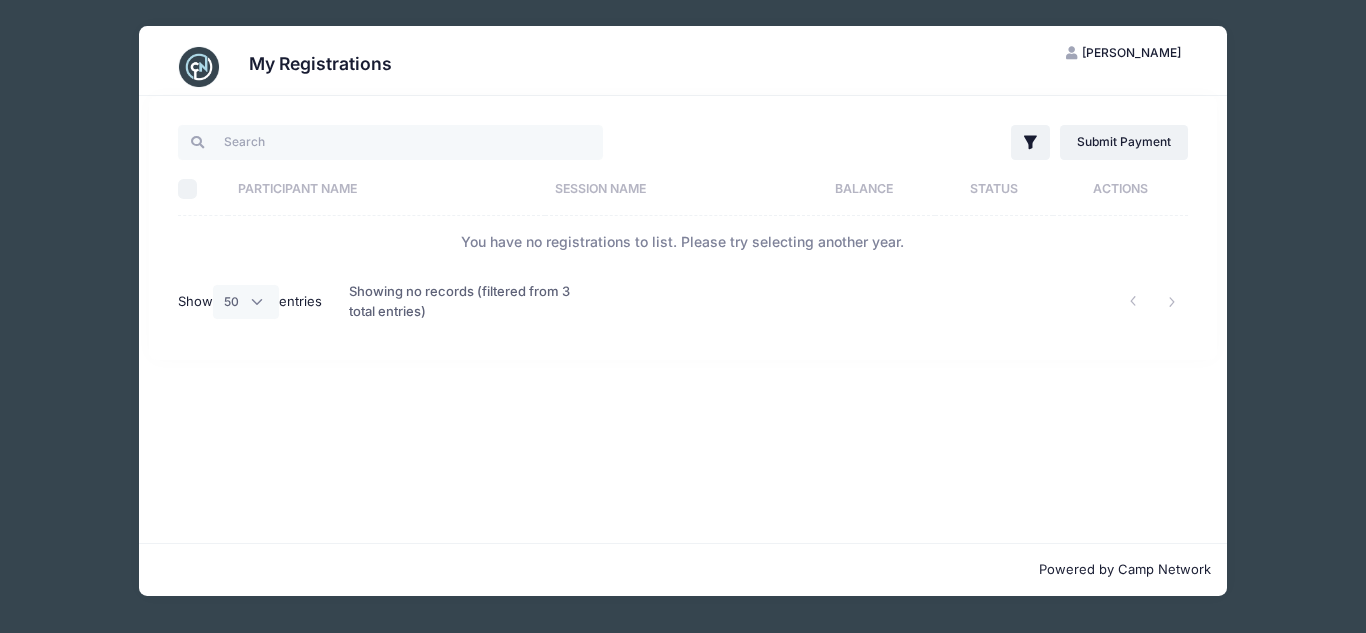 click at bounding box center (199, 67) 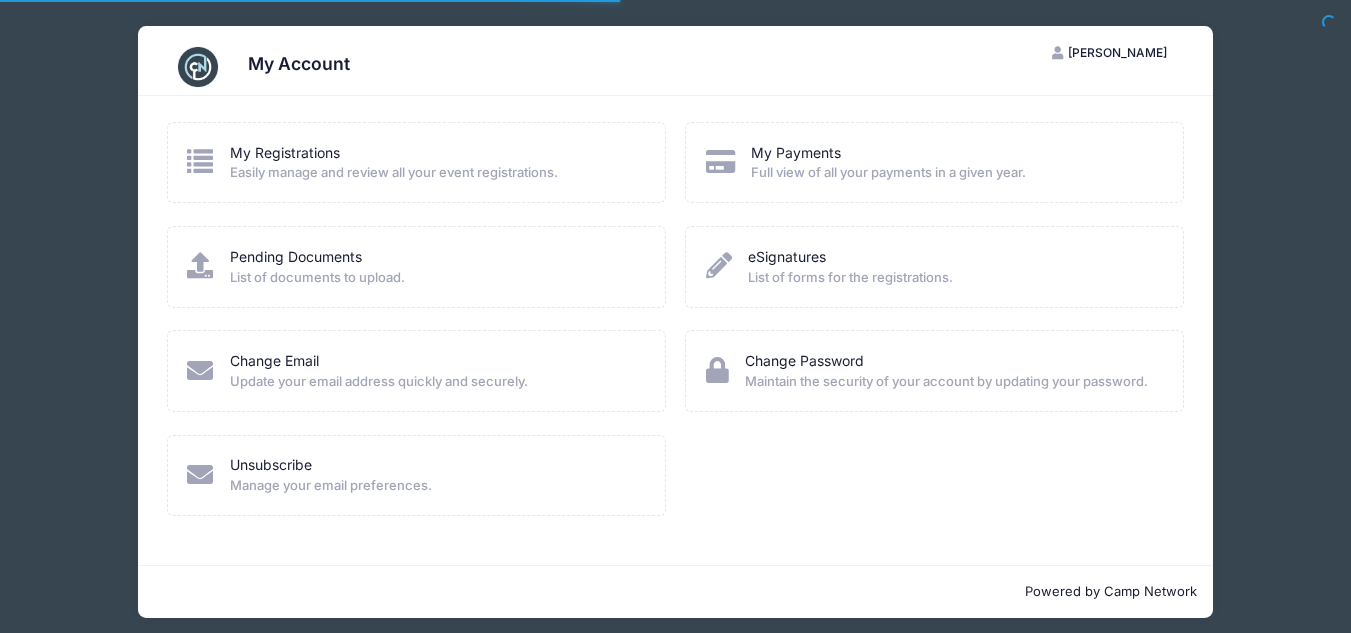 scroll, scrollTop: 0, scrollLeft: 0, axis: both 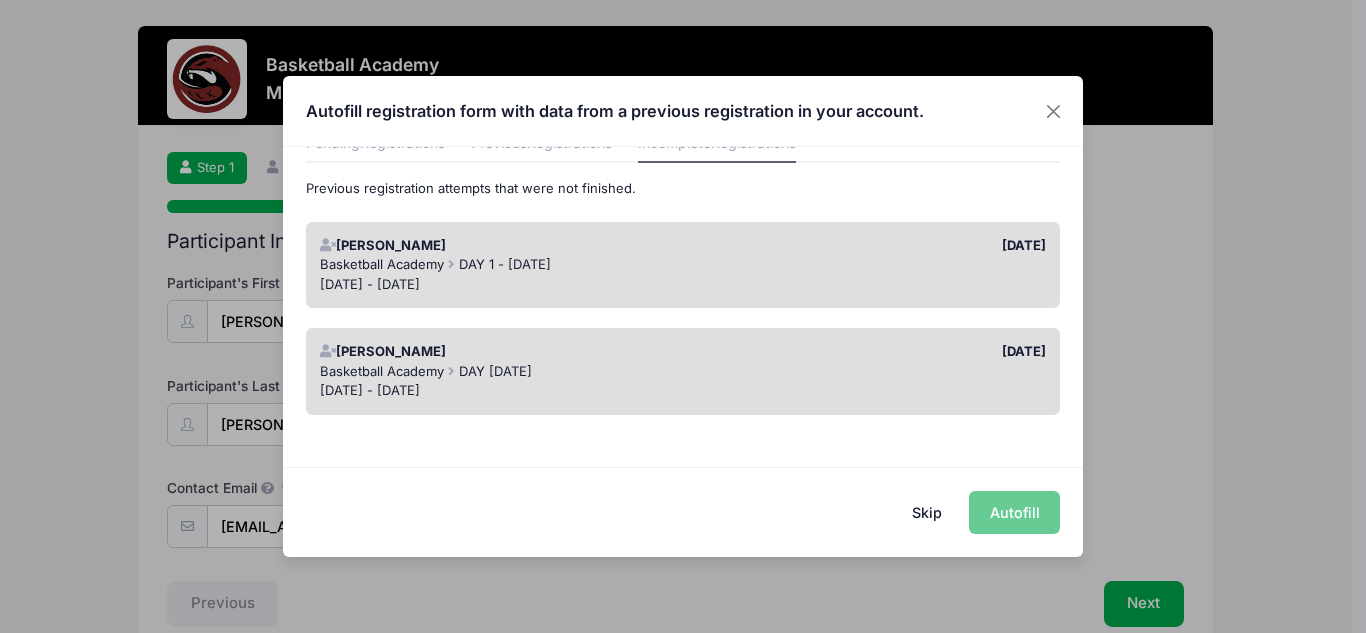 click on "Basketball Academy
DAY 1 - August 9" at bounding box center (683, 265) 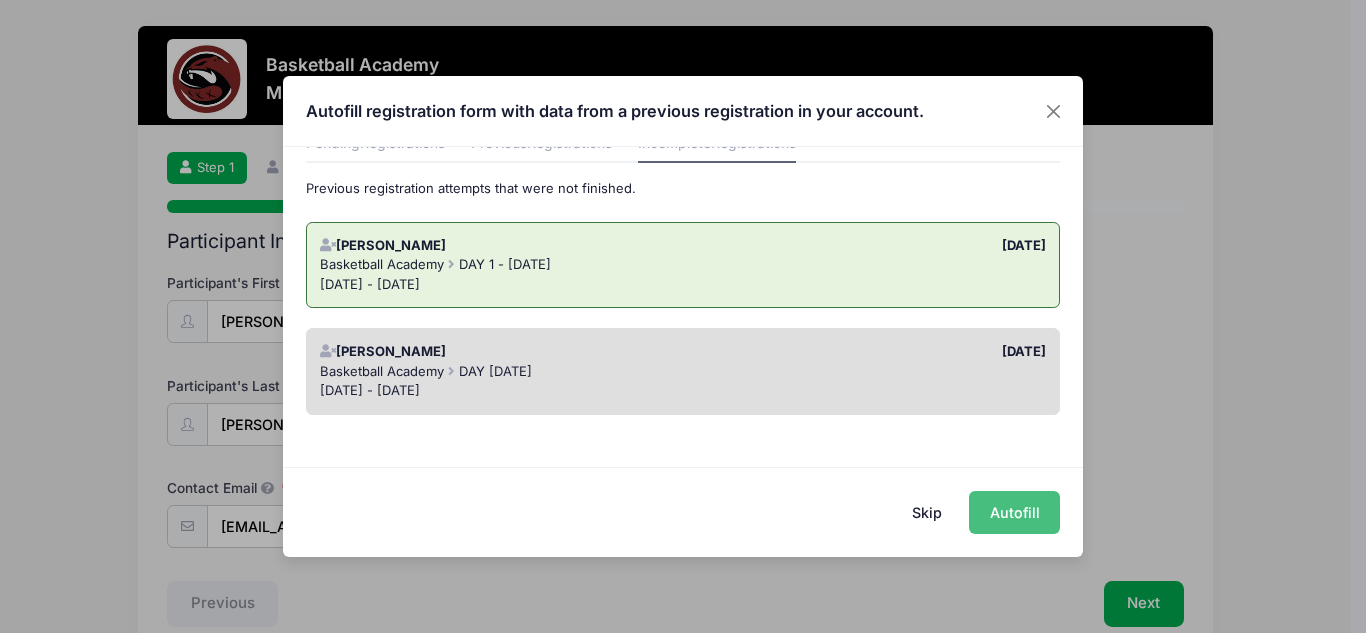 click on "Autofill" at bounding box center (1014, 512) 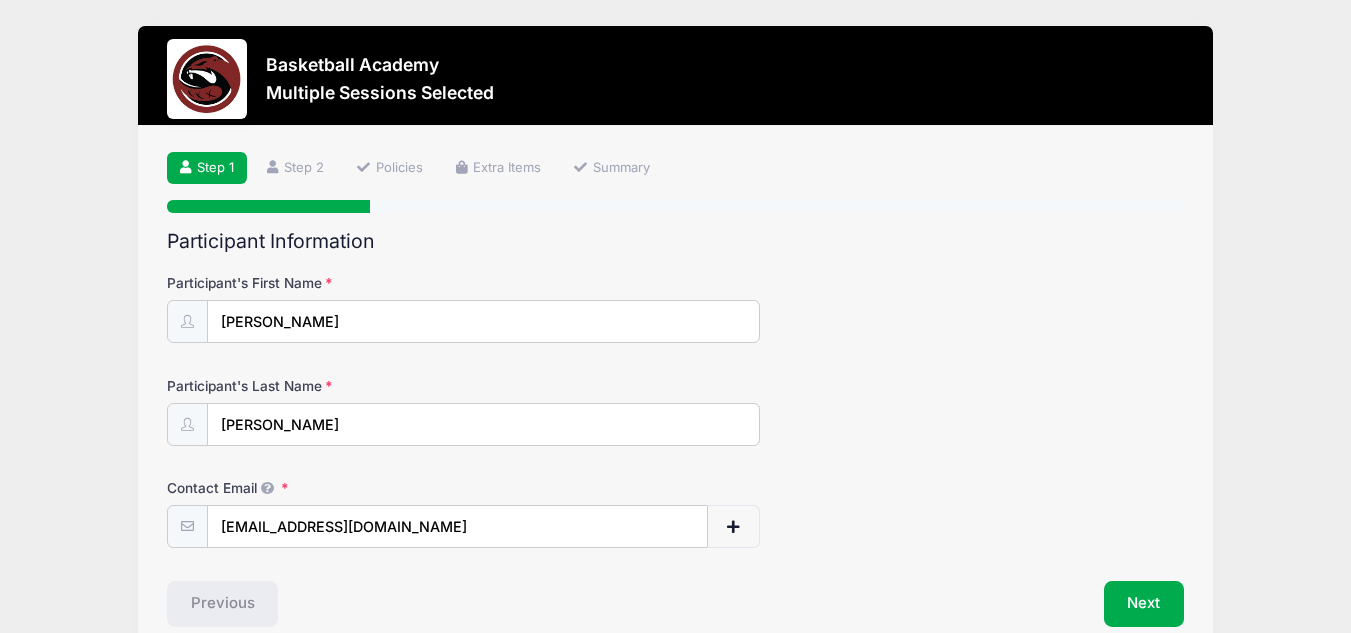 scroll, scrollTop: 99, scrollLeft: 0, axis: vertical 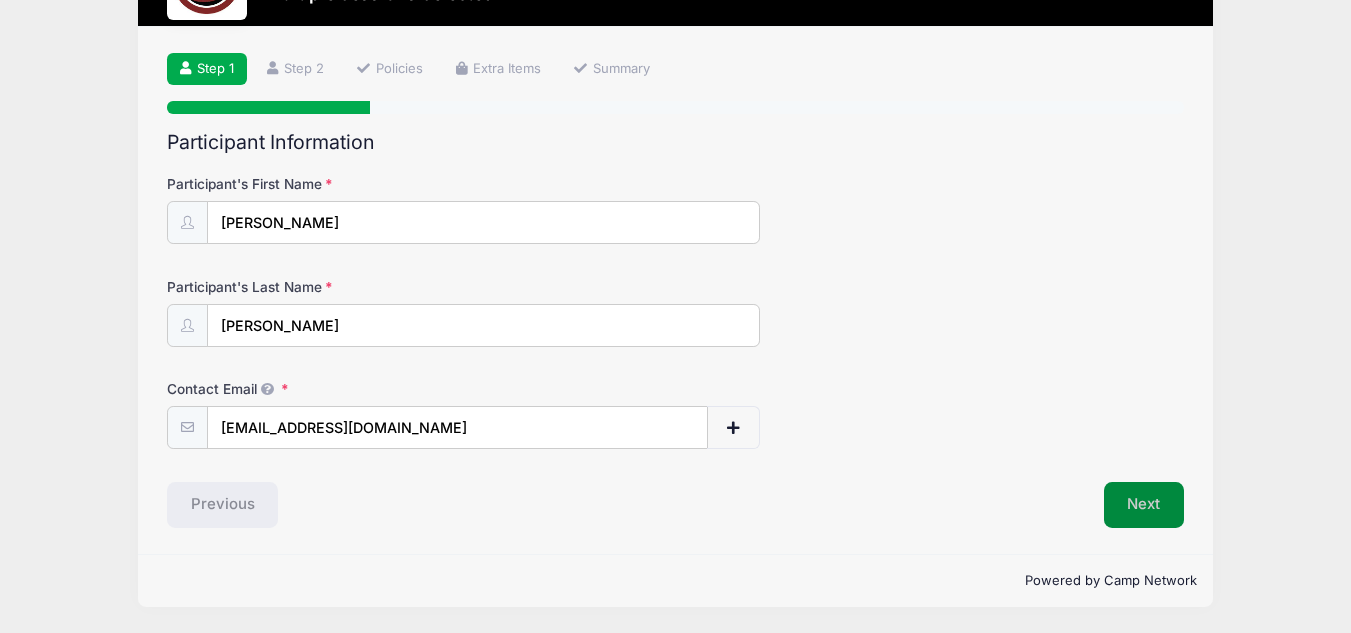 click on "Next" at bounding box center (1144, 505) 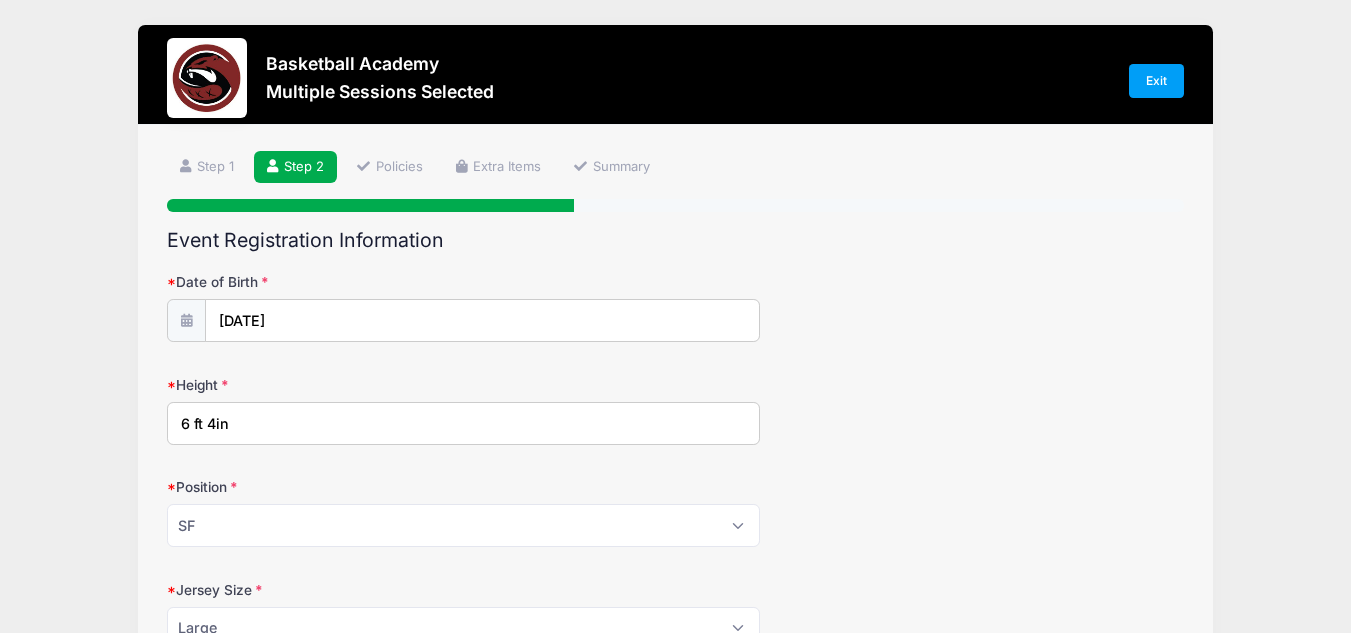 scroll, scrollTop: 0, scrollLeft: 0, axis: both 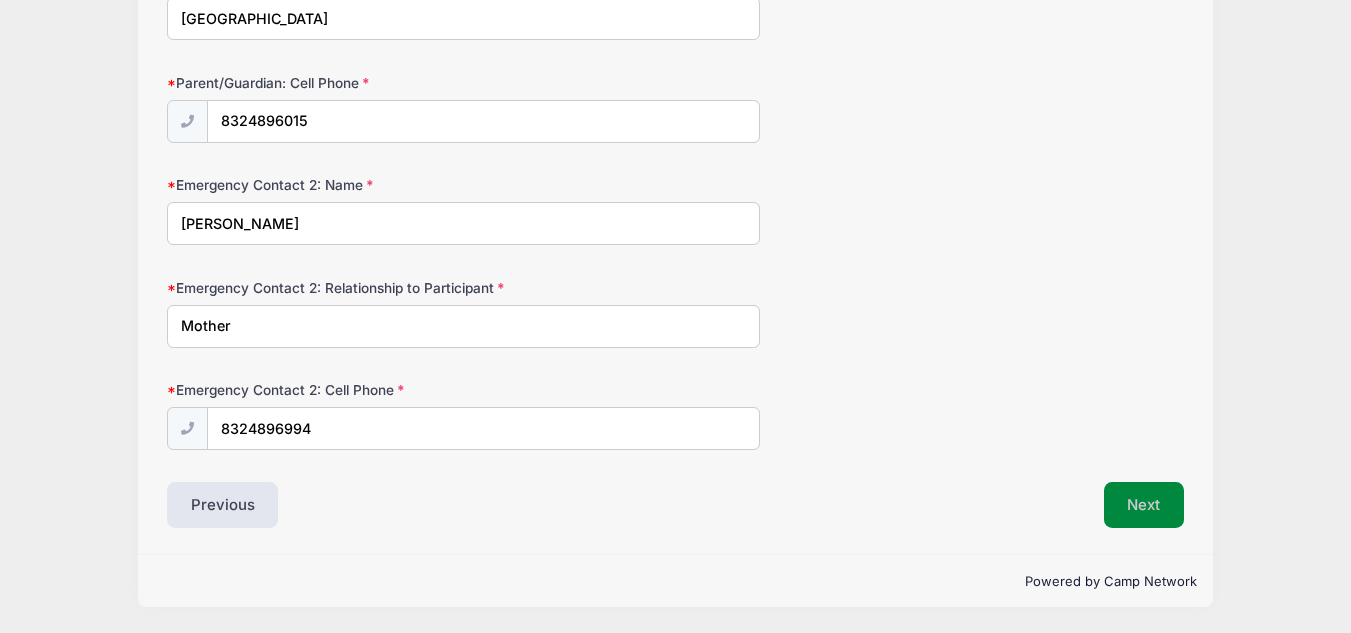 click on "Next" at bounding box center [1144, 505] 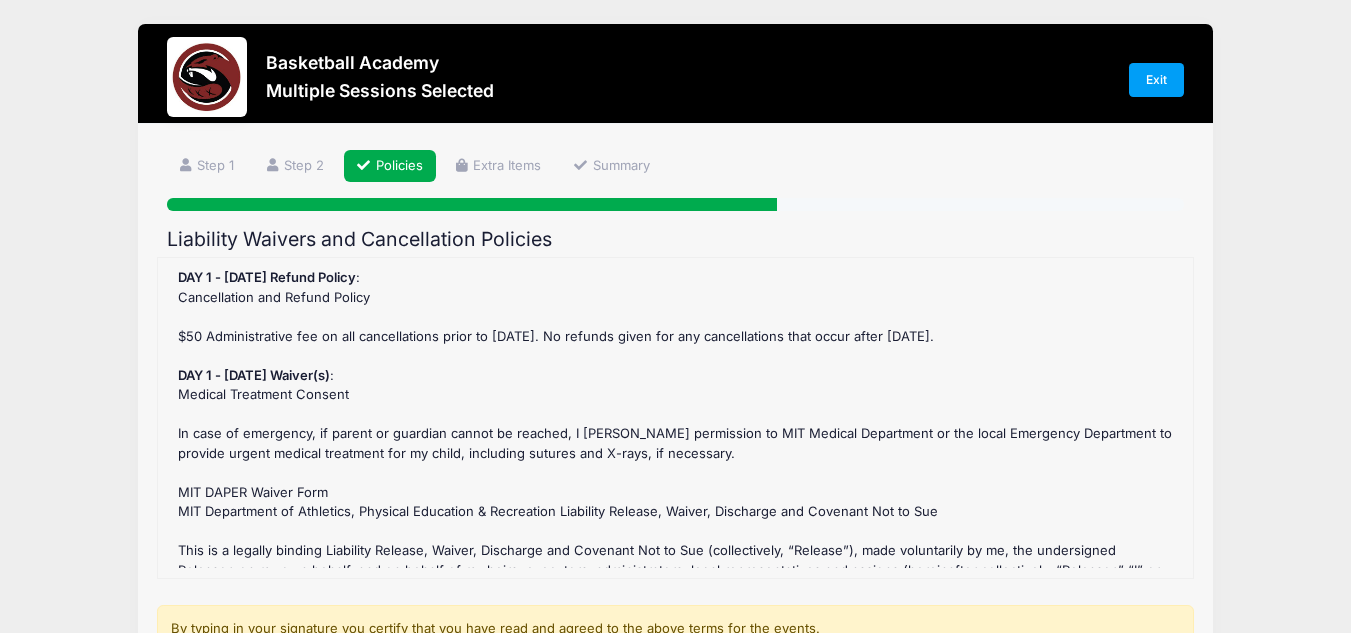 scroll, scrollTop: 0, scrollLeft: 0, axis: both 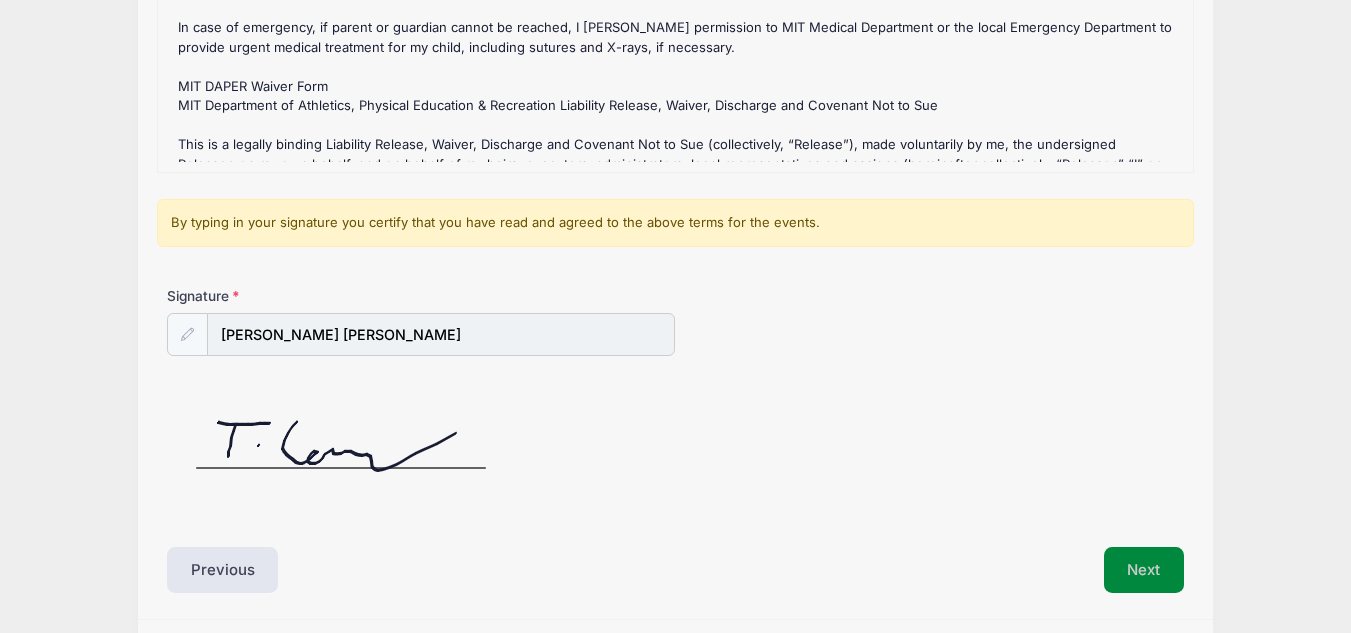 click on "Next" at bounding box center (1144, 570) 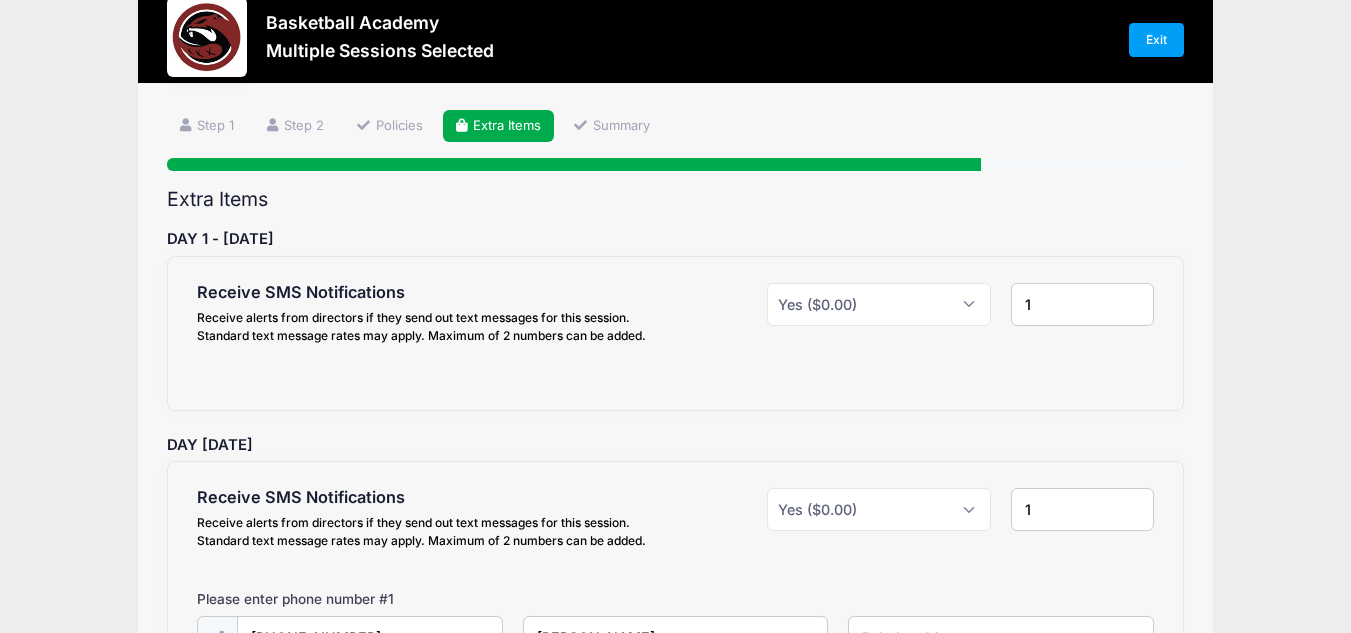 scroll, scrollTop: 0, scrollLeft: 0, axis: both 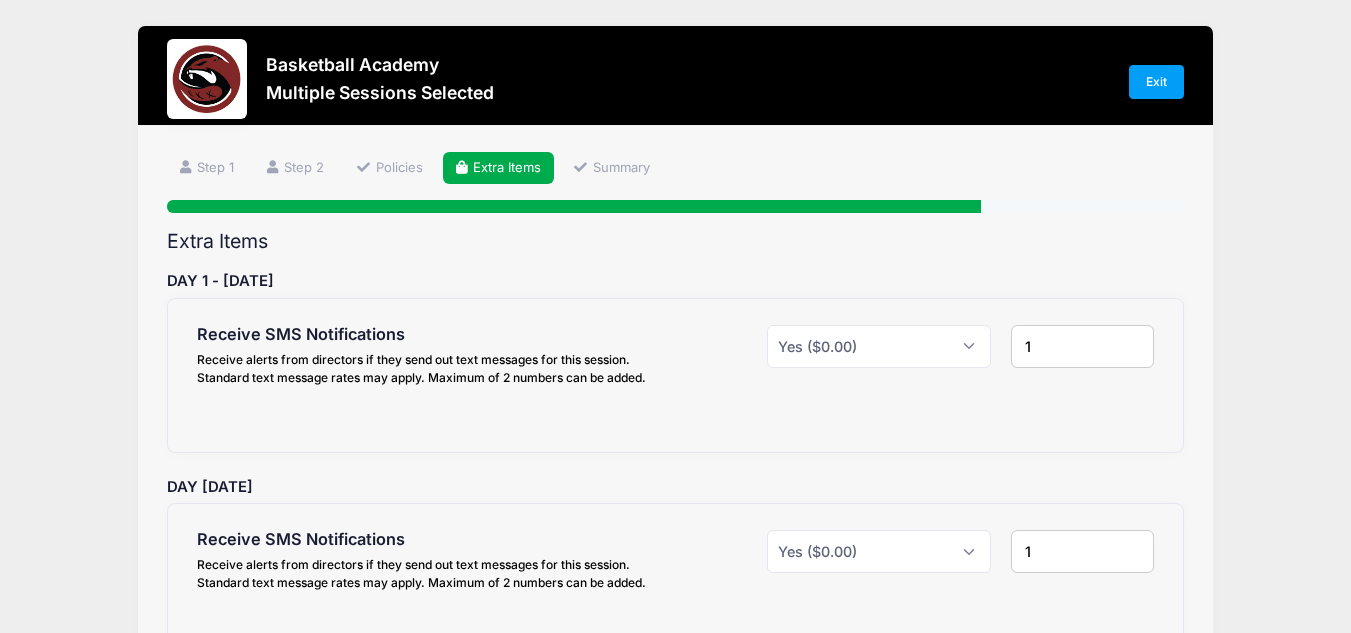 click on "Basketball Academy
Multiple Sessions Selected
Exit" at bounding box center (675, 82) 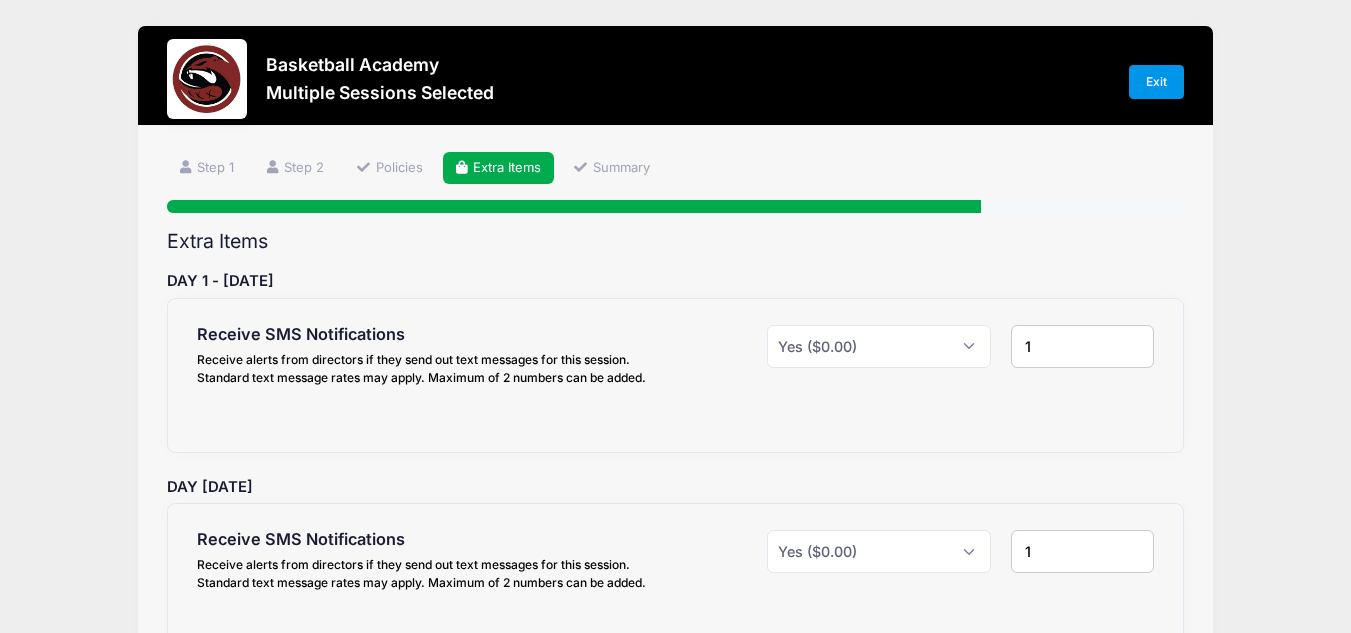 click on "Exit" at bounding box center [1157, 82] 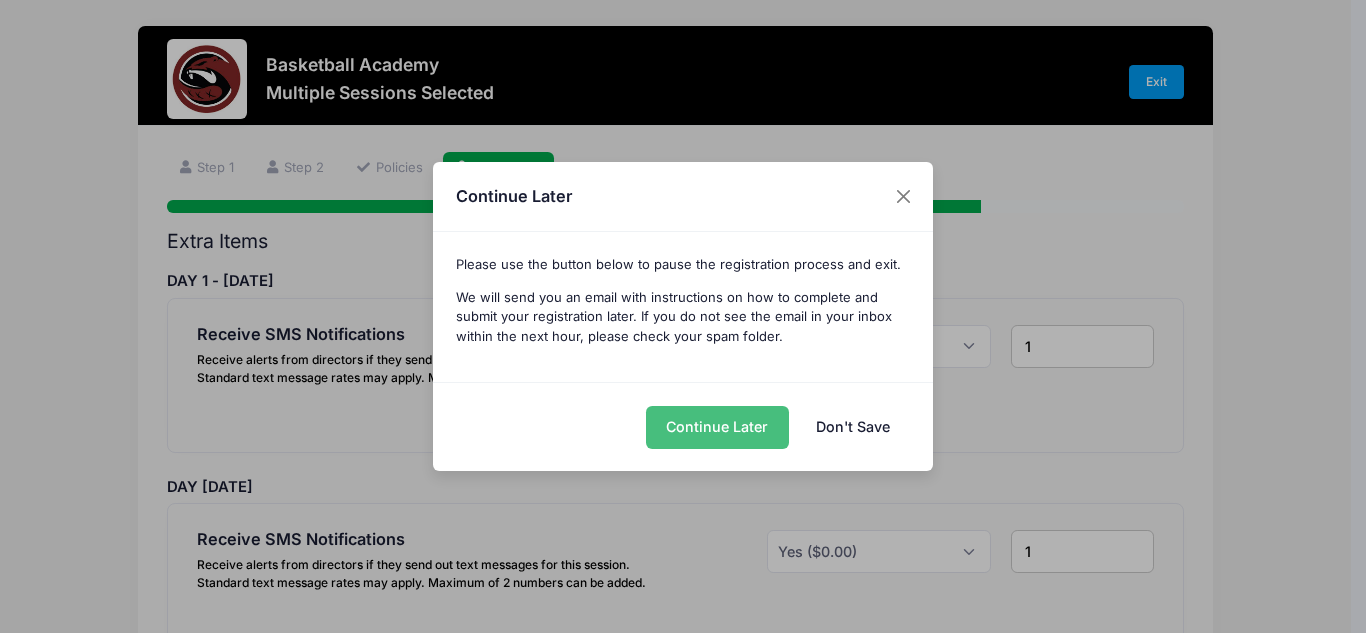 click on "Continue Later" at bounding box center (717, 427) 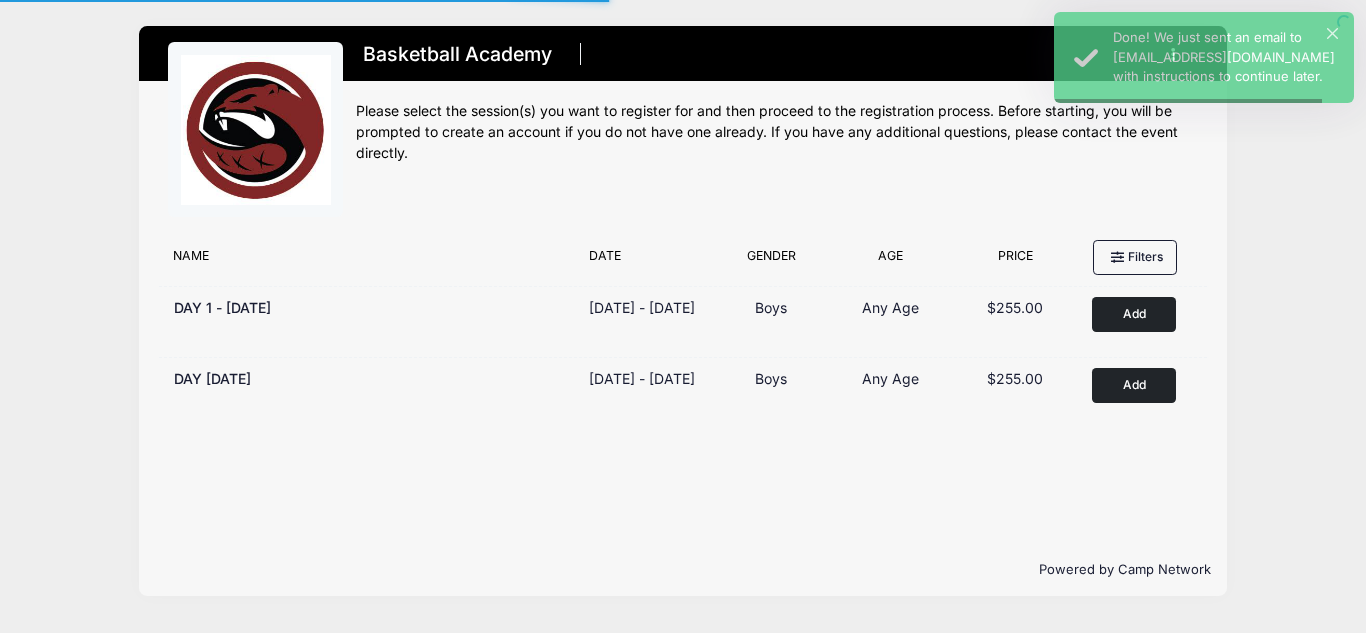 scroll, scrollTop: 0, scrollLeft: 0, axis: both 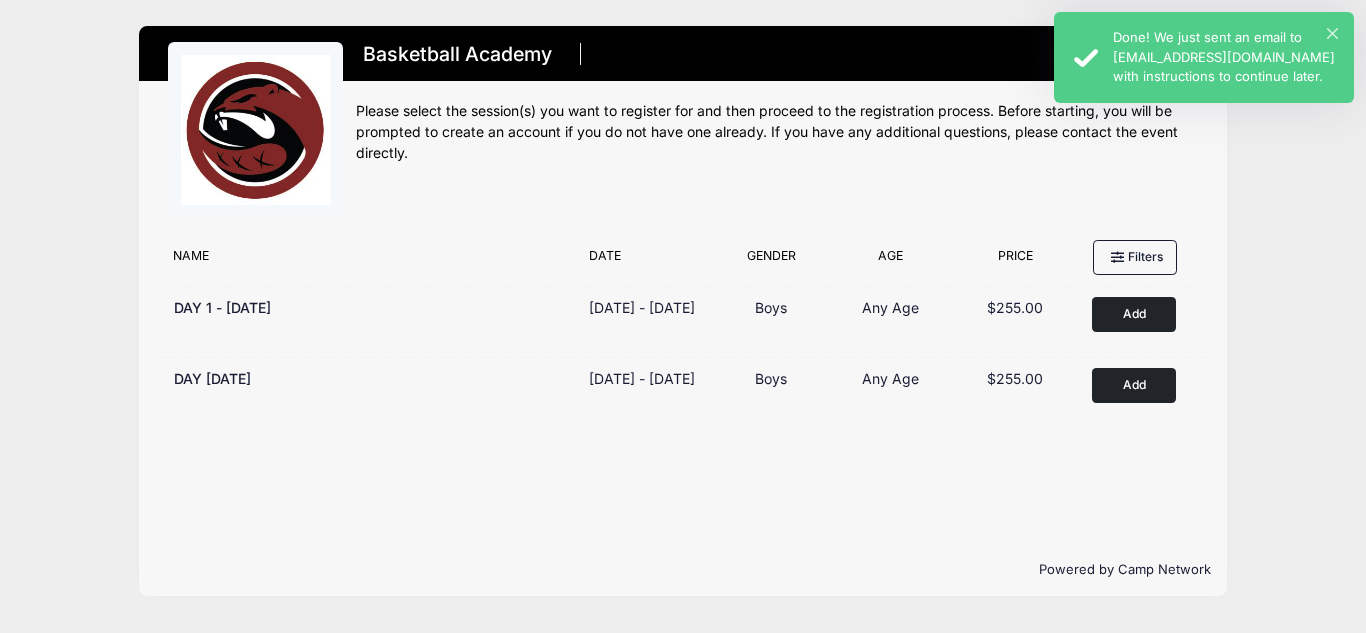 click on "× Done! We just sent an email to dylancampbell3030@yahoo.com with instructions to continue later." at bounding box center (1204, 57) 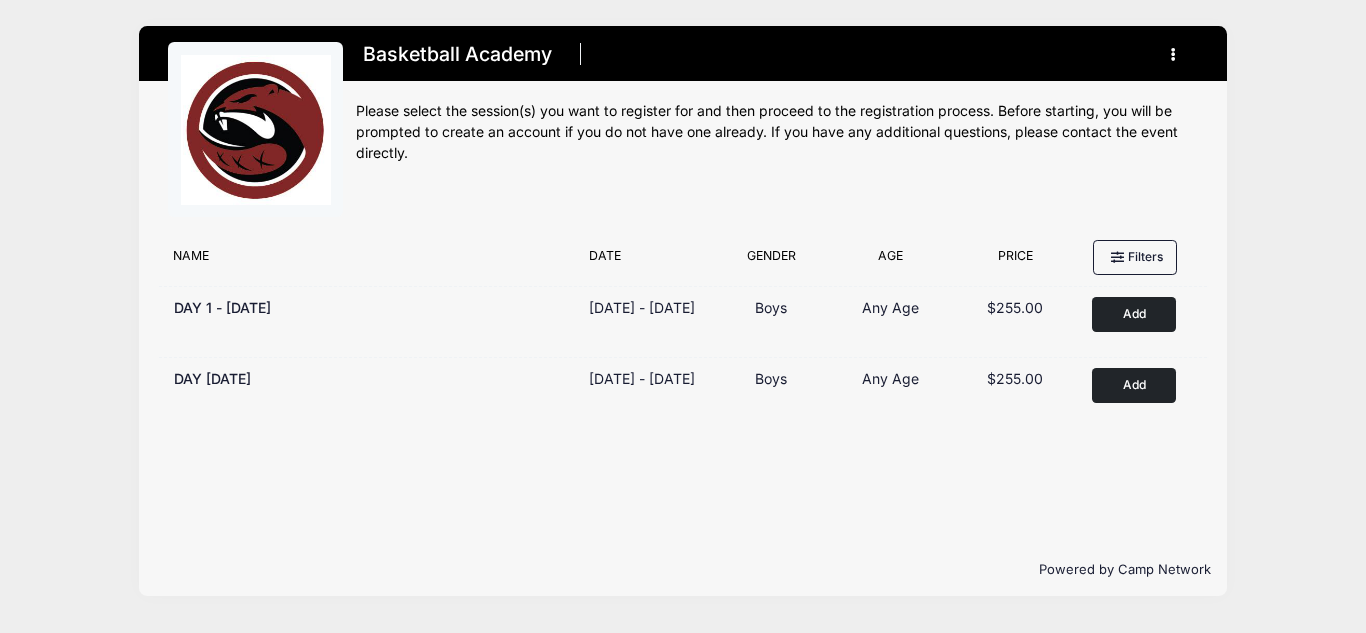 drag, startPoint x: 1335, startPoint y: 26, endPoint x: 1165, endPoint y: -83, distance: 201.94305 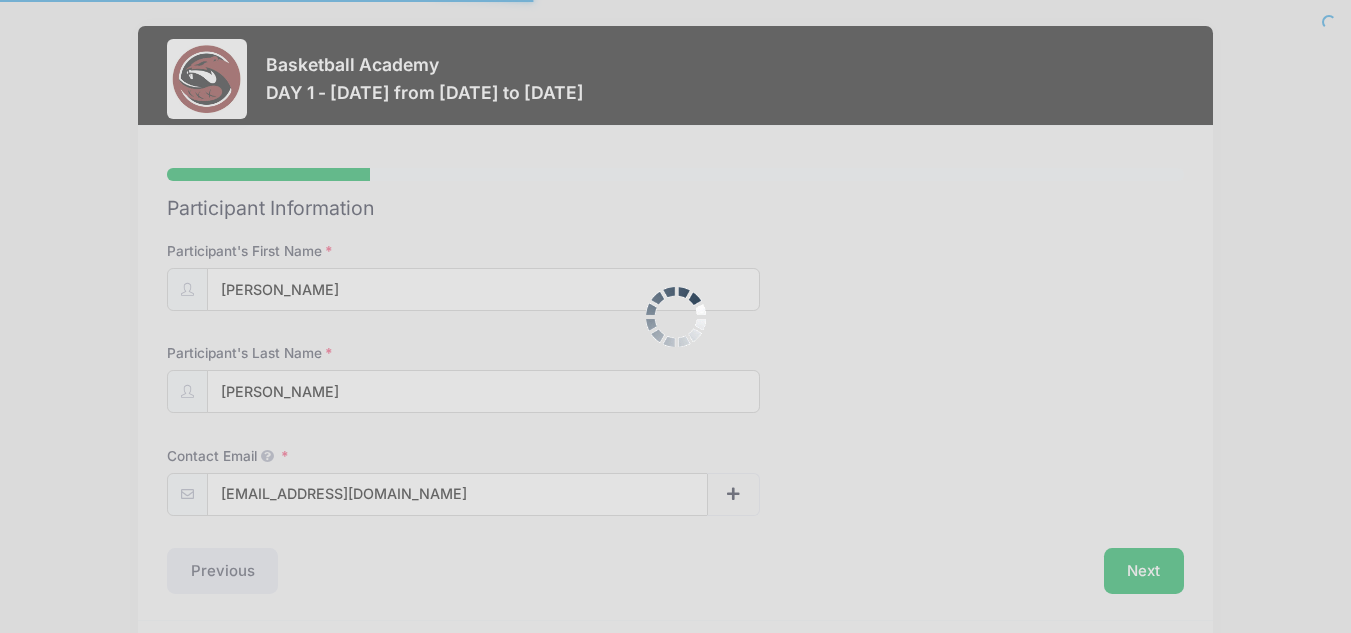 scroll, scrollTop: 0, scrollLeft: 0, axis: both 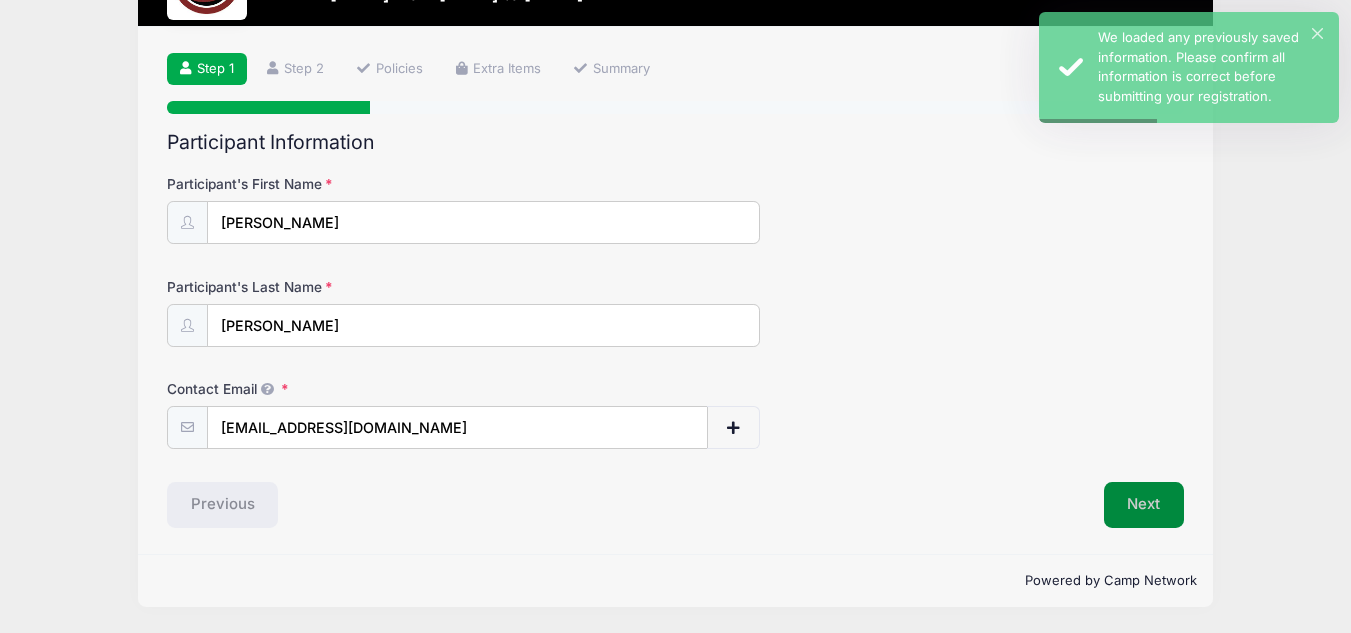 click on "Next" at bounding box center (1144, 505) 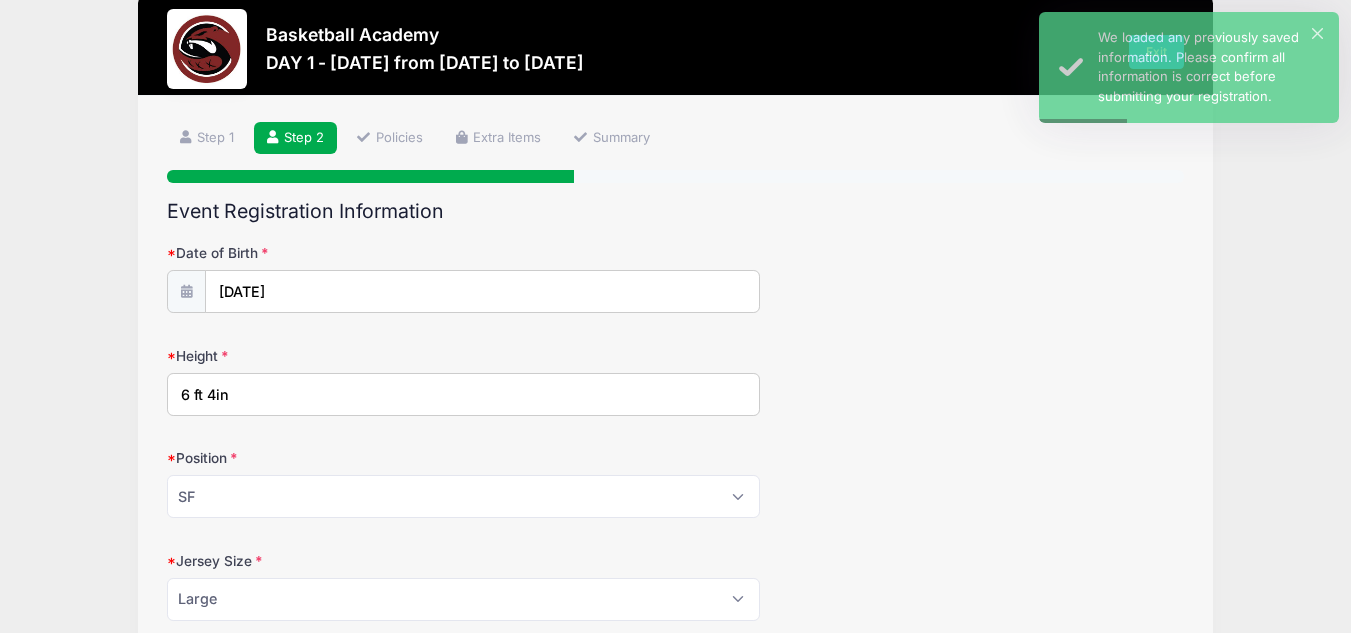 scroll, scrollTop: 0, scrollLeft: 0, axis: both 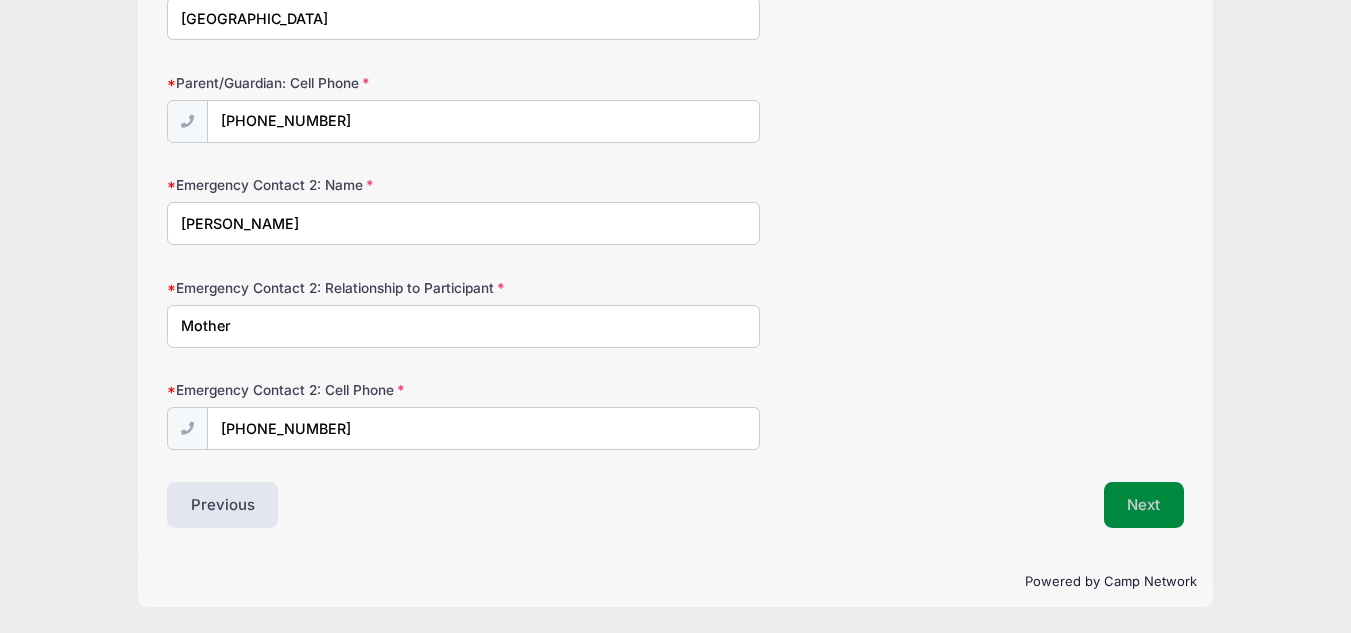 click on "Next" at bounding box center [1144, 505] 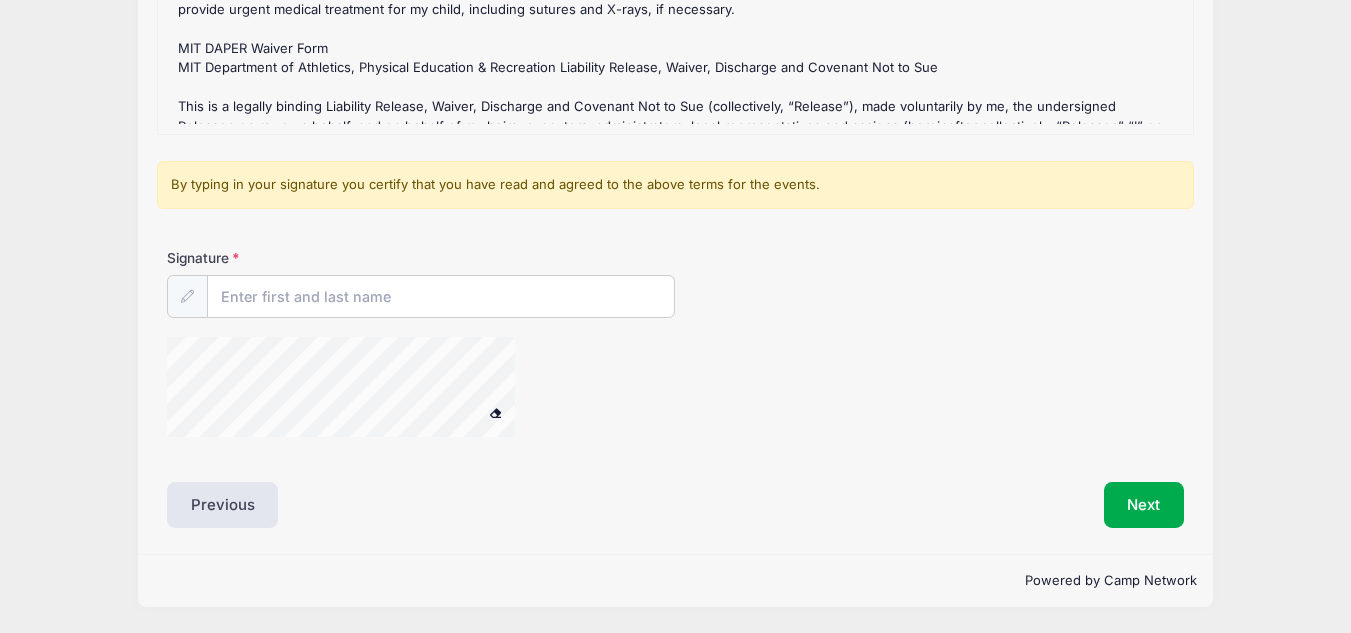 scroll, scrollTop: 292, scrollLeft: 0, axis: vertical 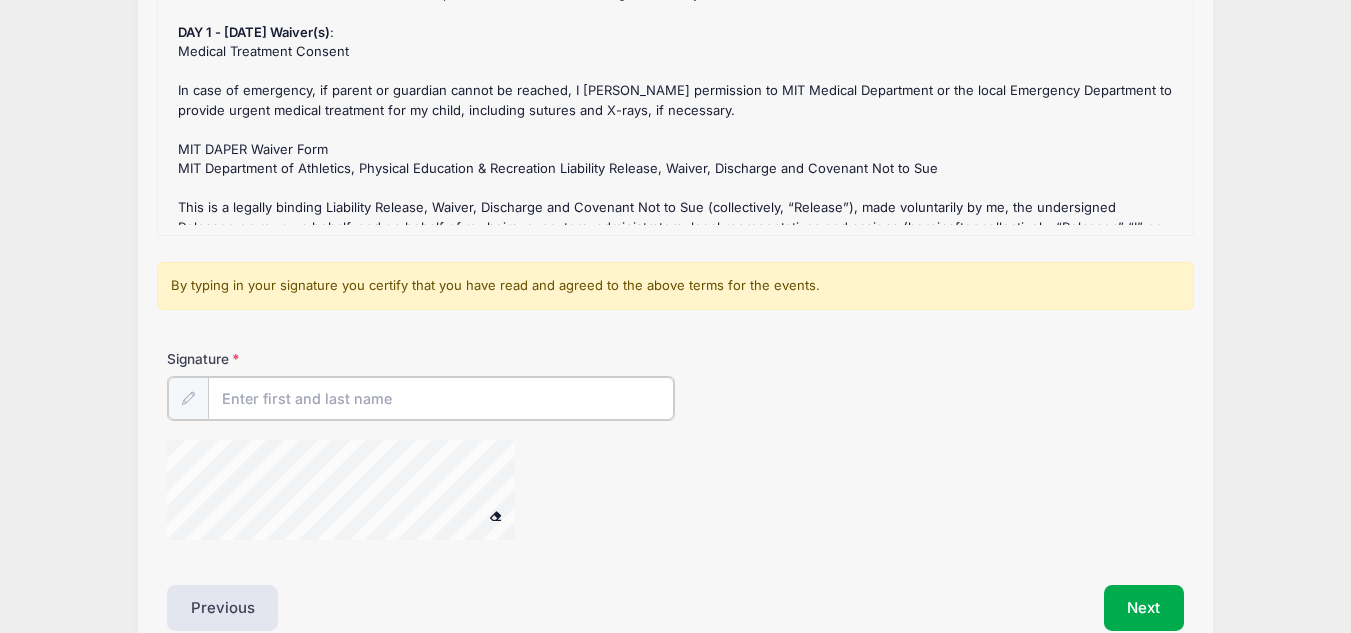 click on "Signature" at bounding box center [441, 398] 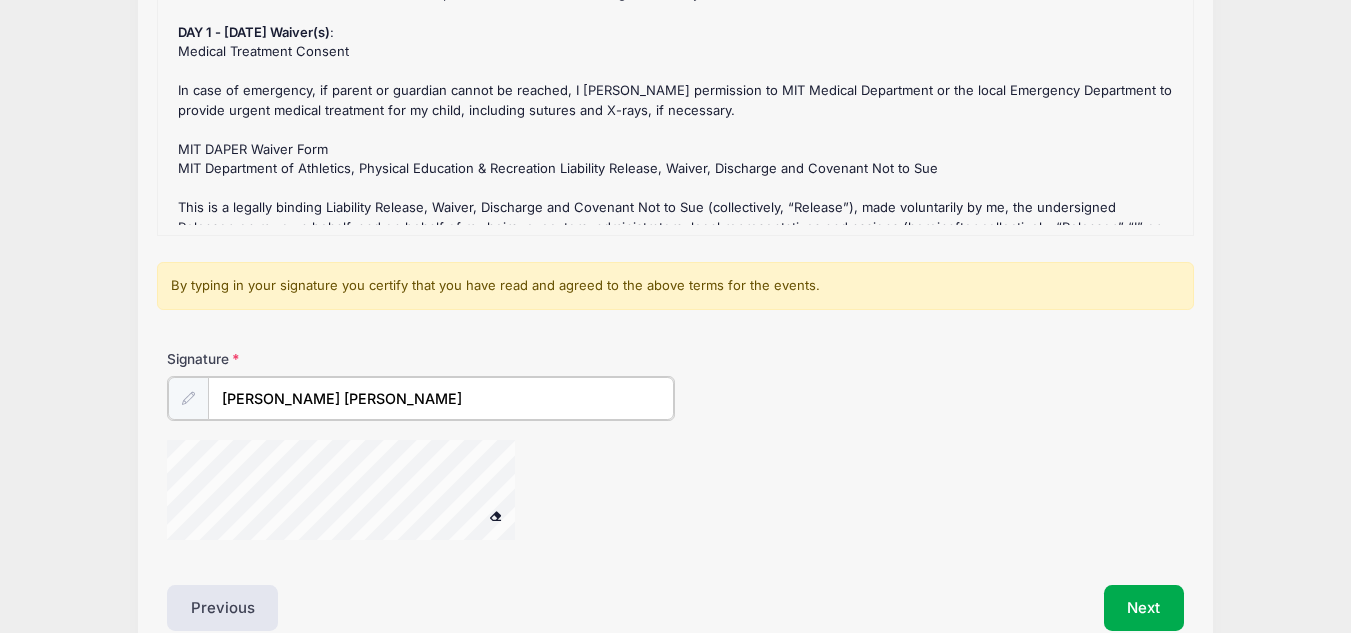 type on "[PERSON_NAME] [PERSON_NAME]" 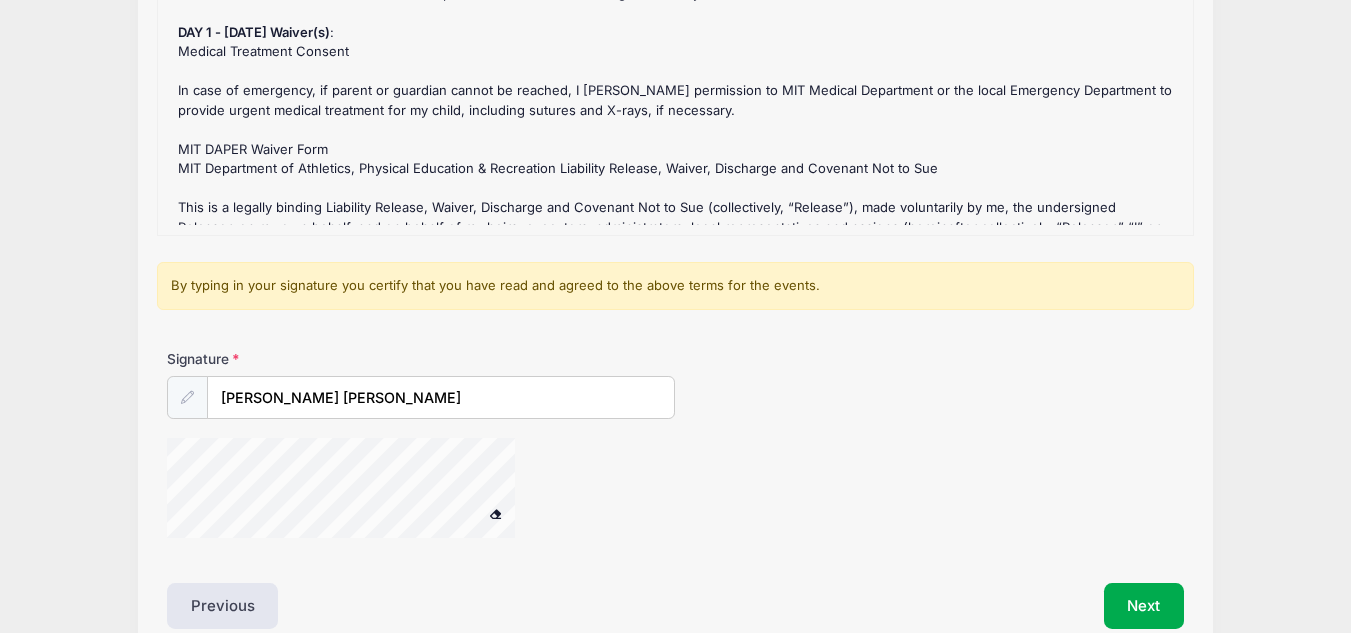 click on "Signature
[PERSON_NAME] [PERSON_NAME]" at bounding box center (675, 384) 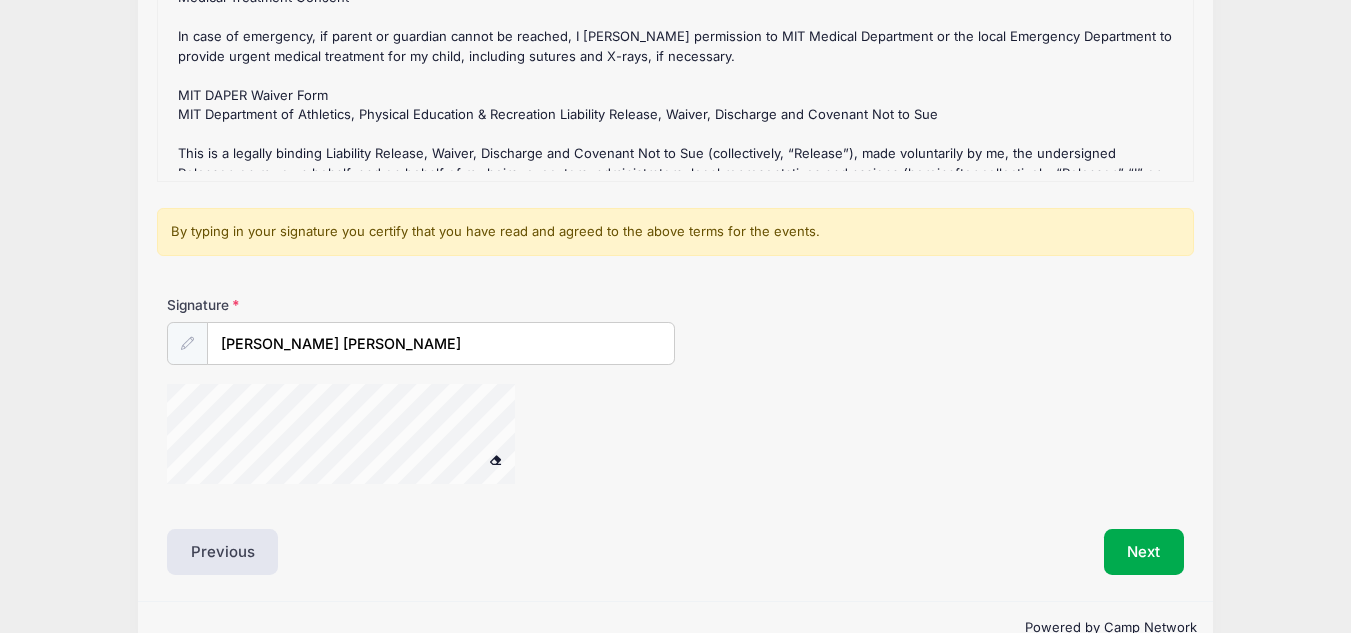 scroll, scrollTop: 401, scrollLeft: 0, axis: vertical 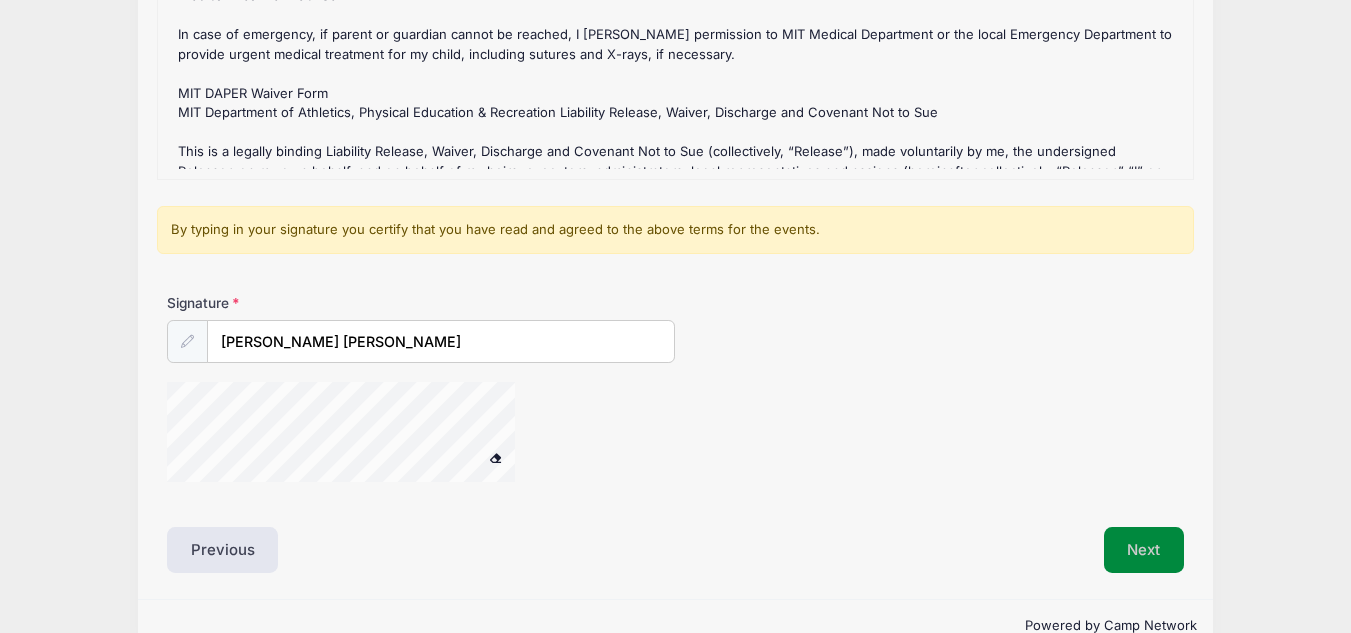 click on "Next" at bounding box center (1144, 550) 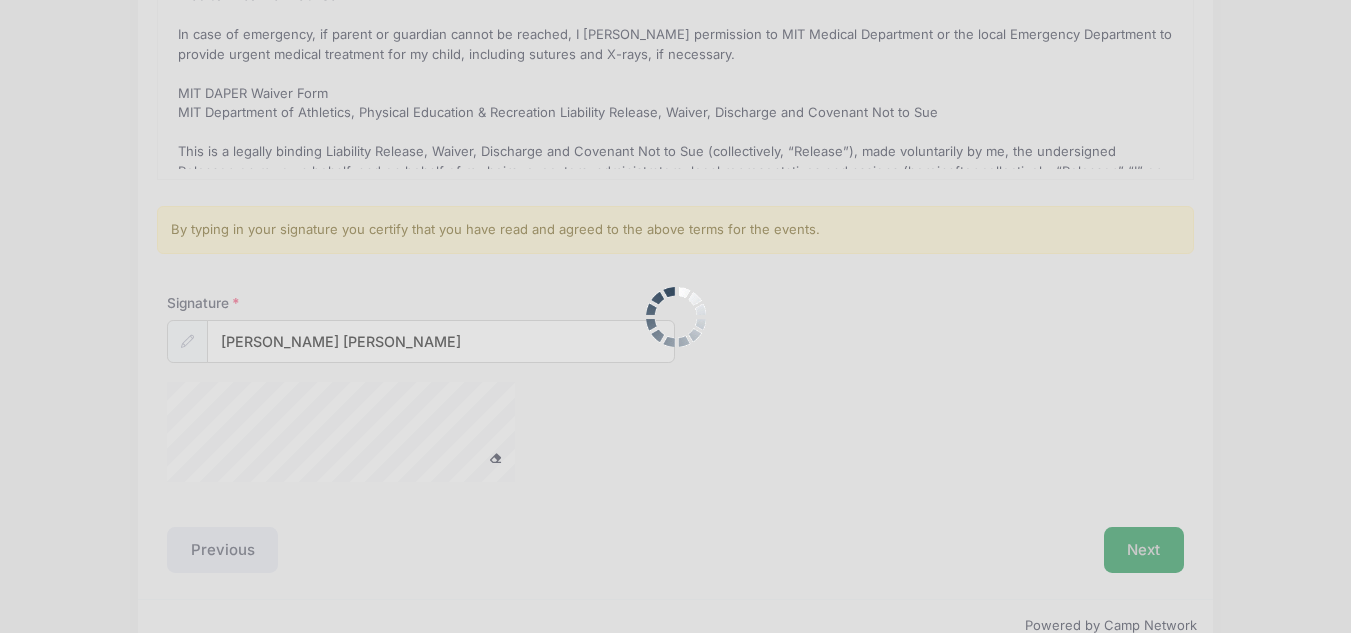 scroll, scrollTop: 0, scrollLeft: 0, axis: both 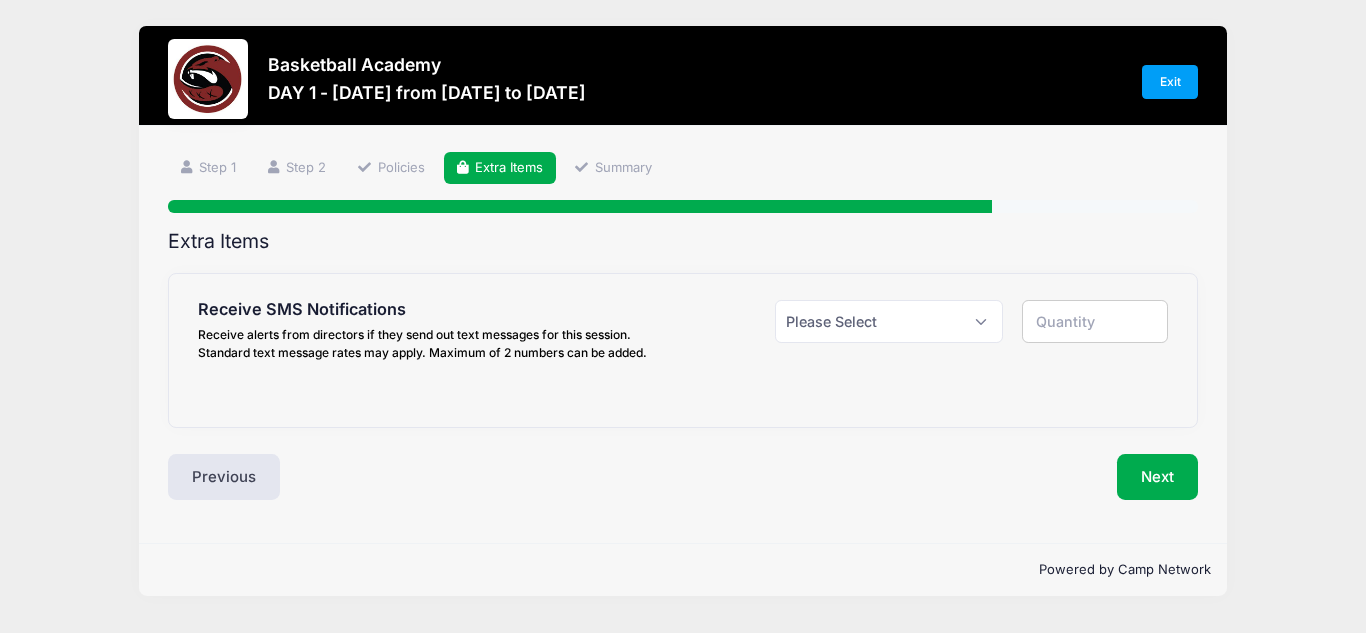 drag, startPoint x: 1365, startPoint y: 165, endPoint x: 1355, endPoint y: 200, distance: 36.40055 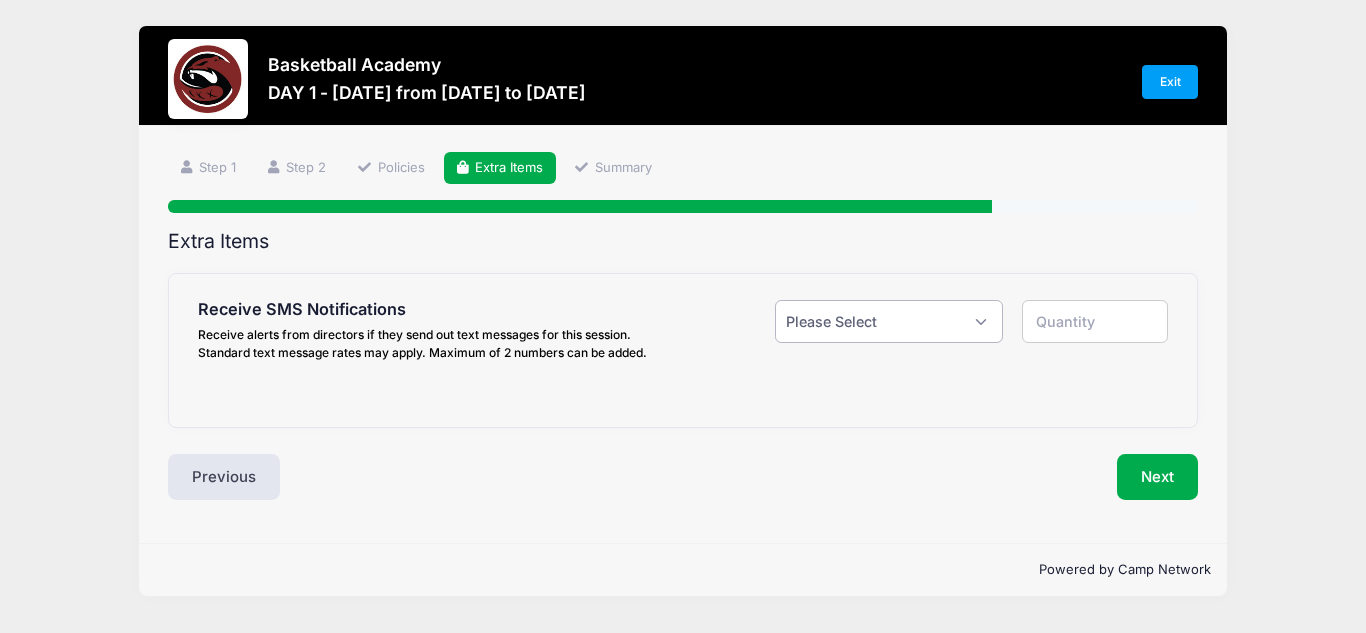 click on "Please Select Yes ($0.00)
No" at bounding box center (889, 321) 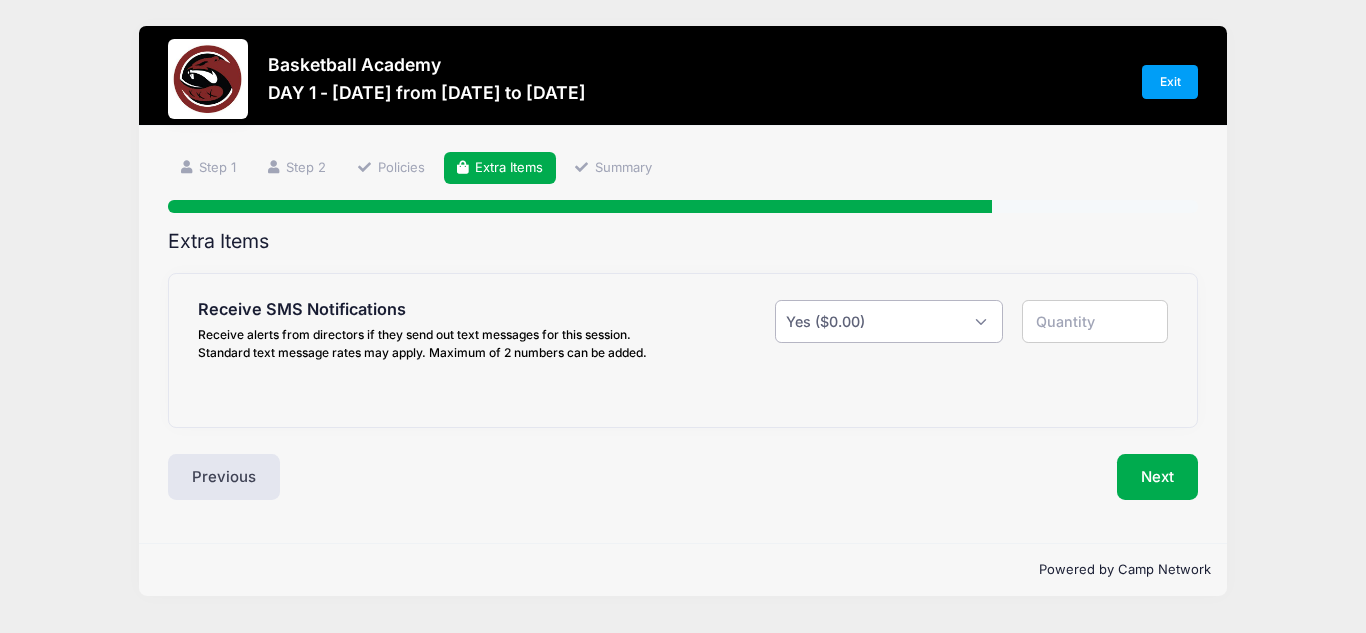 click on "Please Select Yes ($0.00)
No" at bounding box center (889, 321) 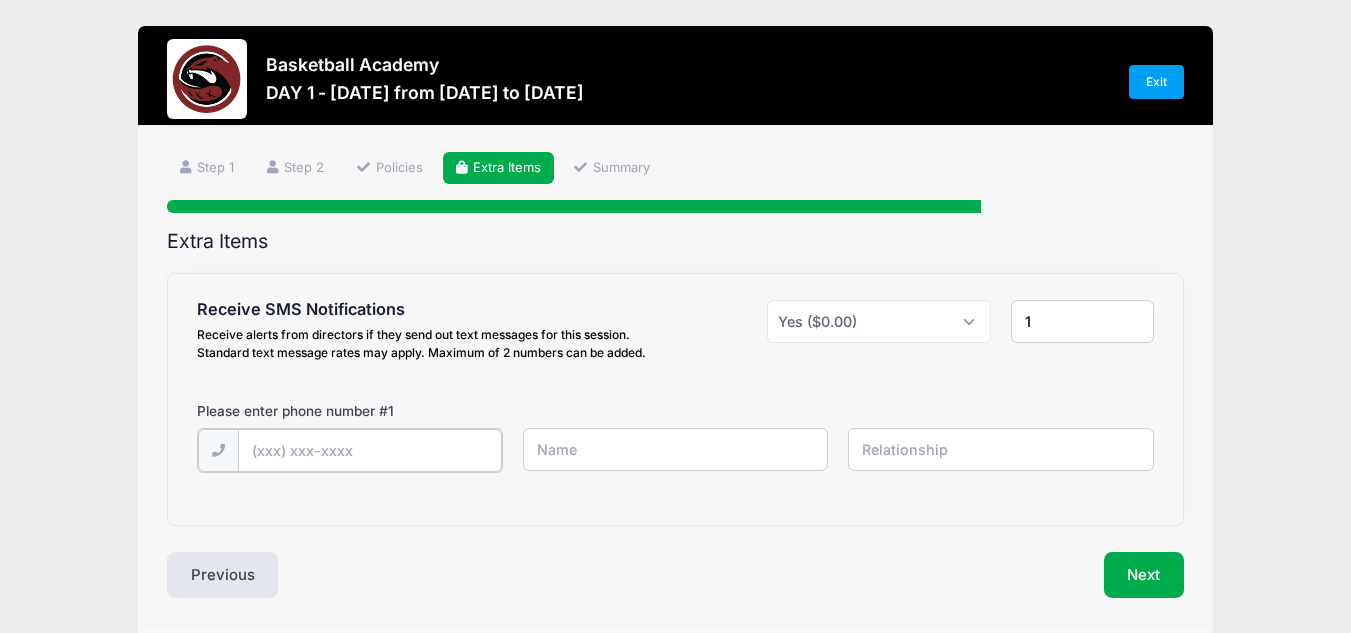 click at bounding box center [0, 0] 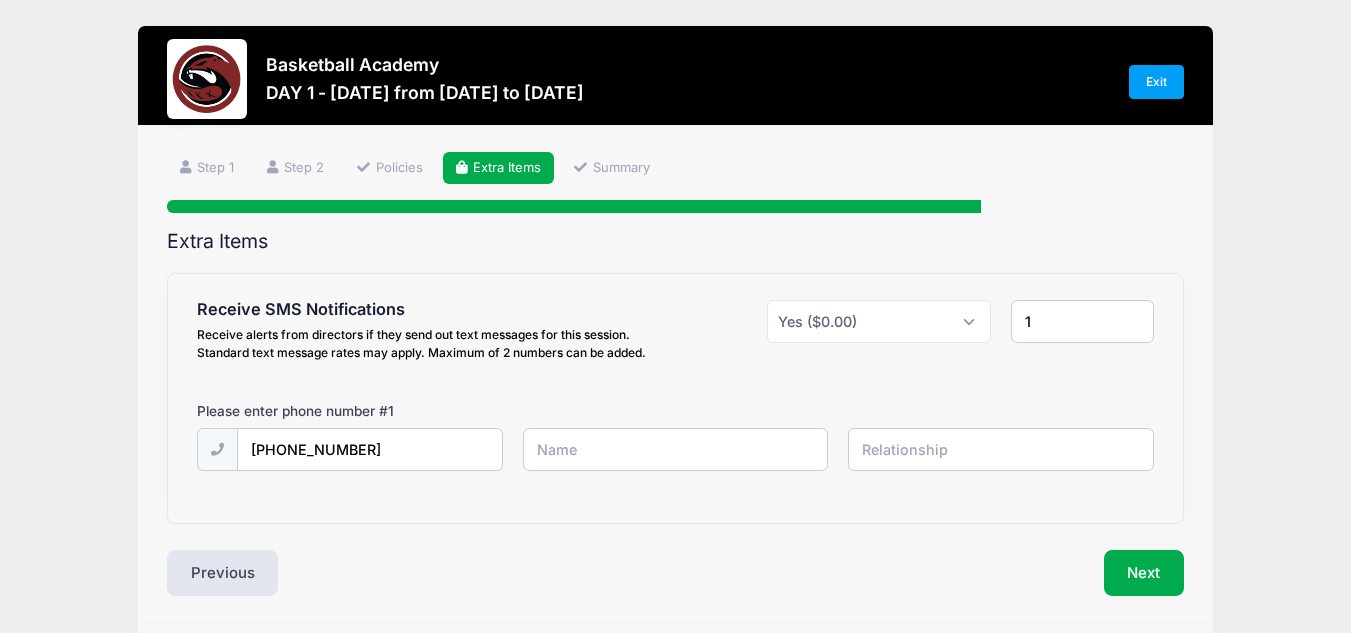 type on "[PERSON_NAME]" 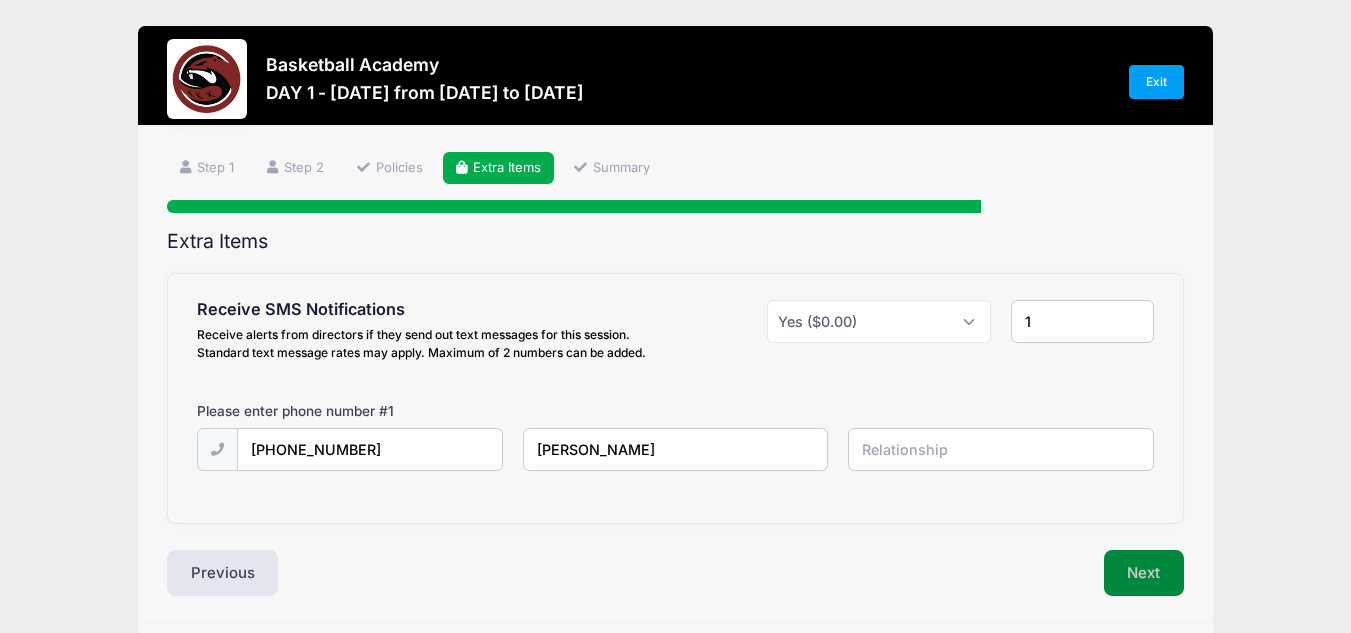 click on "Next" at bounding box center (1144, 573) 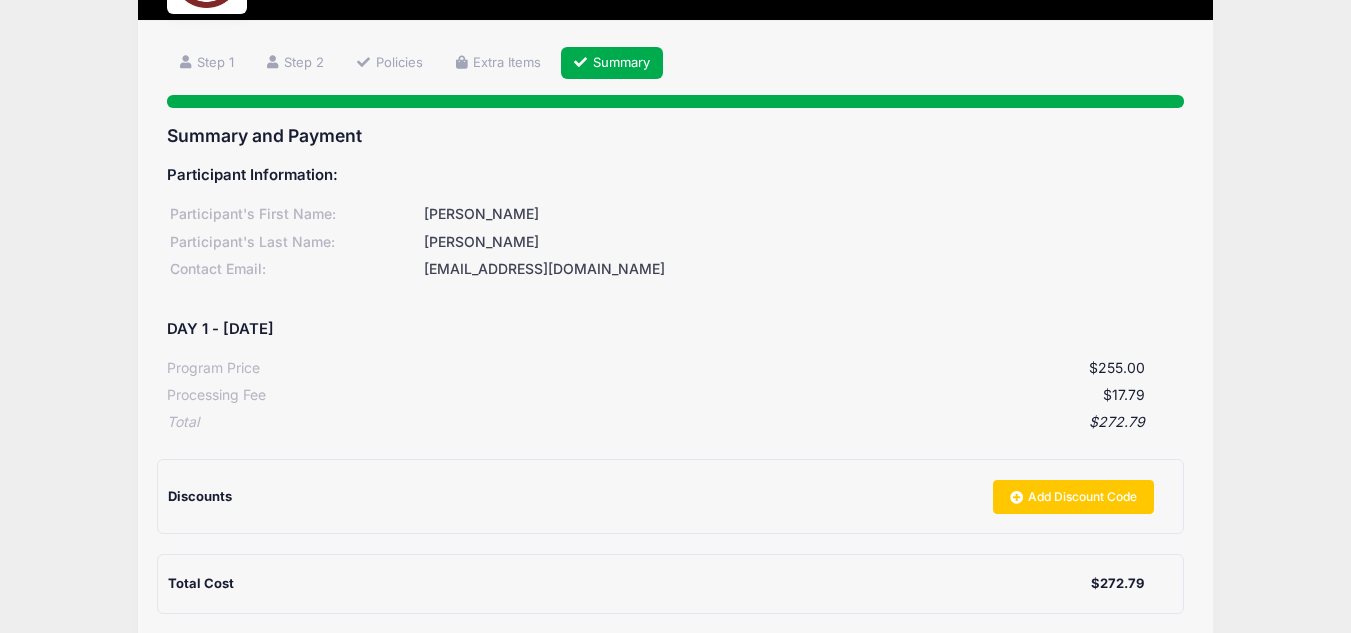 scroll, scrollTop: 167, scrollLeft: 0, axis: vertical 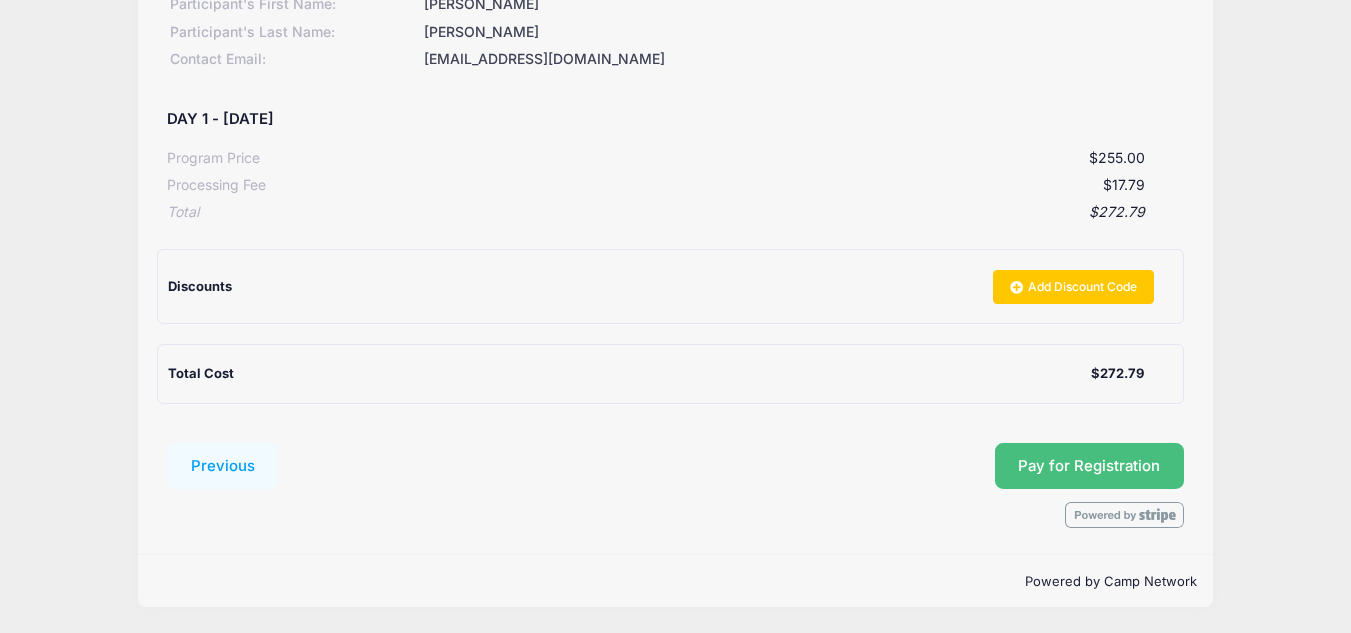 click on "Pay for Registration" at bounding box center (1090, 466) 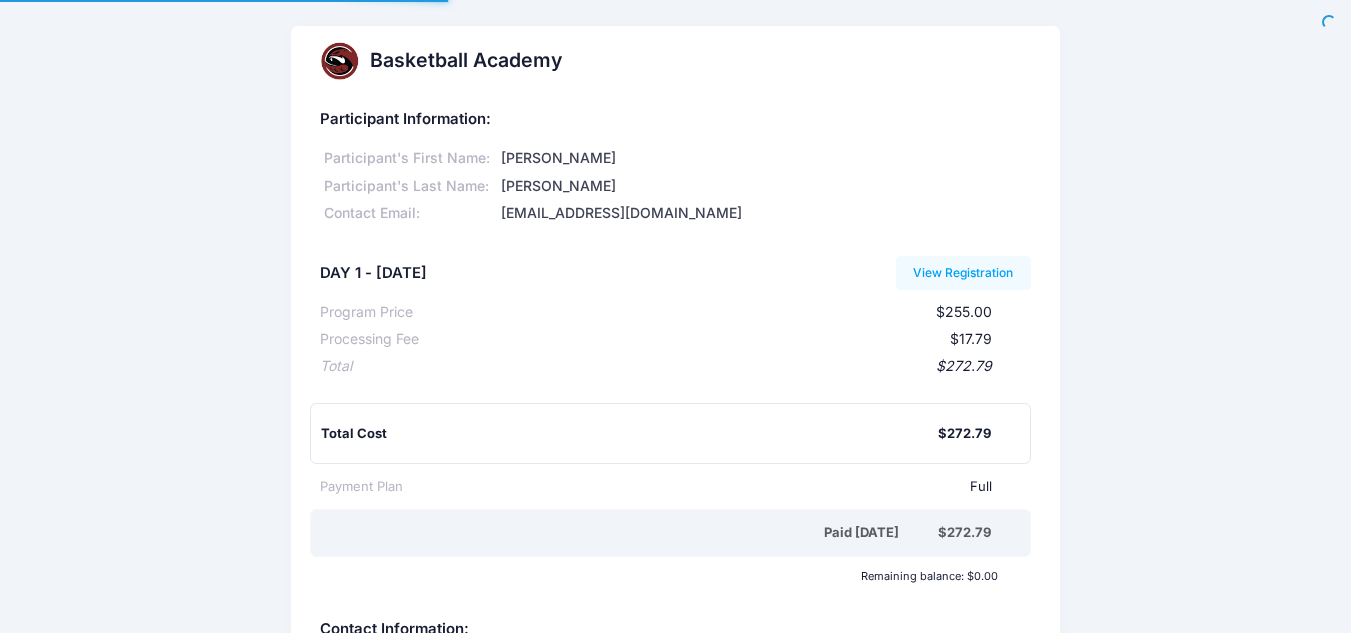 scroll, scrollTop: 0, scrollLeft: 0, axis: both 